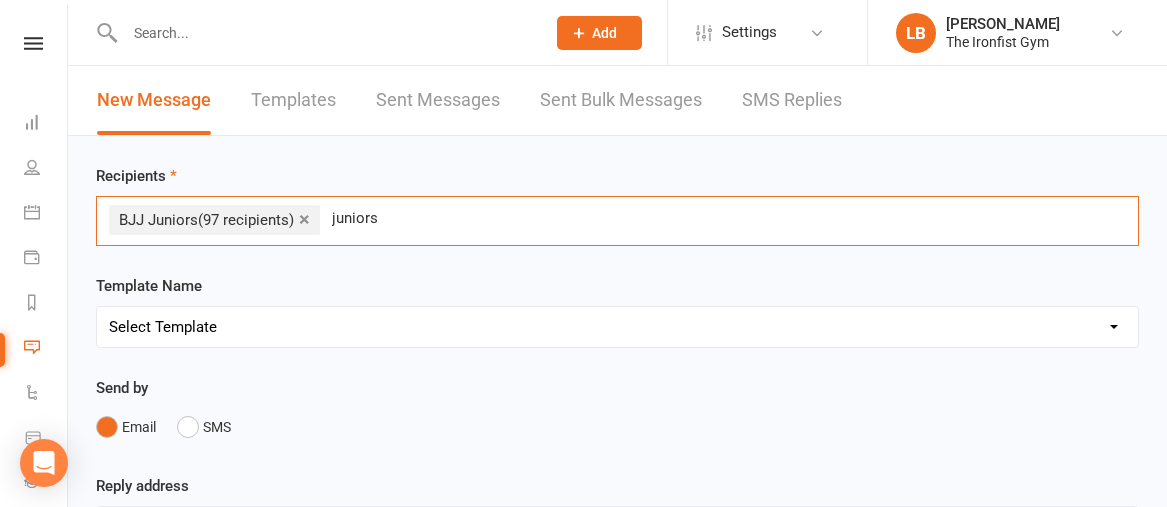 scroll, scrollTop: 0, scrollLeft: 0, axis: both 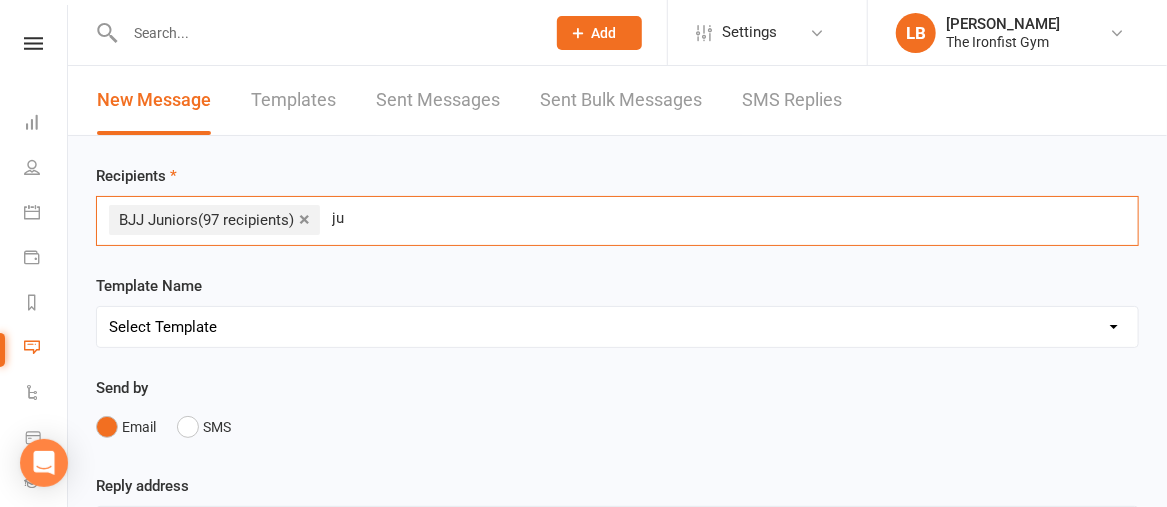 type on "j" 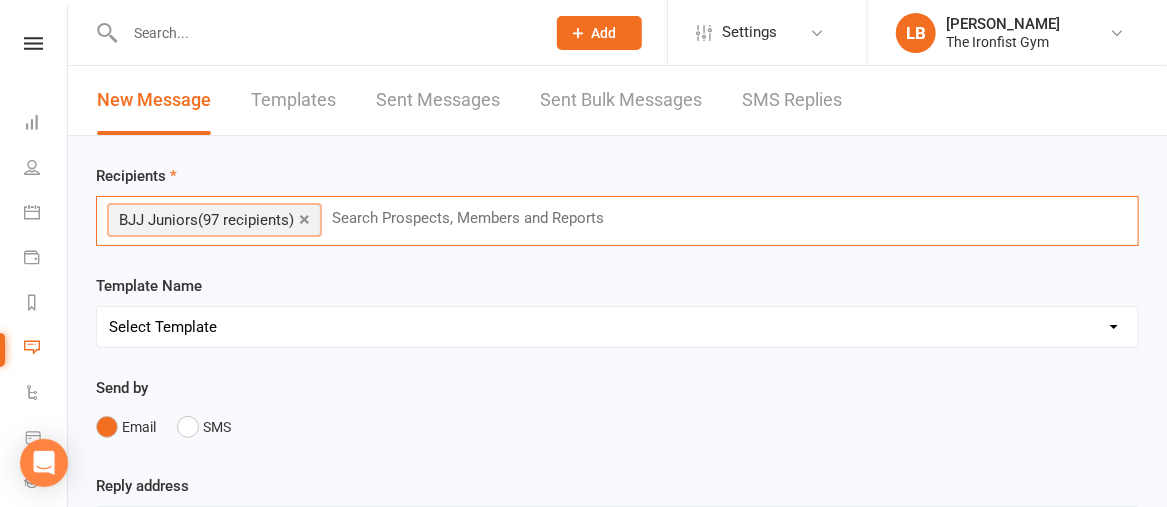 click at bounding box center [476, 218] 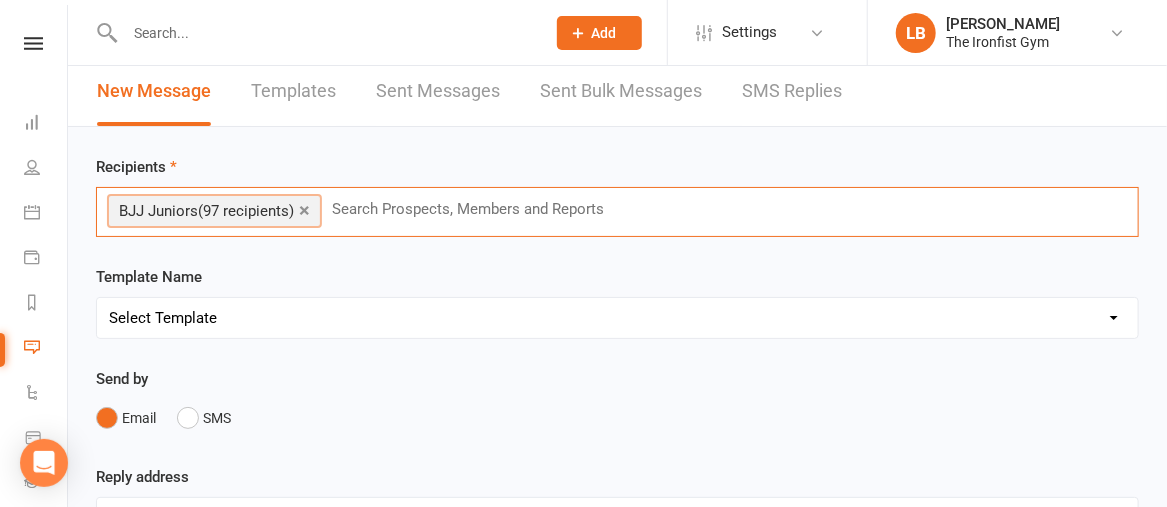 scroll, scrollTop: 0, scrollLeft: 0, axis: both 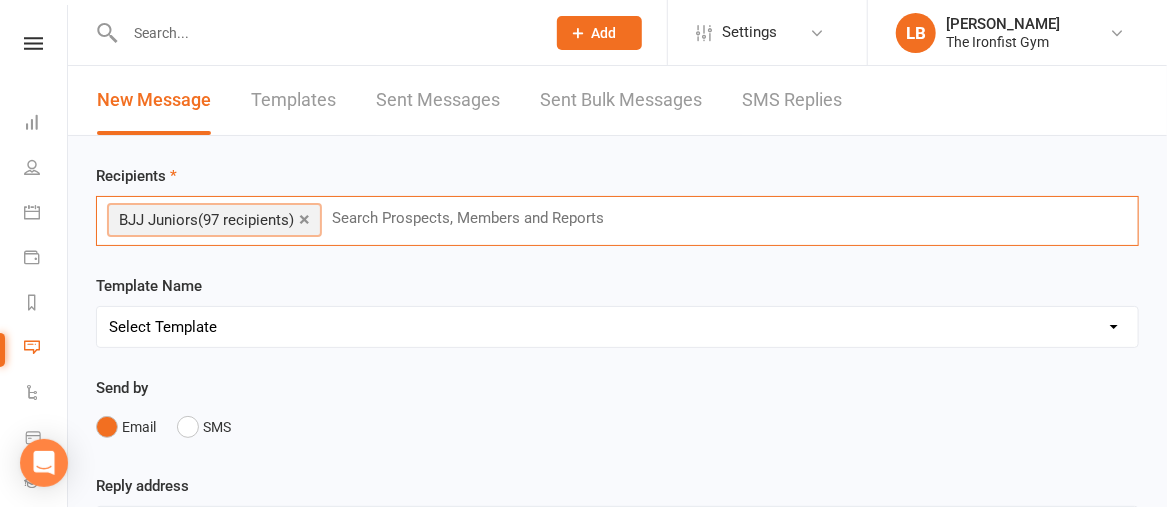 type 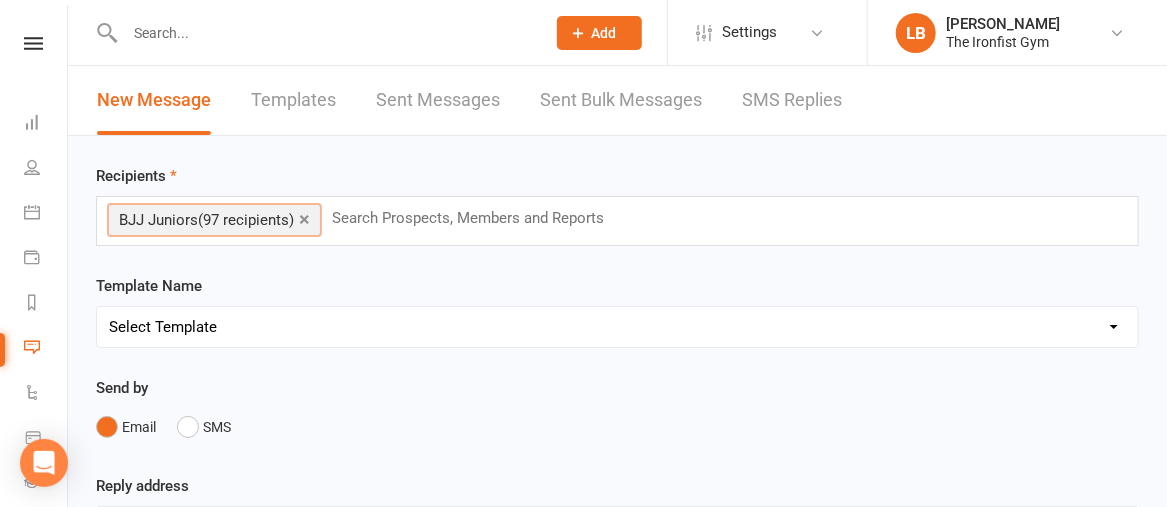 click on "Templates" at bounding box center [293, 100] 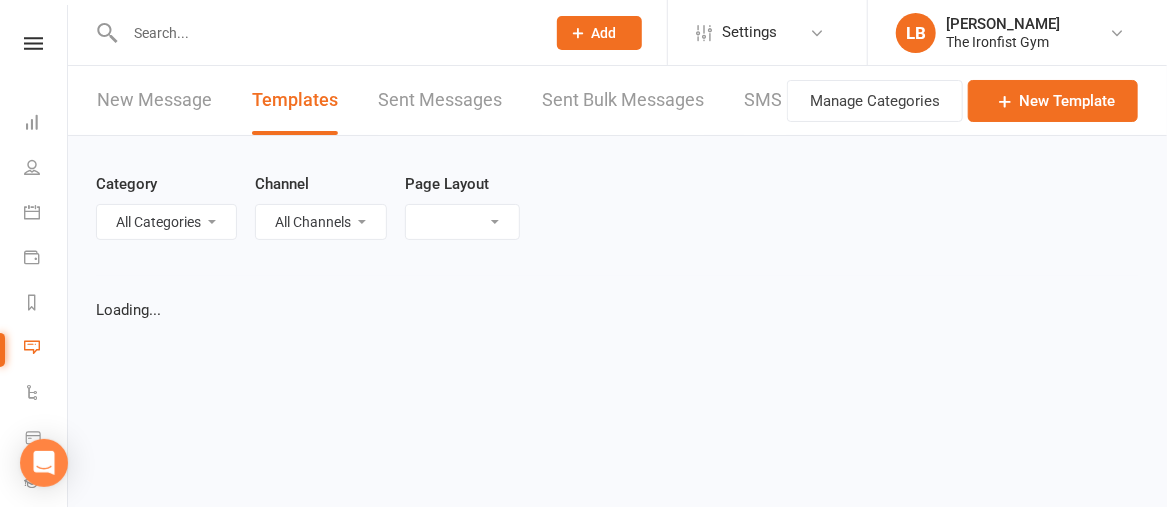 select on "grid" 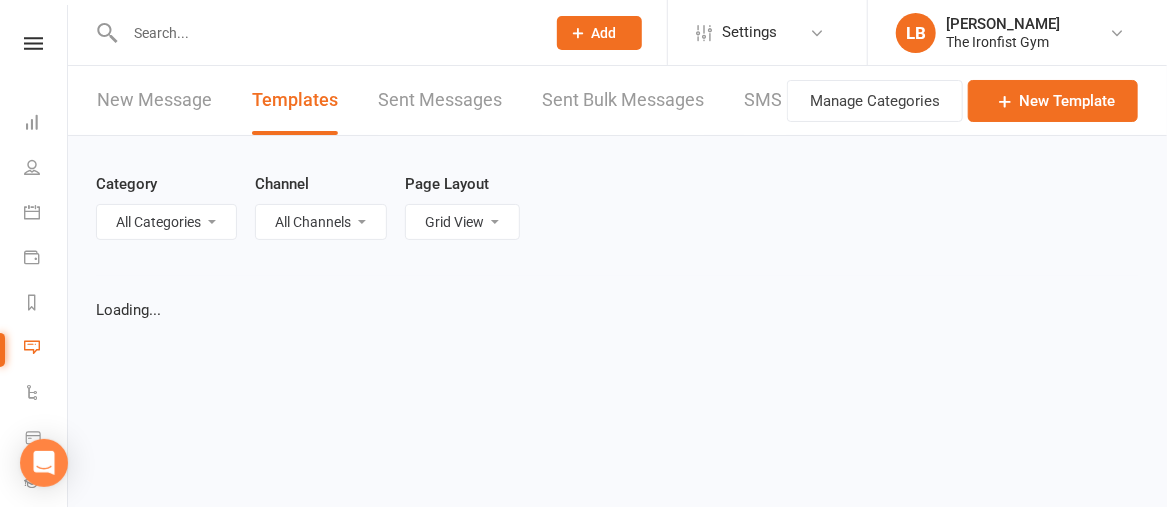 select on "added_on-desc" 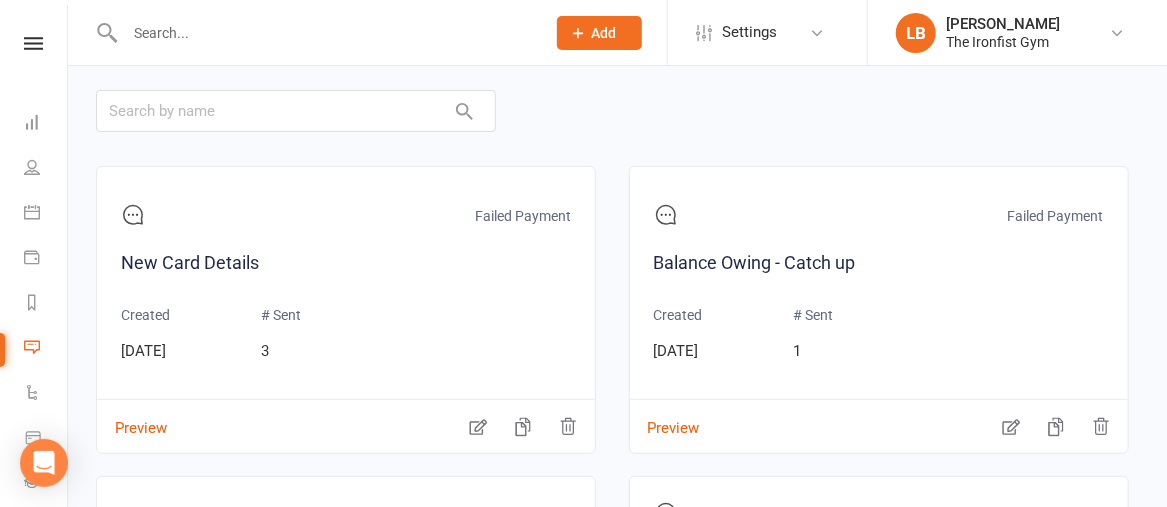 scroll, scrollTop: 206, scrollLeft: 0, axis: vertical 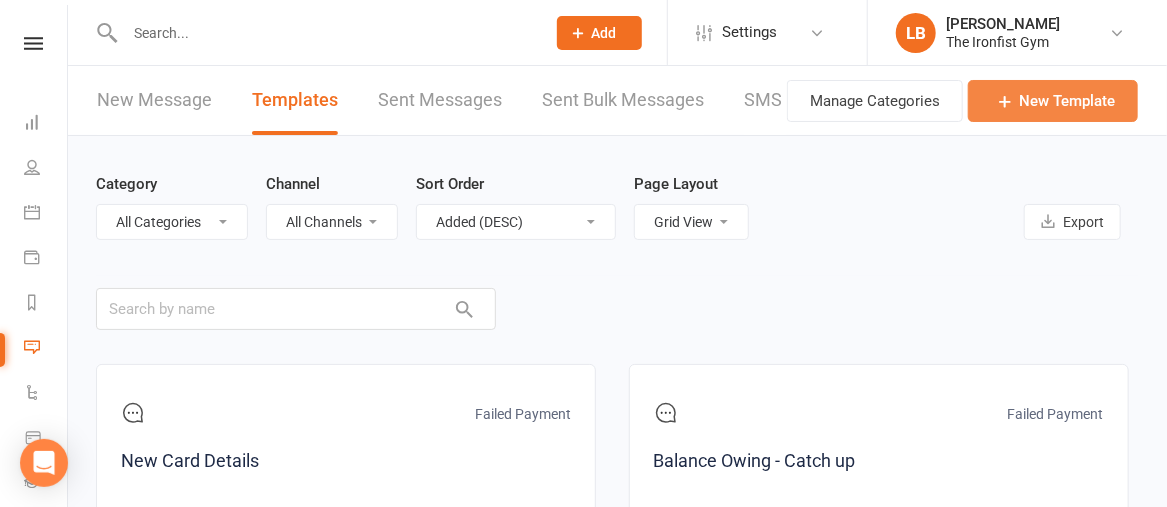 click on "New Template" at bounding box center (1053, 101) 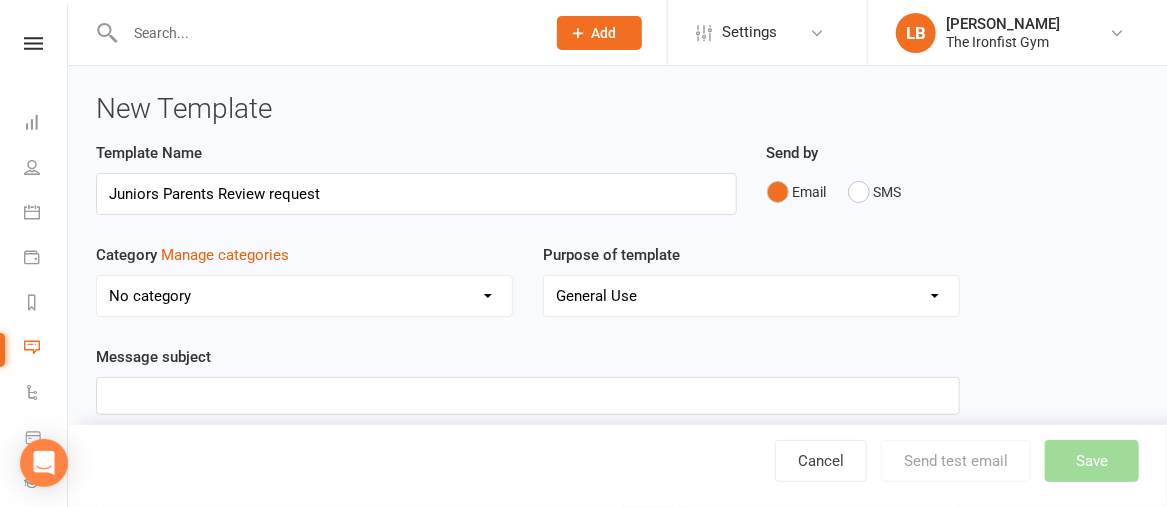type on "Juniors Parents Review request" 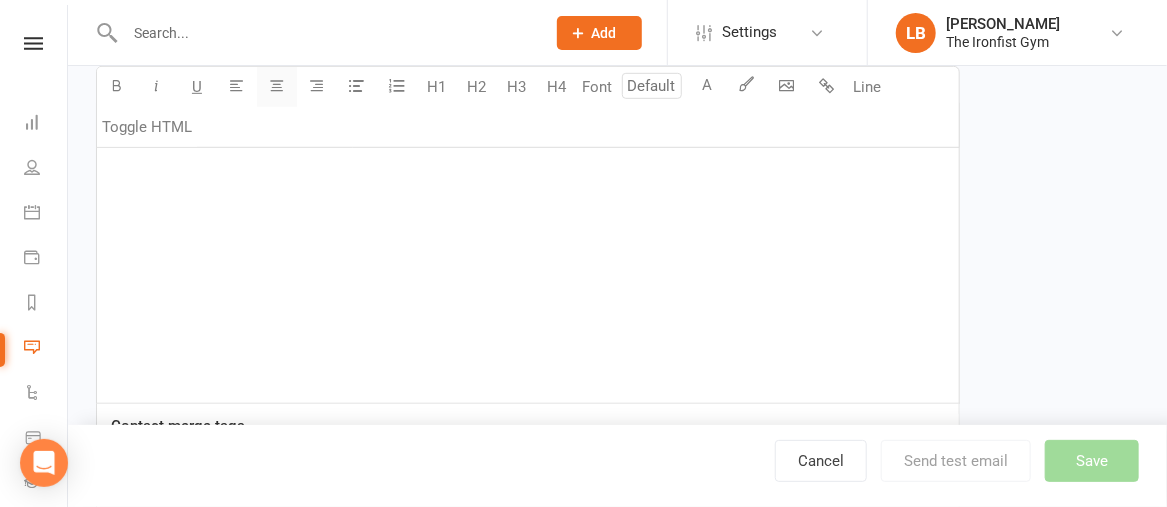 scroll, scrollTop: 460, scrollLeft: 0, axis: vertical 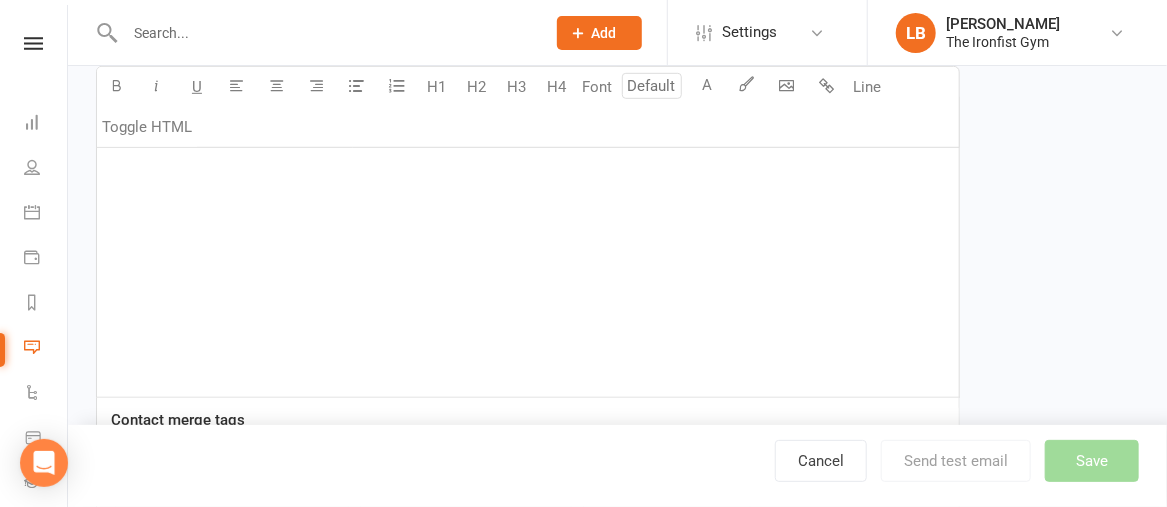 click on "﻿" at bounding box center [528, 247] 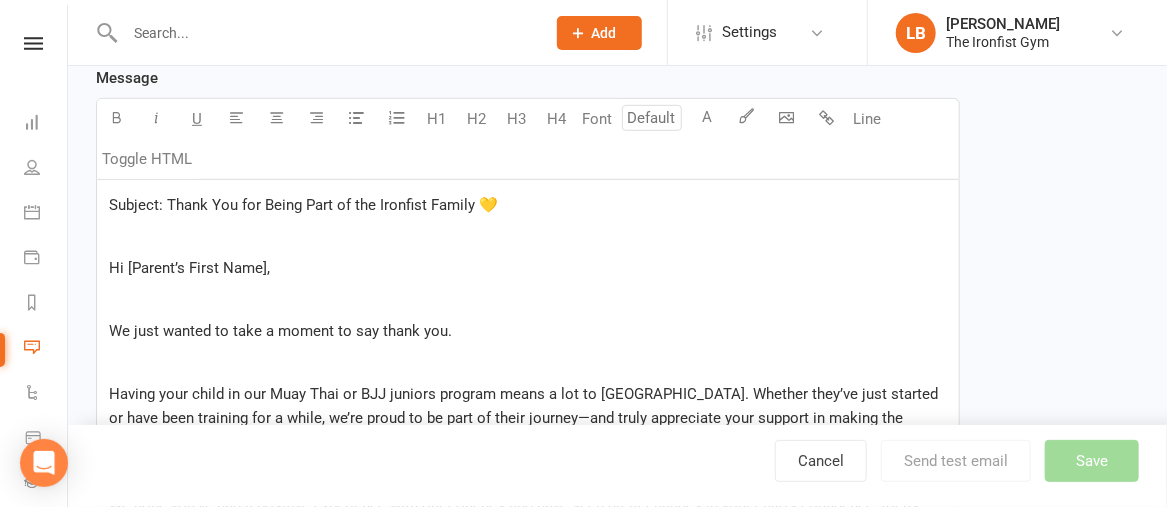 scroll, scrollTop: 388, scrollLeft: 0, axis: vertical 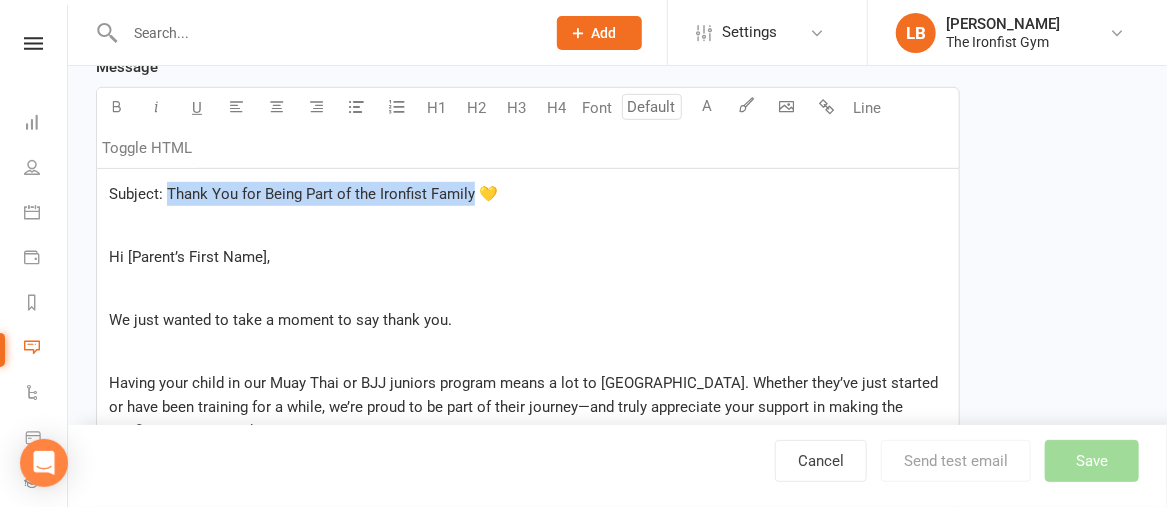 drag, startPoint x: 472, startPoint y: 191, endPoint x: 168, endPoint y: 192, distance: 304.00165 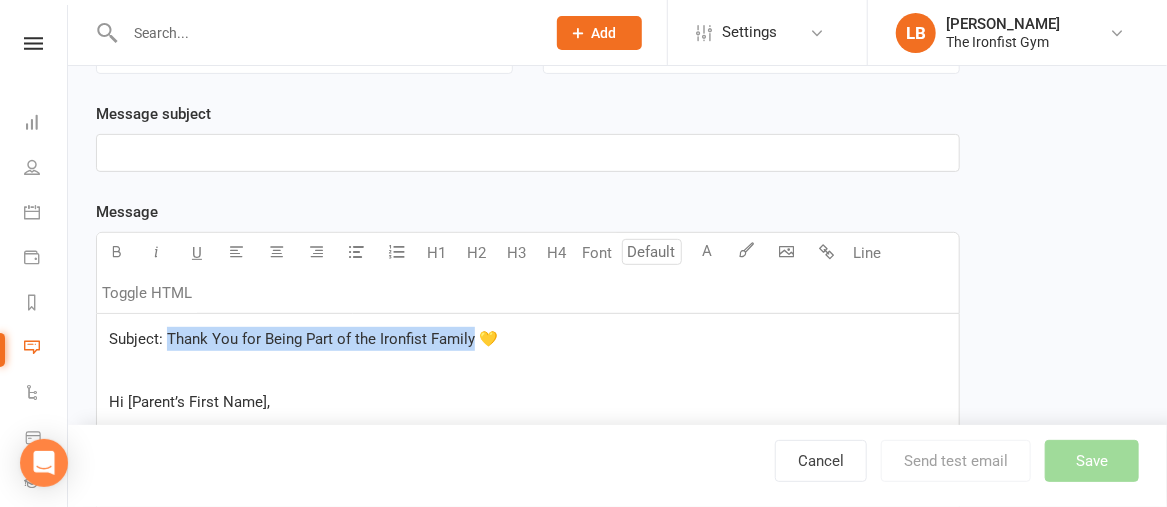 scroll, scrollTop: 238, scrollLeft: 0, axis: vertical 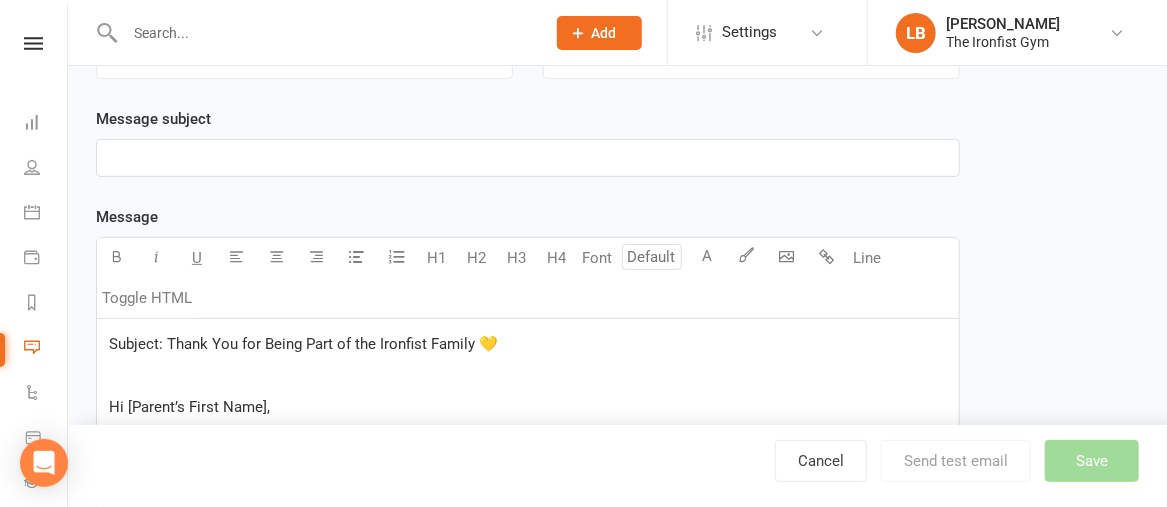 click on "﻿" at bounding box center [528, 158] 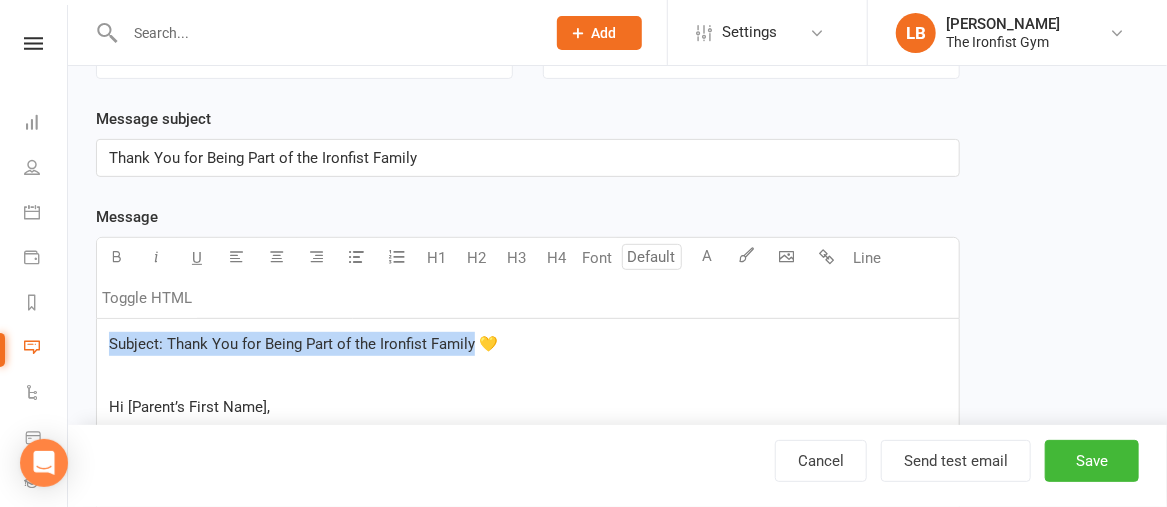 drag, startPoint x: 503, startPoint y: 339, endPoint x: 109, endPoint y: 317, distance: 394.61374 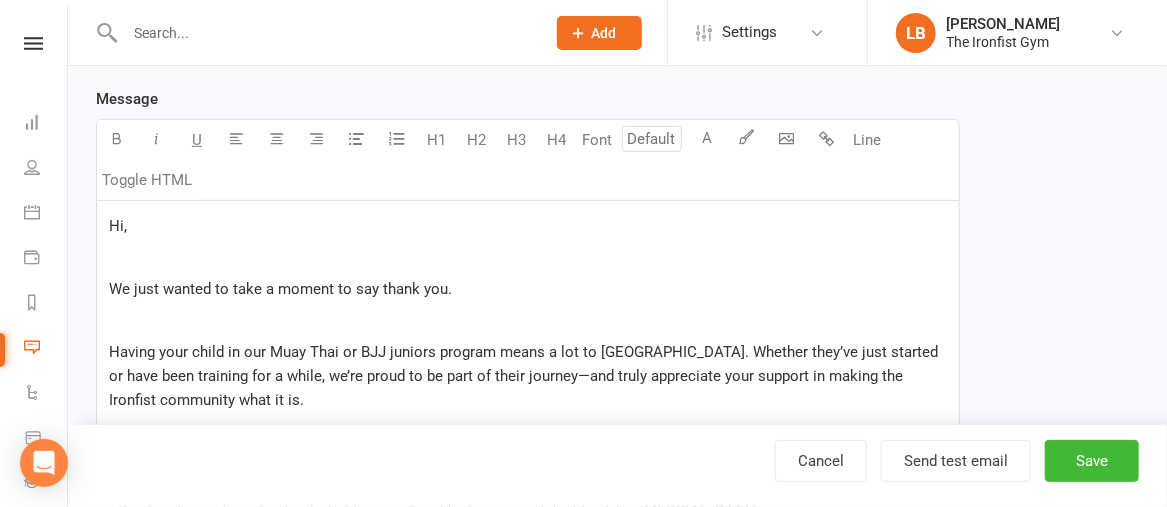scroll, scrollTop: 360, scrollLeft: 0, axis: vertical 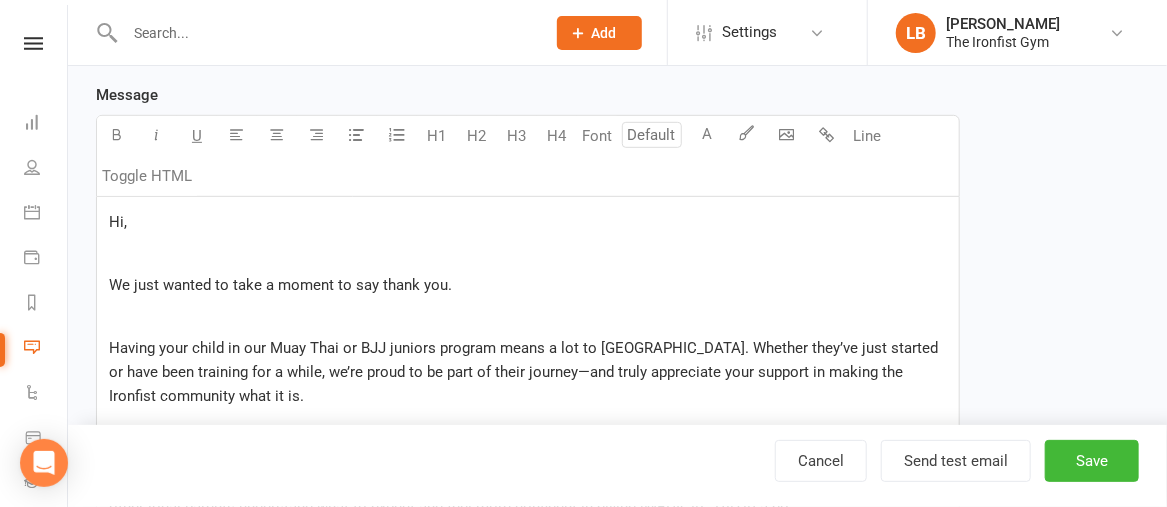 click on "﻿" at bounding box center [528, 254] 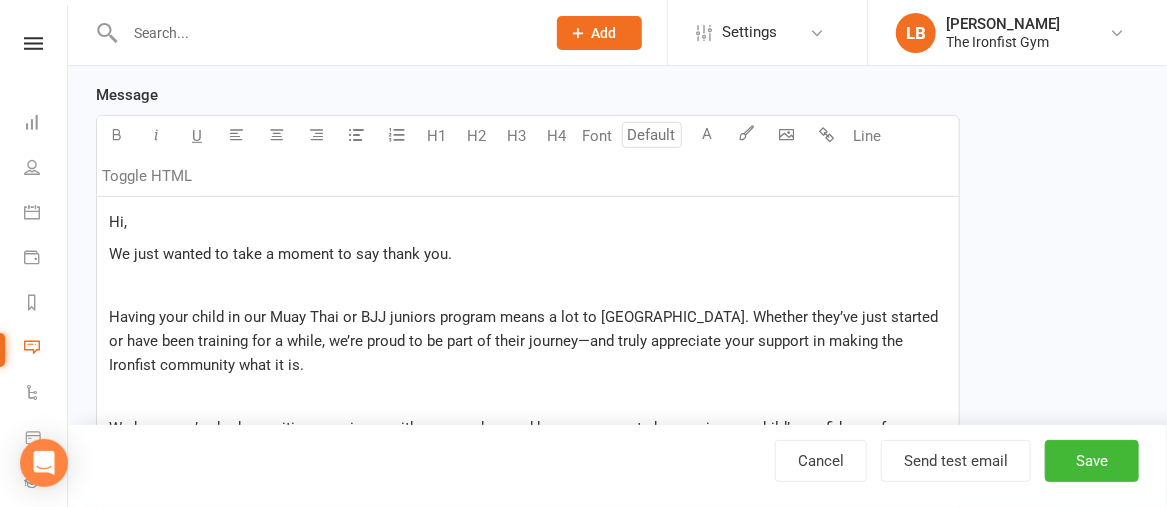 click on "﻿" at bounding box center [528, 285] 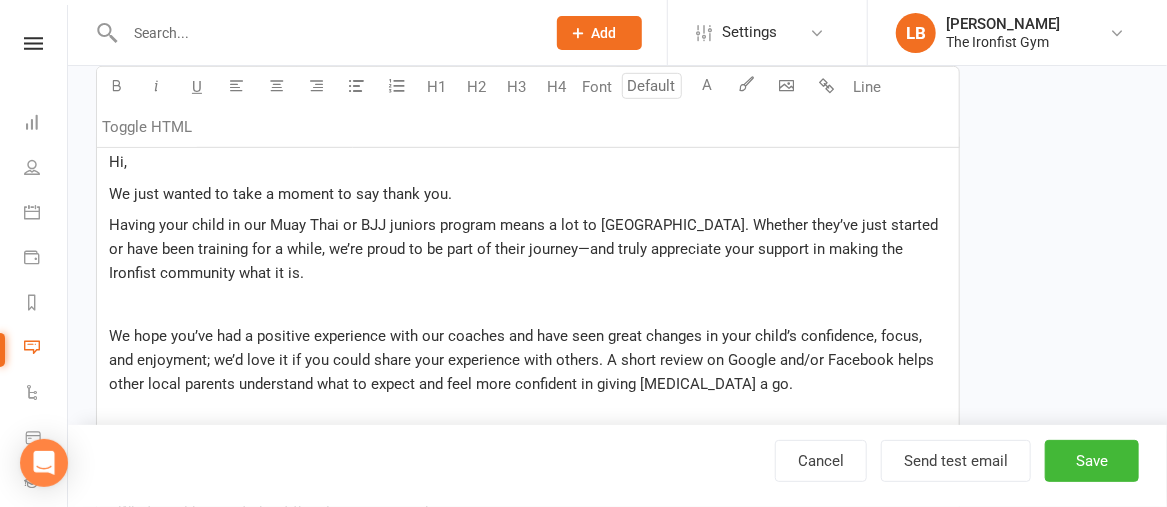 scroll, scrollTop: 422, scrollLeft: 0, axis: vertical 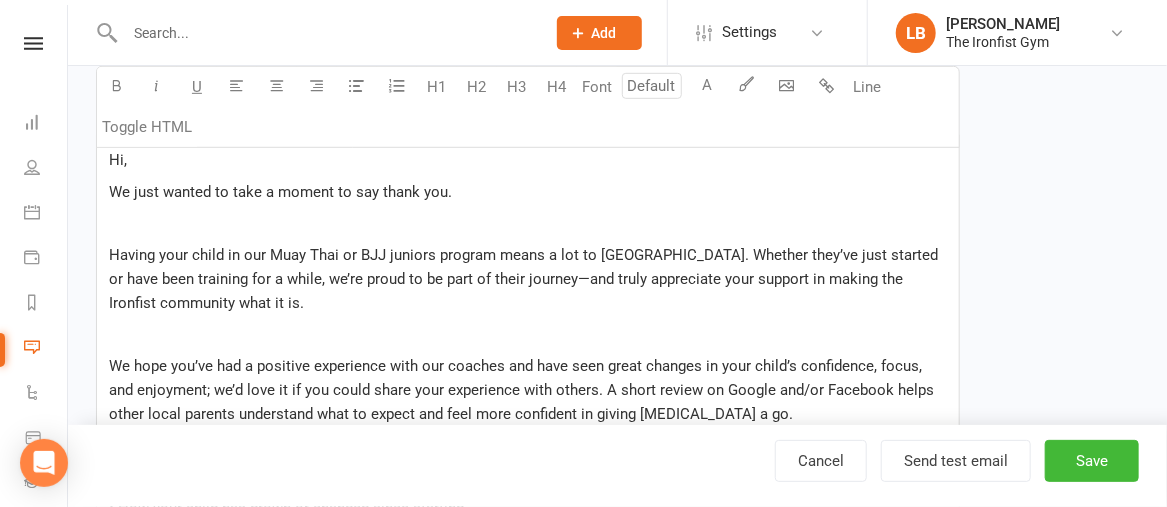 click on "Having your child in our Muay Thai or BJJ juniors program means a lot to [GEOGRAPHIC_DATA]. Whether they’ve just started or have been training for a while, we’re proud to be part of their journey—and truly appreciate your support in making the Ironfist community what it is." at bounding box center [525, 279] 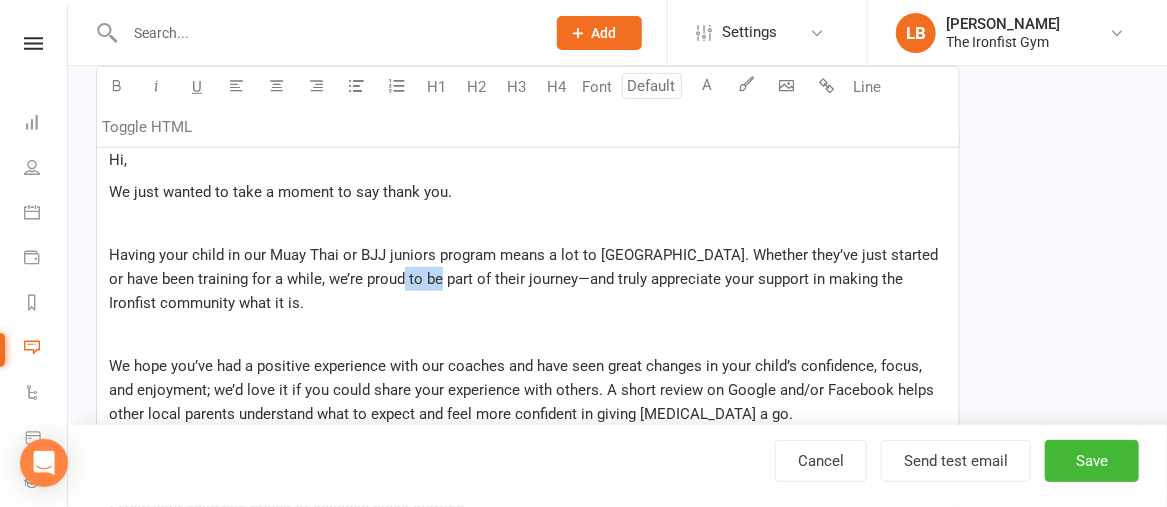 click on "Having your child in our Muay Thai or BJJ juniors program means a lot to [GEOGRAPHIC_DATA]. Whether they’ve just started or have been training for a while, we’re proud to be part of their journey—and truly appreciate your support in making the Ironfist community what it is." at bounding box center [525, 279] 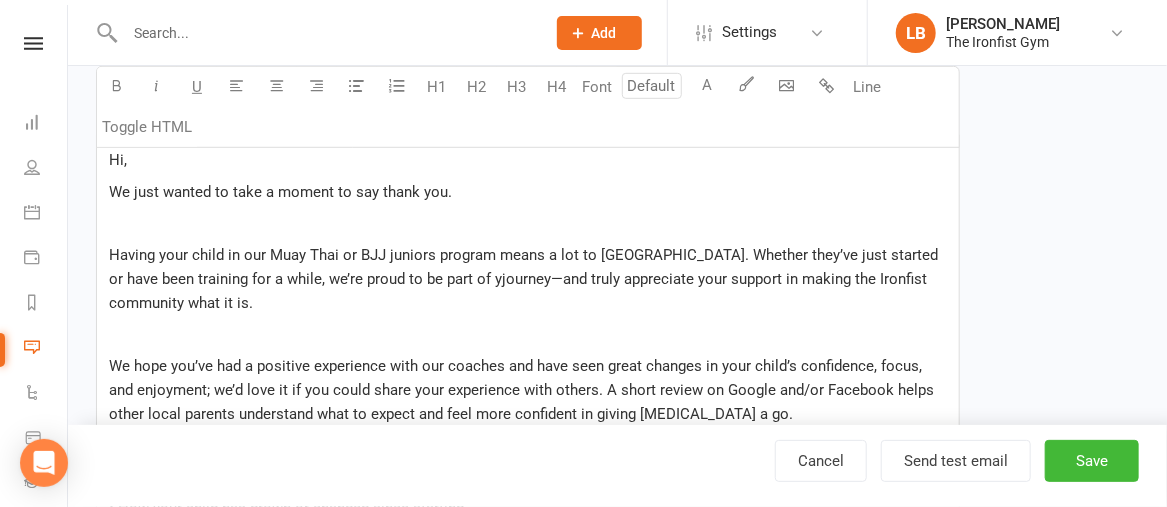 type 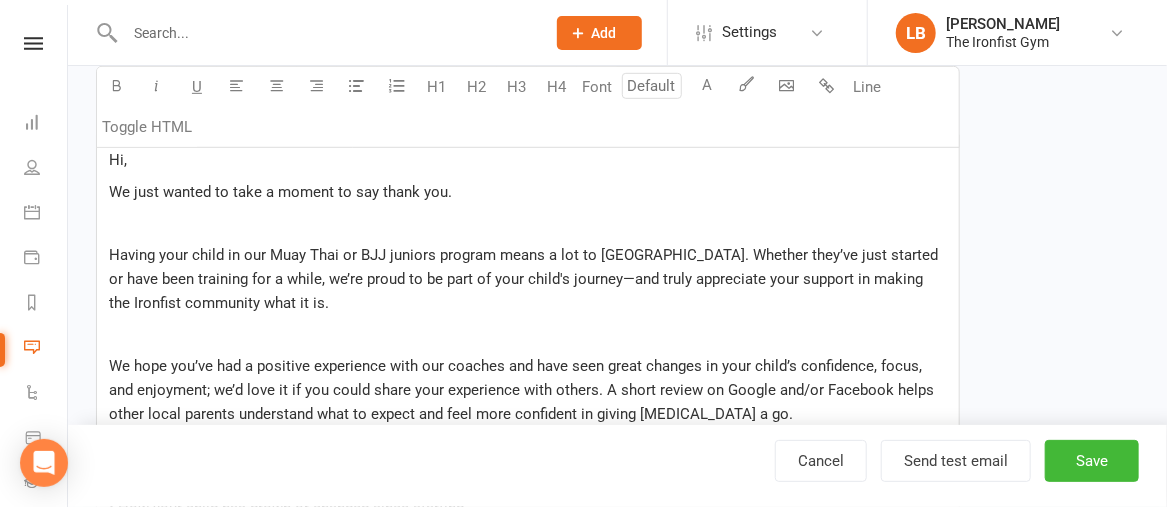click on "Having your child in our Muay Thai or BJJ juniors program means a lot to [GEOGRAPHIC_DATA]. Whether they’ve just started or have been training for a while, we’re proud to be part of your child's journey—and truly appreciate your support in making the Ironfist community what it is." at bounding box center [525, 279] 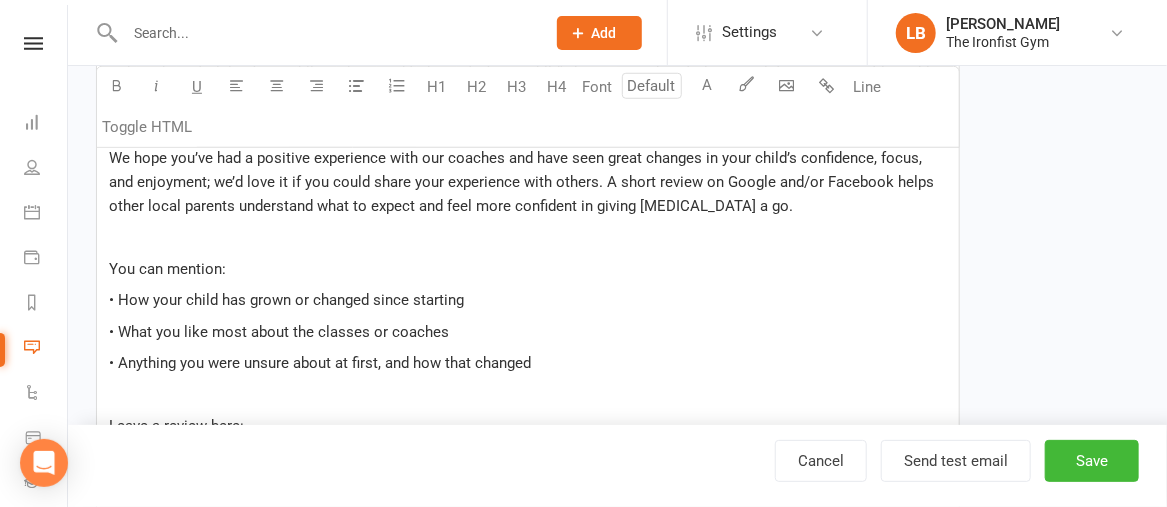 scroll, scrollTop: 630, scrollLeft: 0, axis: vertical 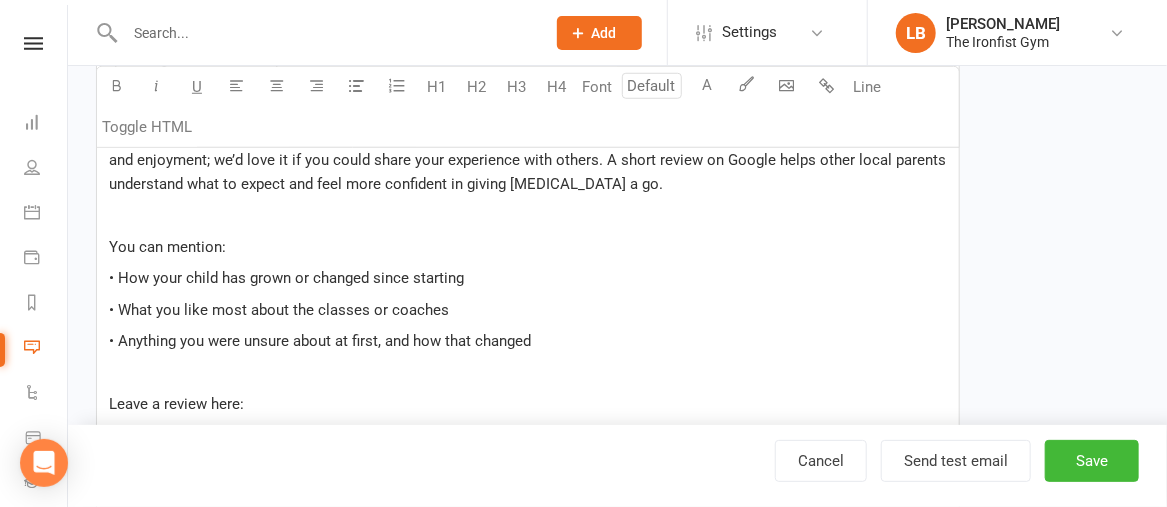 click on "We hope you’ve had a positive experience with our coaches and have seen great changes in your child’s confidence, focus, and enjoyment; we’d love it if you could share your experience with others. A short review on Google helps other local parents understand what to expect and feel more confident in giving [MEDICAL_DATA] a go." at bounding box center (529, 160) 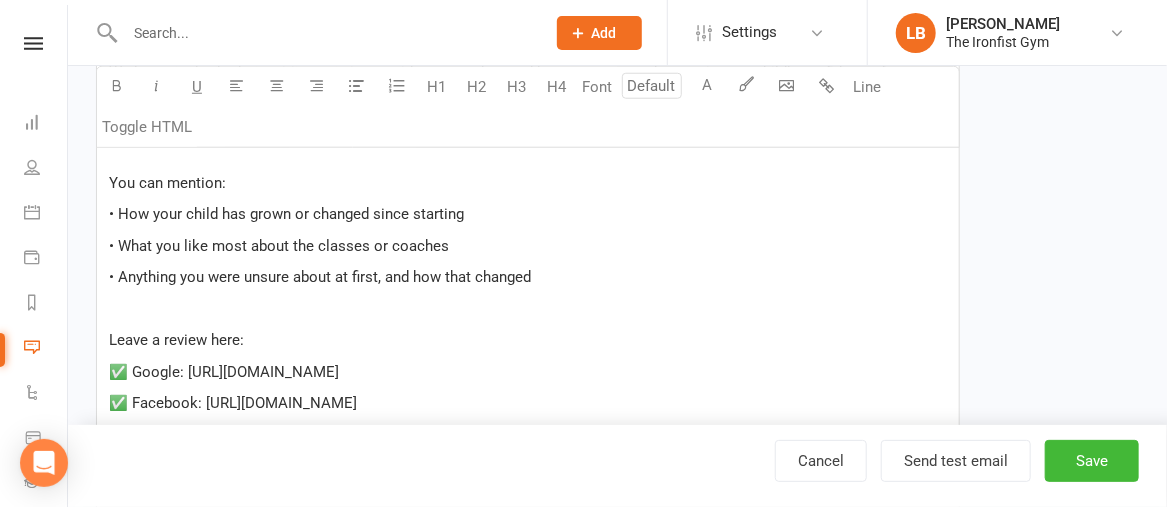 scroll, scrollTop: 716, scrollLeft: 0, axis: vertical 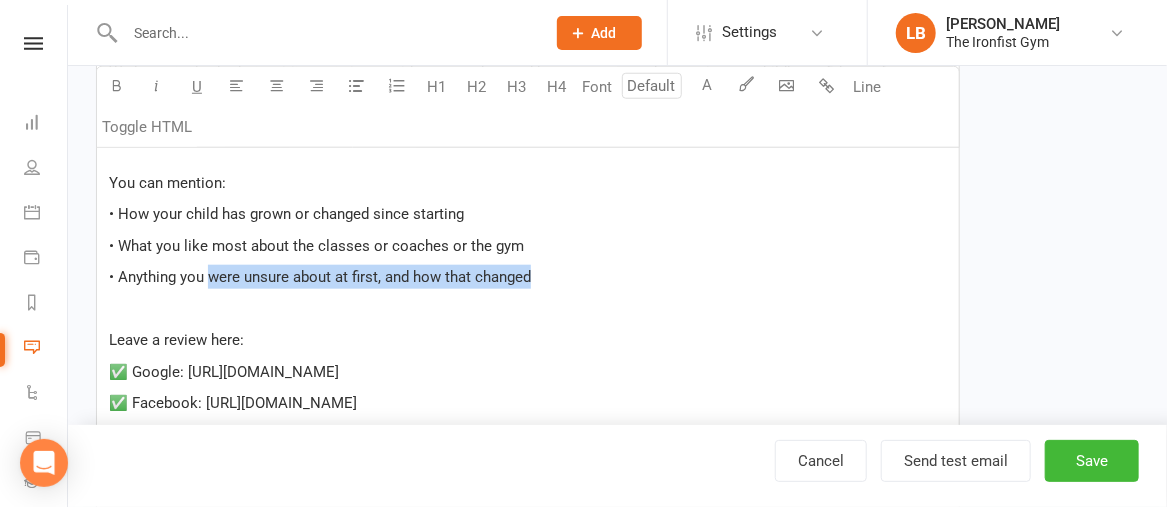 drag, startPoint x: 208, startPoint y: 273, endPoint x: 542, endPoint y: 273, distance: 334 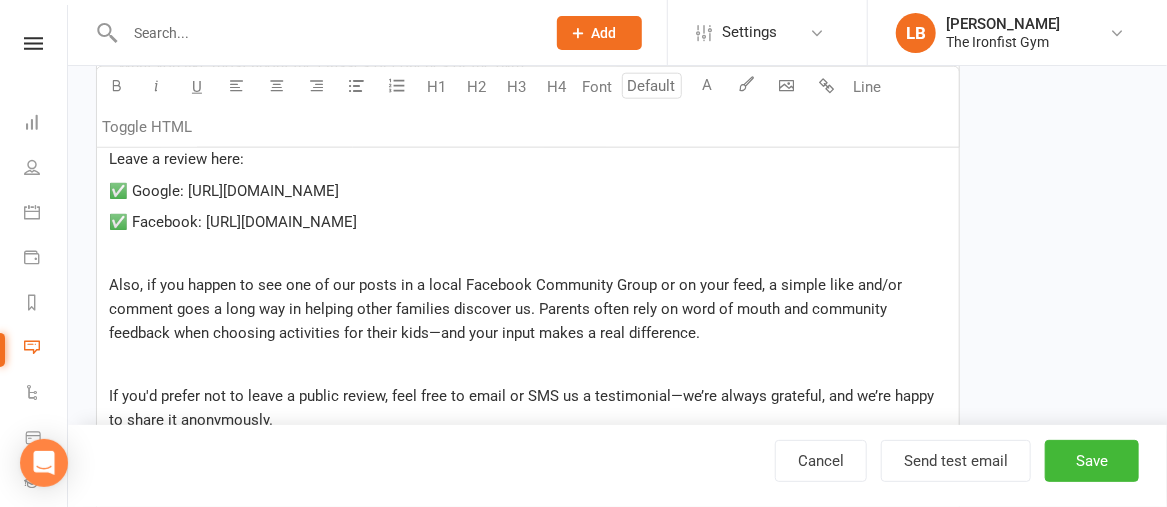 scroll, scrollTop: 900, scrollLeft: 0, axis: vertical 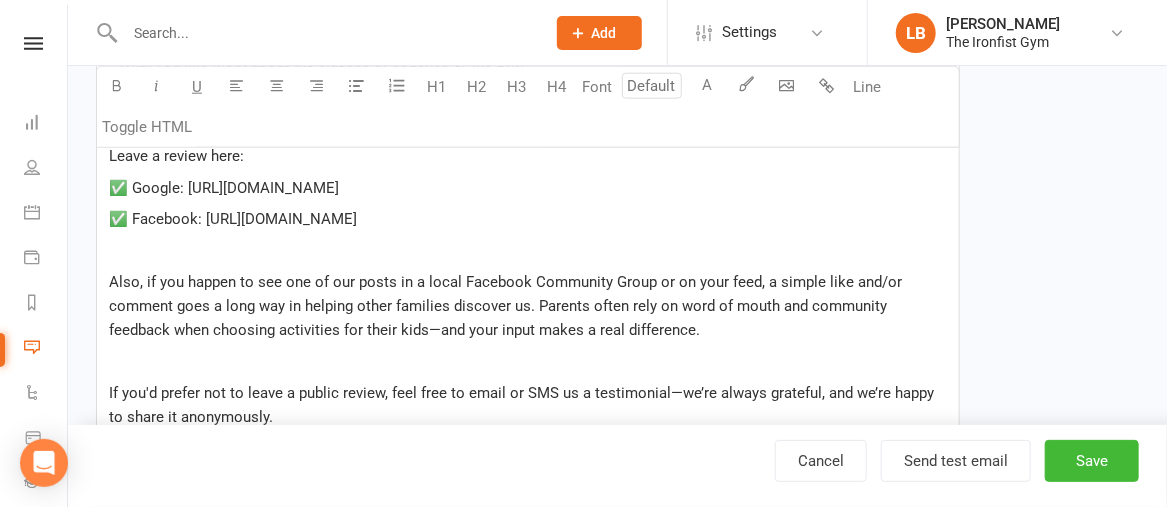 drag, startPoint x: 545, startPoint y: 219, endPoint x: 110, endPoint y: 212, distance: 435.0563 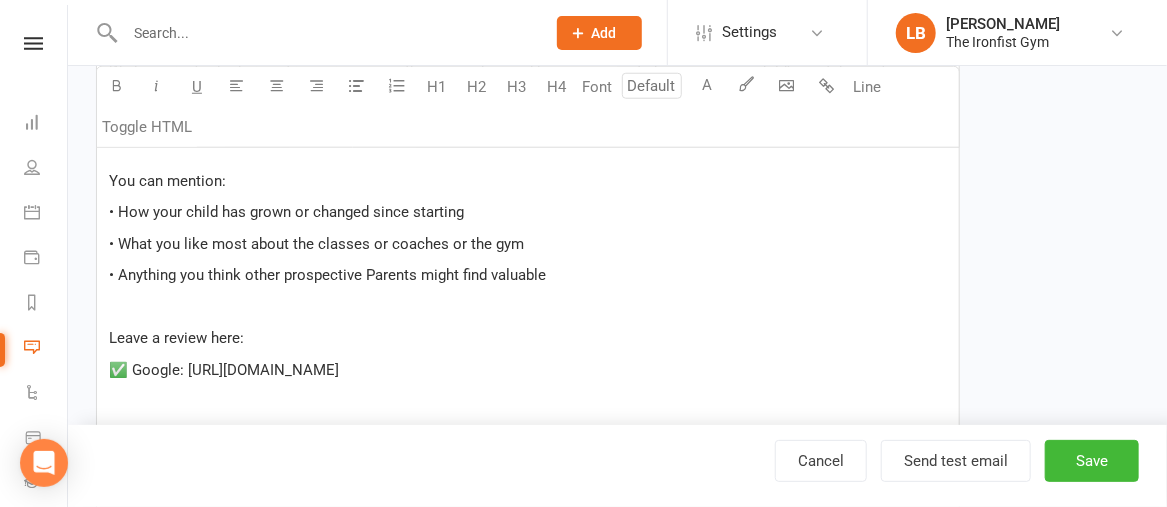 scroll, scrollTop: 713, scrollLeft: 0, axis: vertical 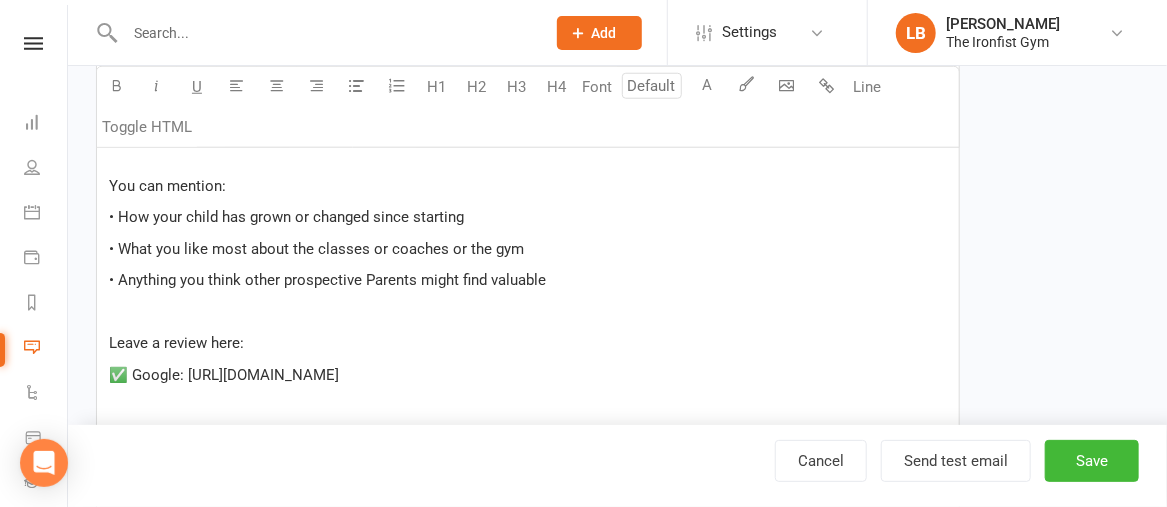 click on "﻿" at bounding box center (528, 312) 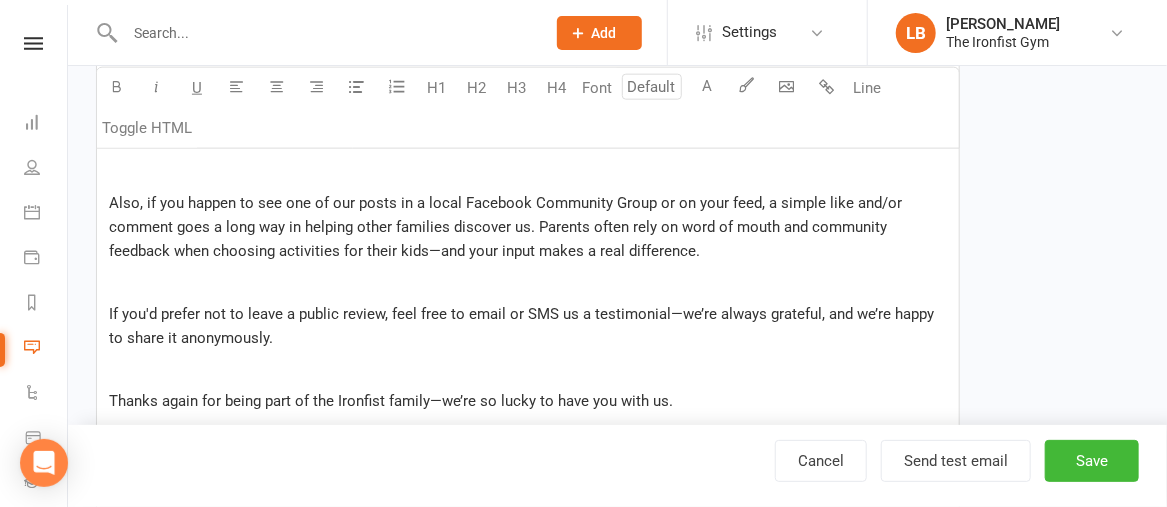 scroll, scrollTop: 953, scrollLeft: 0, axis: vertical 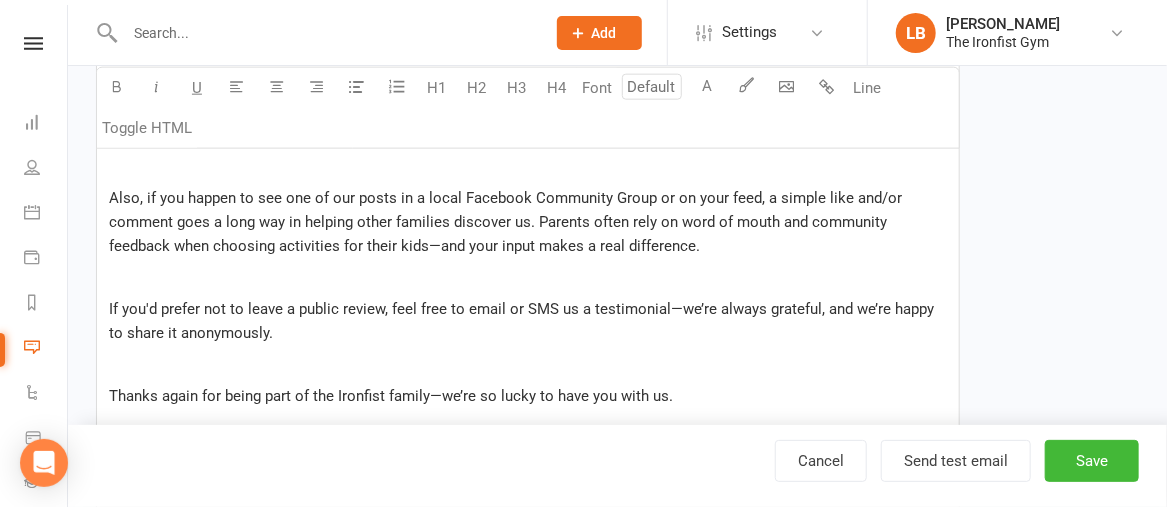 click on "Also, if you happen to see one of our posts in a local Facebook Community Group or on your feed, a simple like and/or comment goes a long way in helping other families discover us. Parents often rely on word of mouth and community feedback when choosing activities for their kids—and your input makes a real difference." at bounding box center [528, 222] 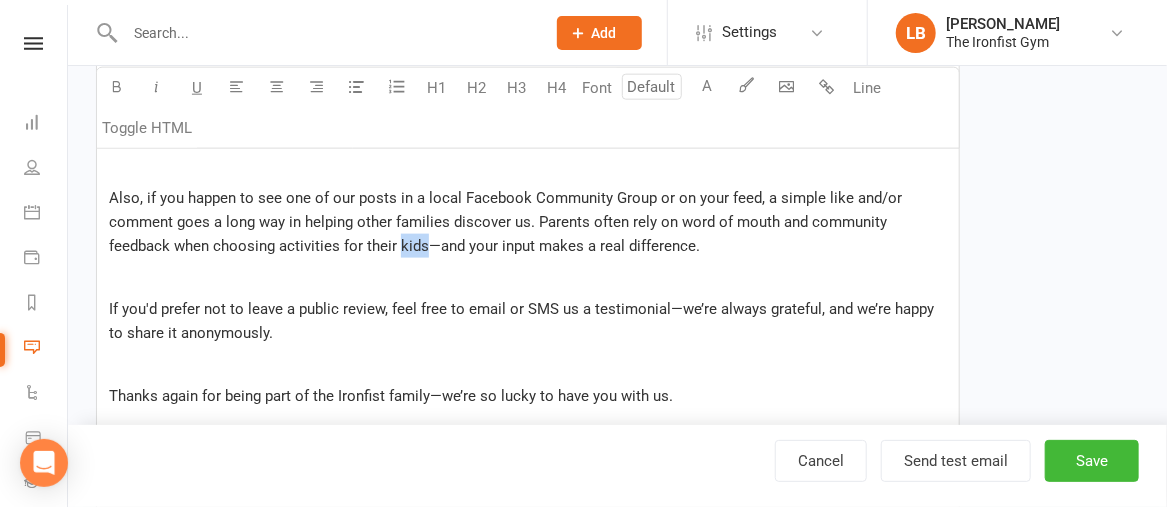 click on "Also, if you happen to see one of our posts in a local Facebook Community Group or on your feed, a simple like and/or comment goes a long way in helping other families discover us. Parents often rely on word of mouth and community feedback when choosing activities for their kids—and your input makes a real difference." at bounding box center [507, 222] 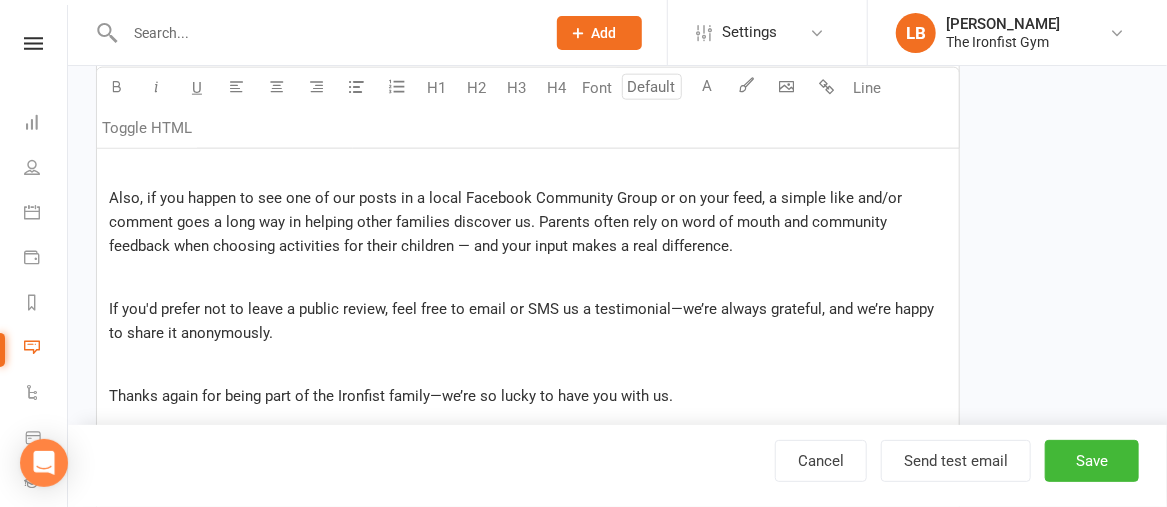 click on "Hi, We just wanted to take a moment to say thank you. ﻿ Having your child in our Muay Thai or BJJ juniors program means a lot to [GEOGRAPHIC_DATA]. Whether they’ve just started or have been training for a while, we’re proud to be part of your child's journey—and we truly appreciate your support in making the Ironfist community what it is. ﻿ We hope you’ve had a positive experience with our coaches and have seen great changes in your child’s confidence, focus, and enjoyment; we’d love it if you could share your experience with others. A short review on Google helps other local parents understand what to expect and feel more confident in giving [MEDICAL_DATA] a go, with us. ﻿ You can mention: • How your child has grown or changed since starting • What you like most about the classes or coaches or the gym • Anything you think other prospective Parents might find valuable  ﻿ Leave a review here: ✅ Google: [URL][DOMAIN_NAME] ﻿ ﻿ ﻿ ﻿ Warm regards, ﻿ ﻿ ﻿ ﻿ ﻿ ﻿ ﻿" at bounding box center [528, 391] 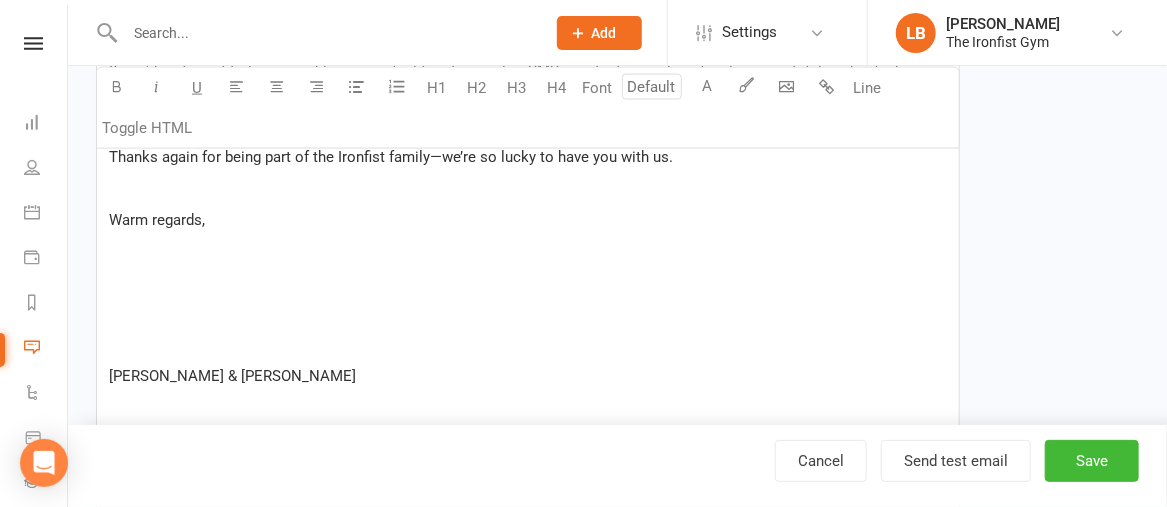 scroll, scrollTop: 1190, scrollLeft: 0, axis: vertical 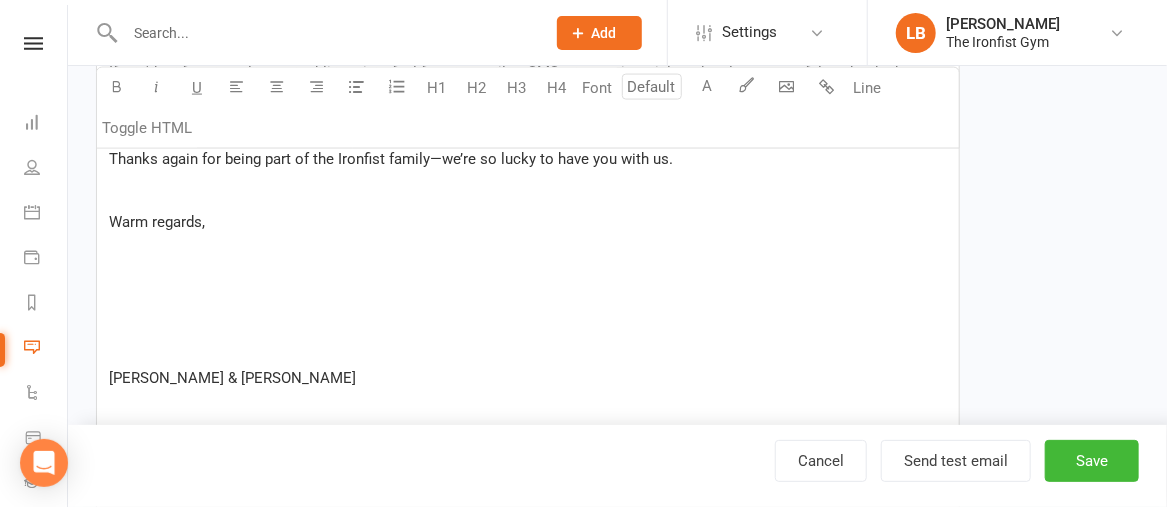 click on "﻿" at bounding box center [528, 190] 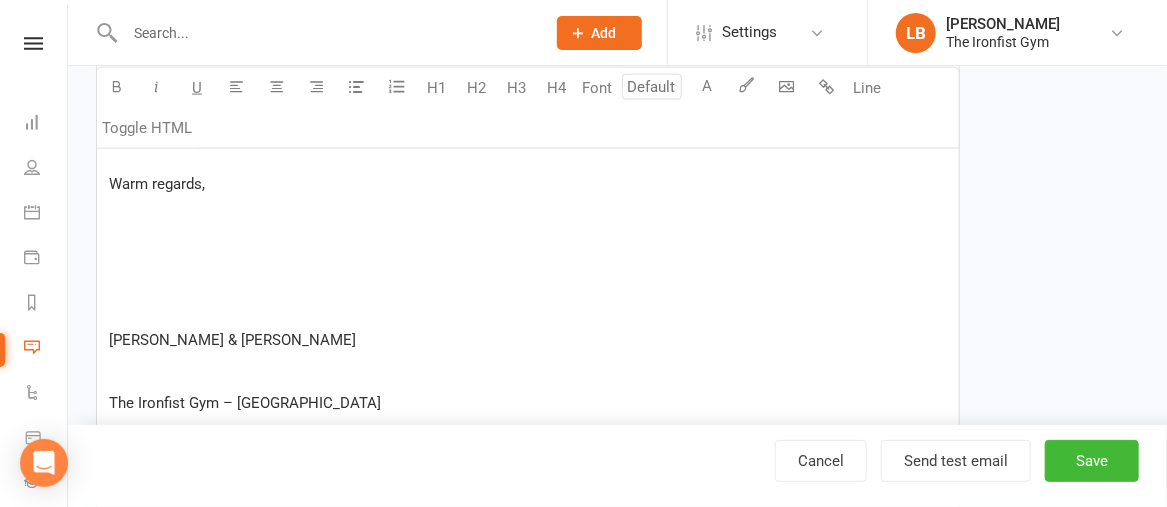 scroll, scrollTop: 1238, scrollLeft: 0, axis: vertical 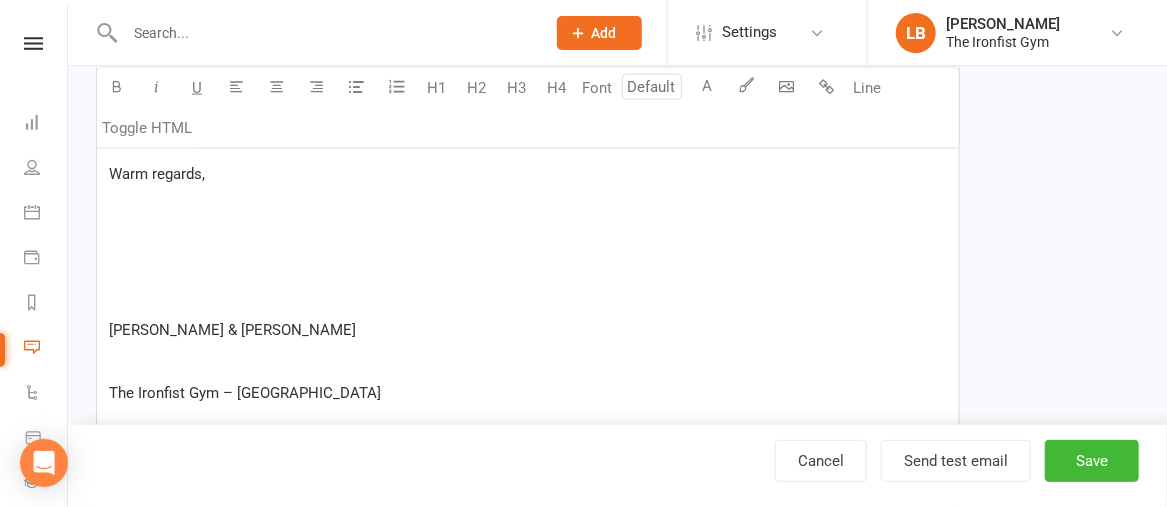 click on "﻿" at bounding box center (528, 237) 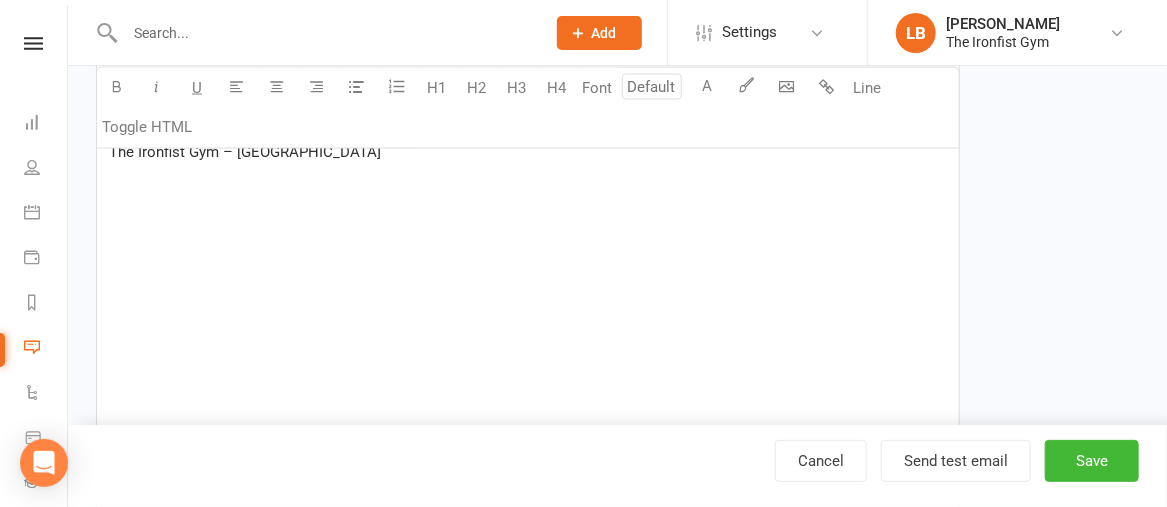 scroll, scrollTop: 1385, scrollLeft: 0, axis: vertical 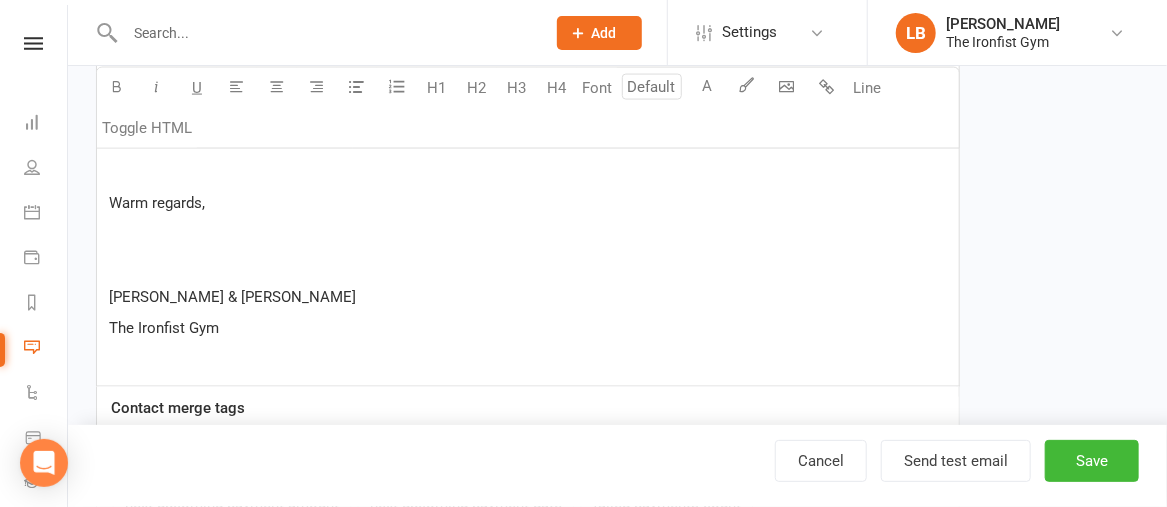 click on "﻿" at bounding box center (528, 266) 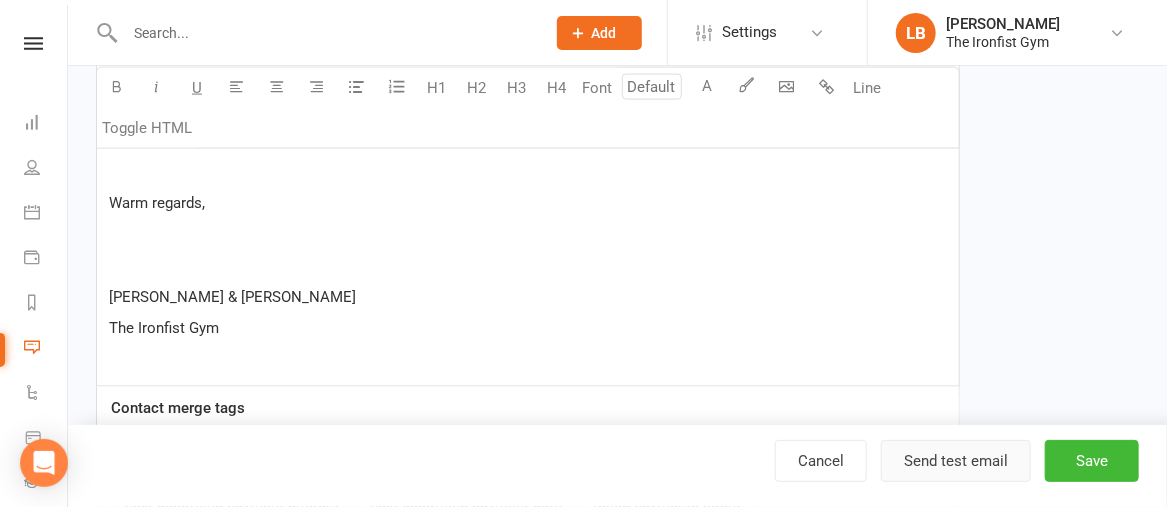 click on "Send test email" at bounding box center (956, 461) 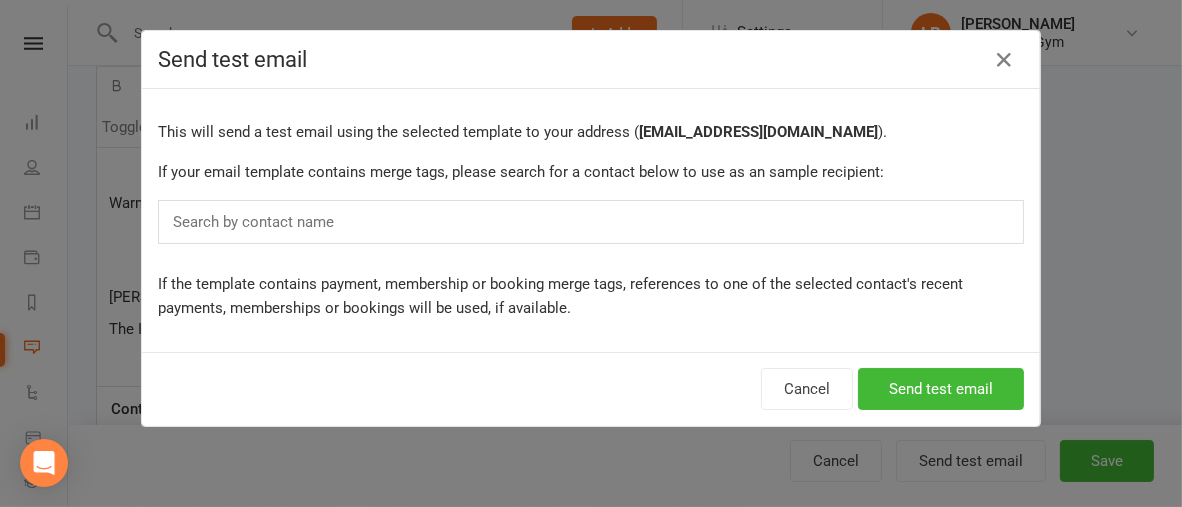 click on "Search by contact name" at bounding box center [591, 222] 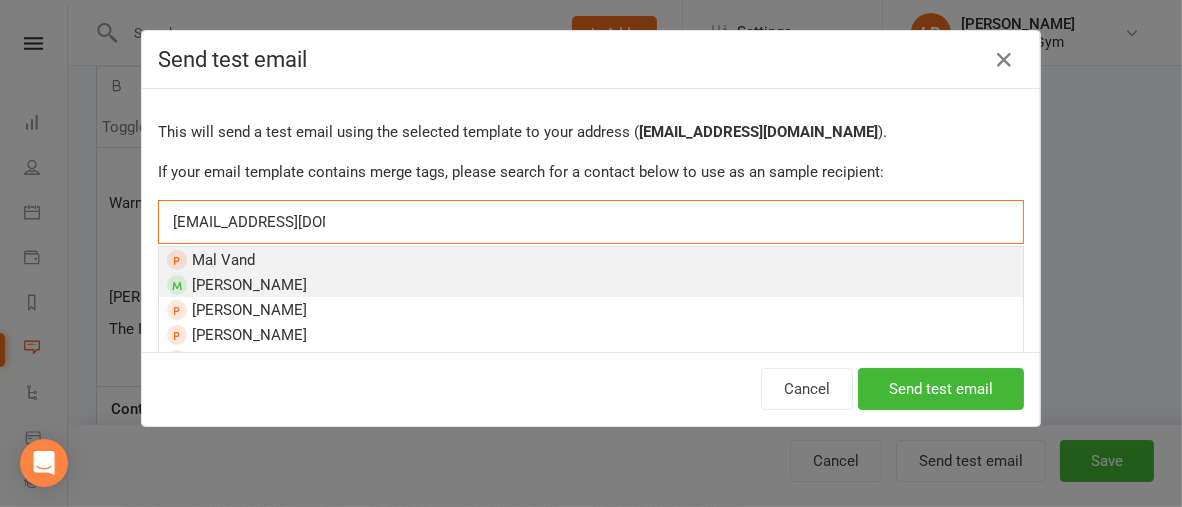 type on "[EMAIL_ADDRESS][DOMAIN_NAME]" 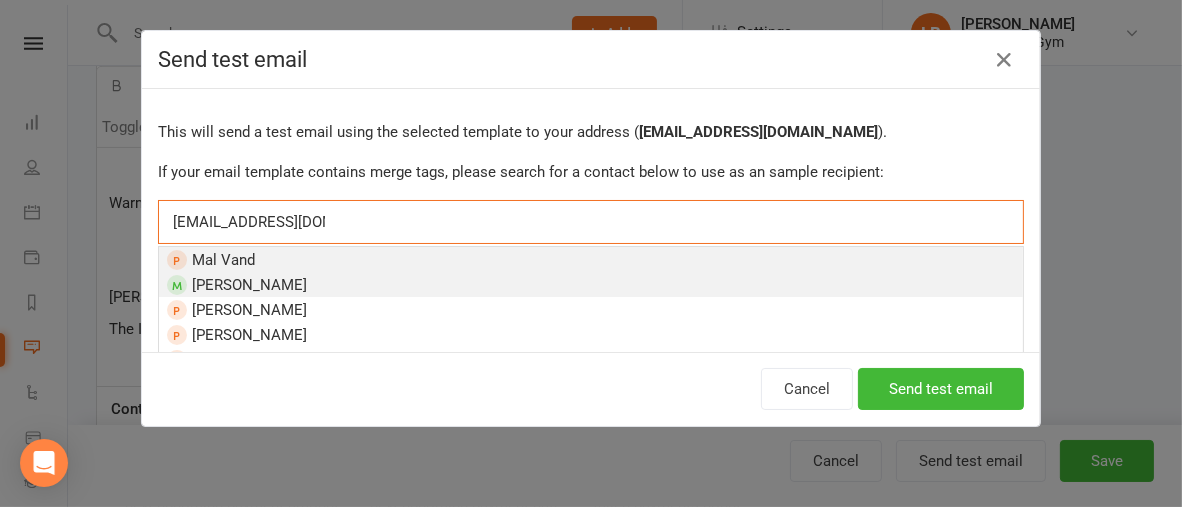 click on "[PERSON_NAME]" at bounding box center (591, 284) 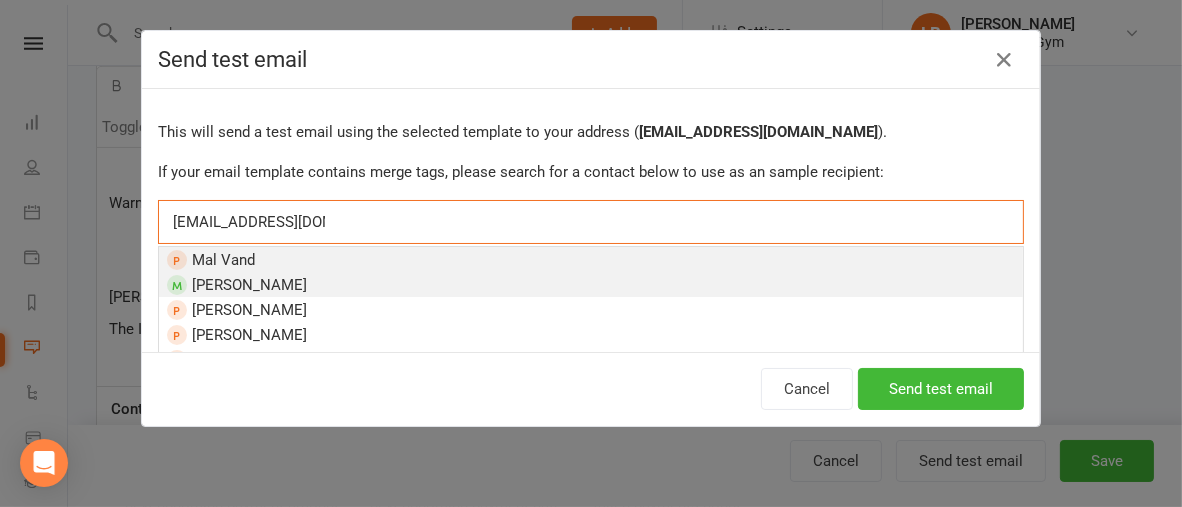 type 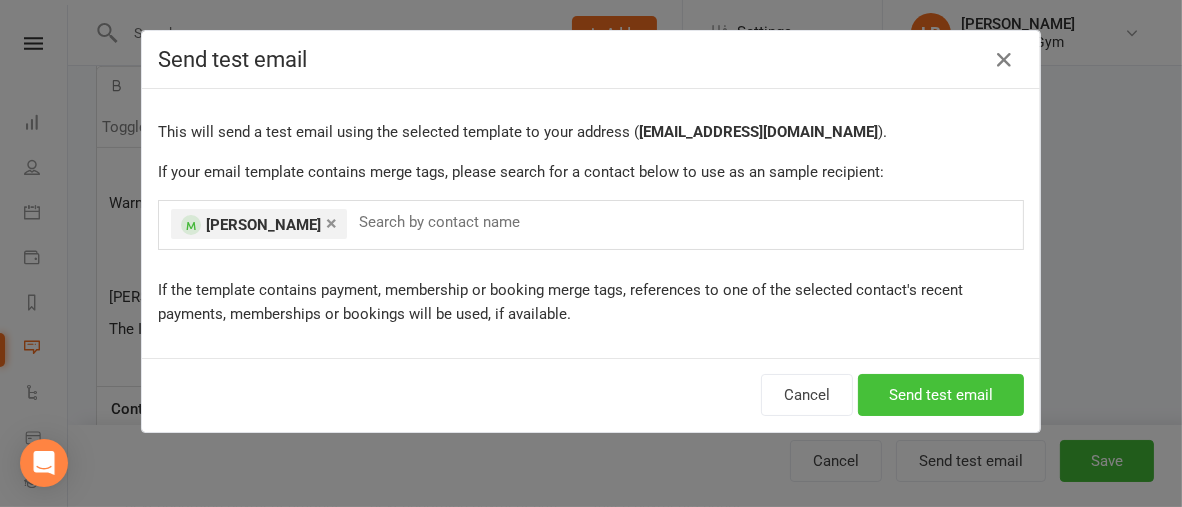 click on "Send test email" at bounding box center [941, 395] 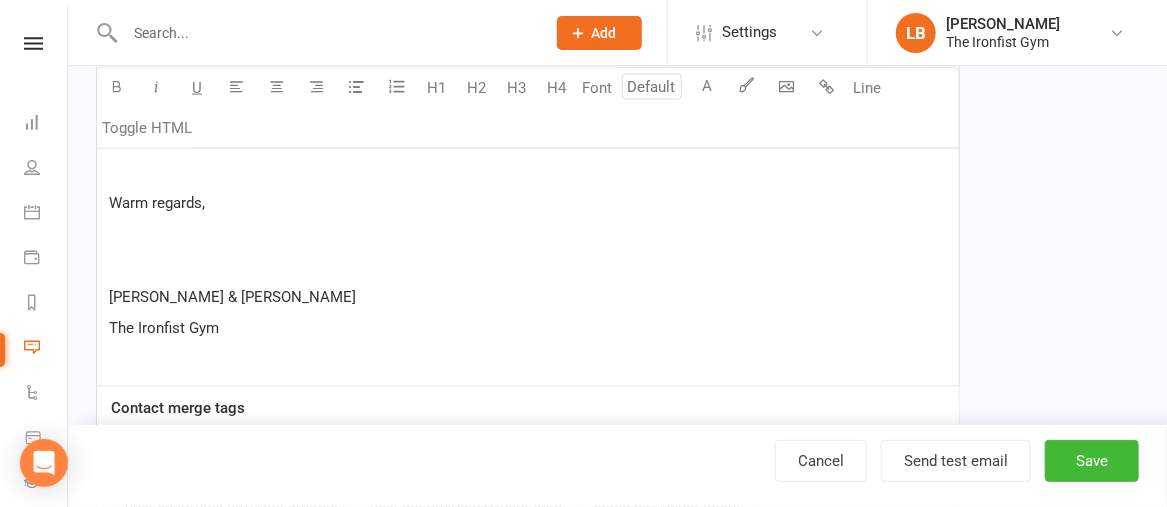 click on "[PERSON_NAME] & [PERSON_NAME]" at bounding box center (528, 297) 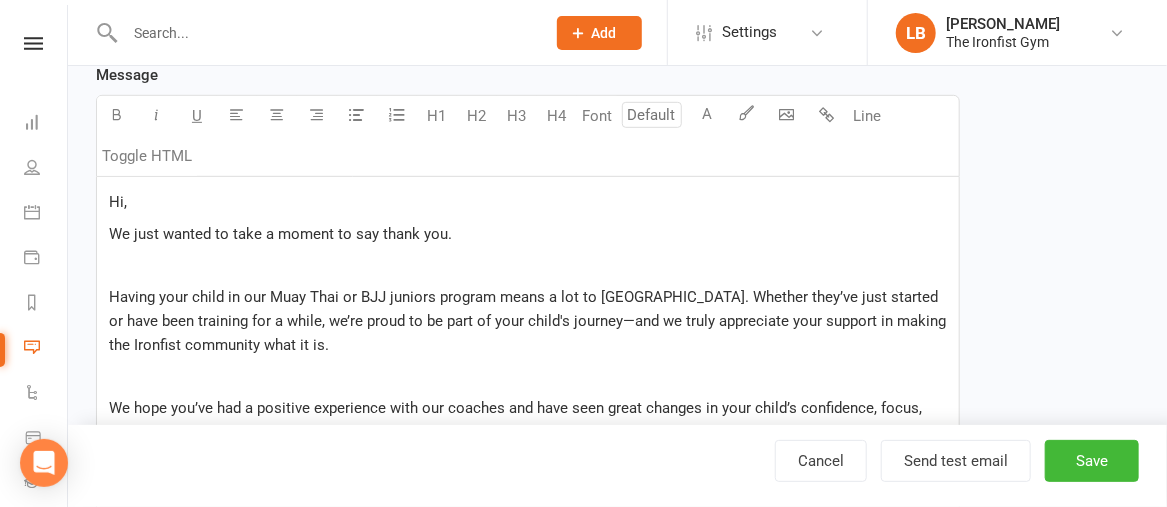 scroll, scrollTop: 388, scrollLeft: 0, axis: vertical 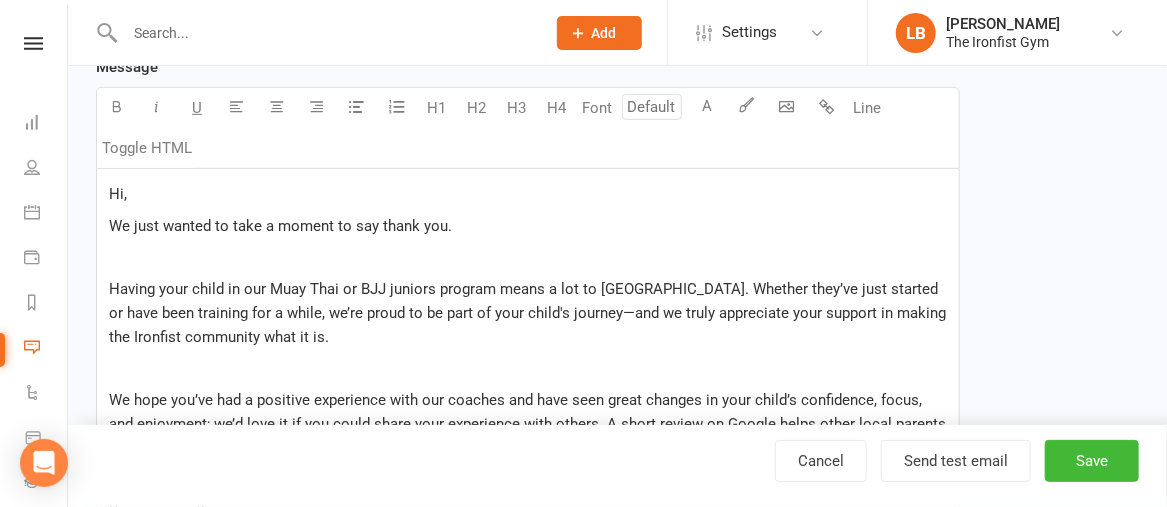 click on "Hi," at bounding box center [528, 194] 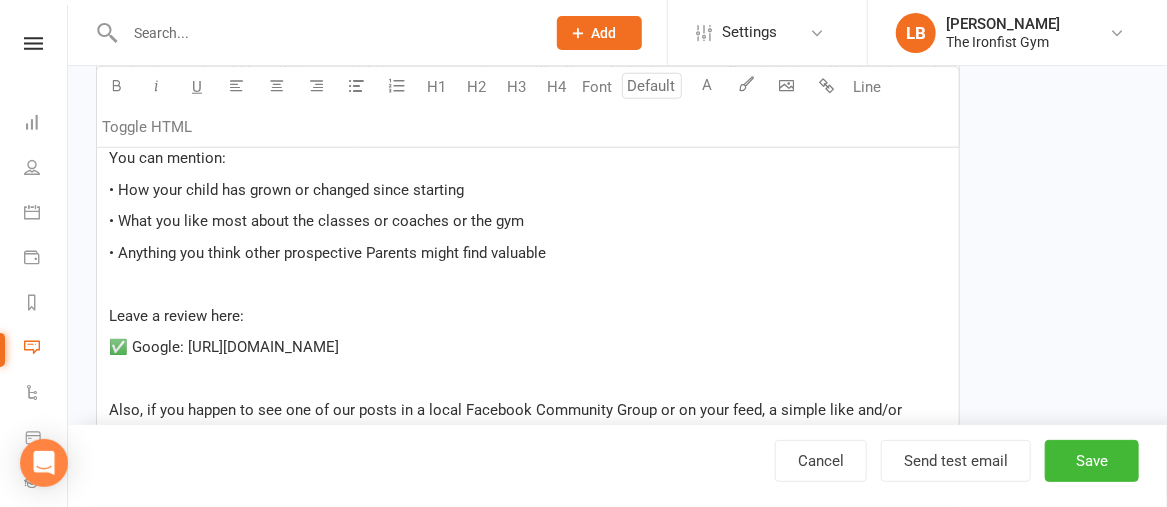 scroll, scrollTop: 772, scrollLeft: 0, axis: vertical 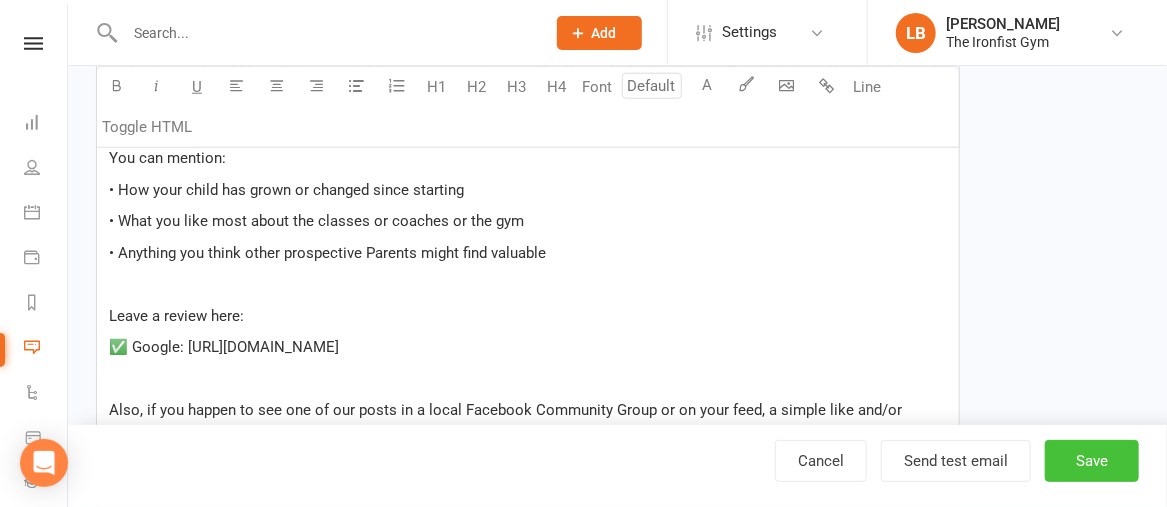 click on "Save" at bounding box center [1092, 461] 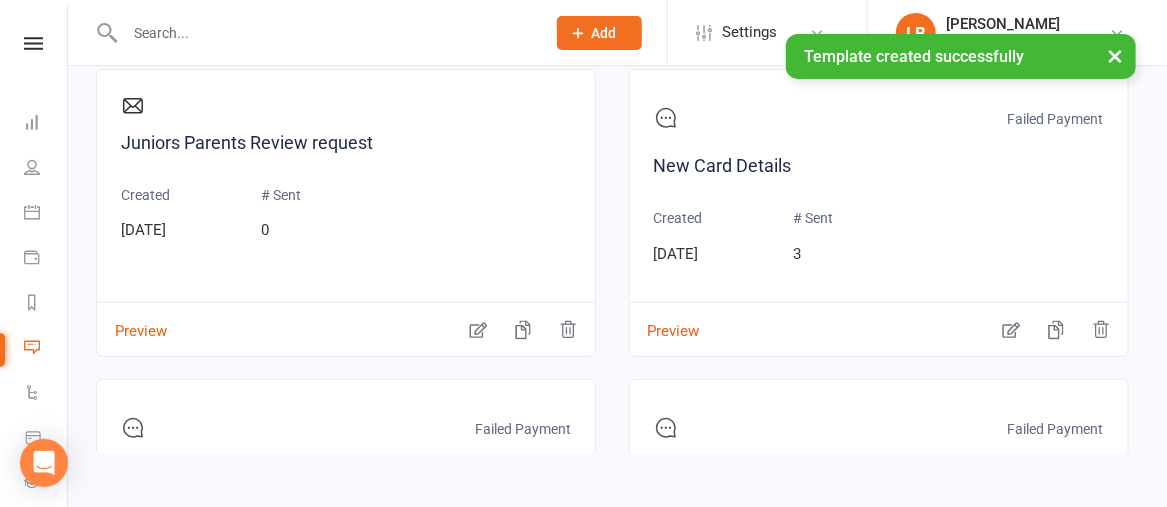 scroll, scrollTop: 294, scrollLeft: 0, axis: vertical 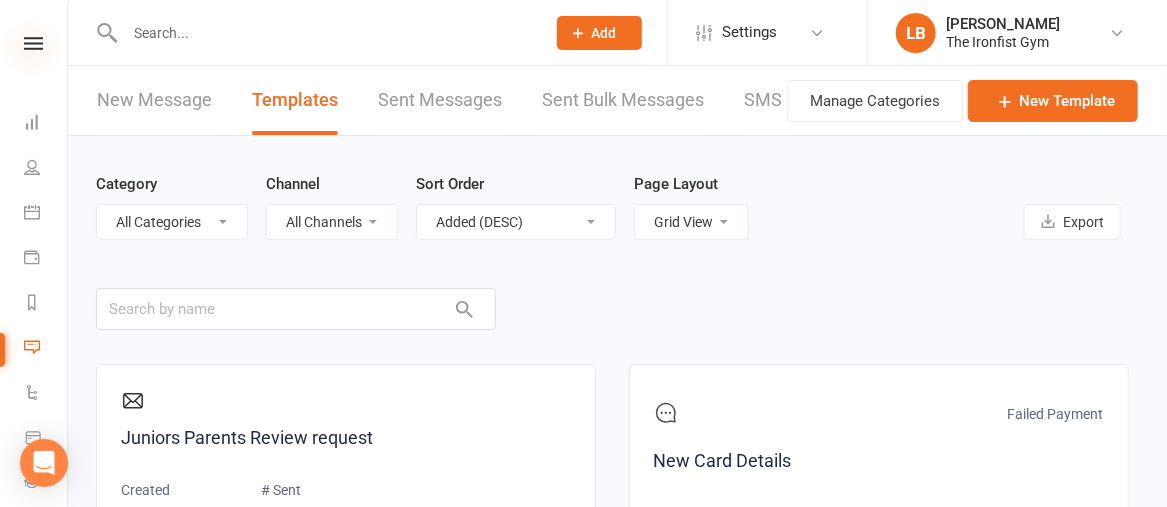 click at bounding box center (33, 43) 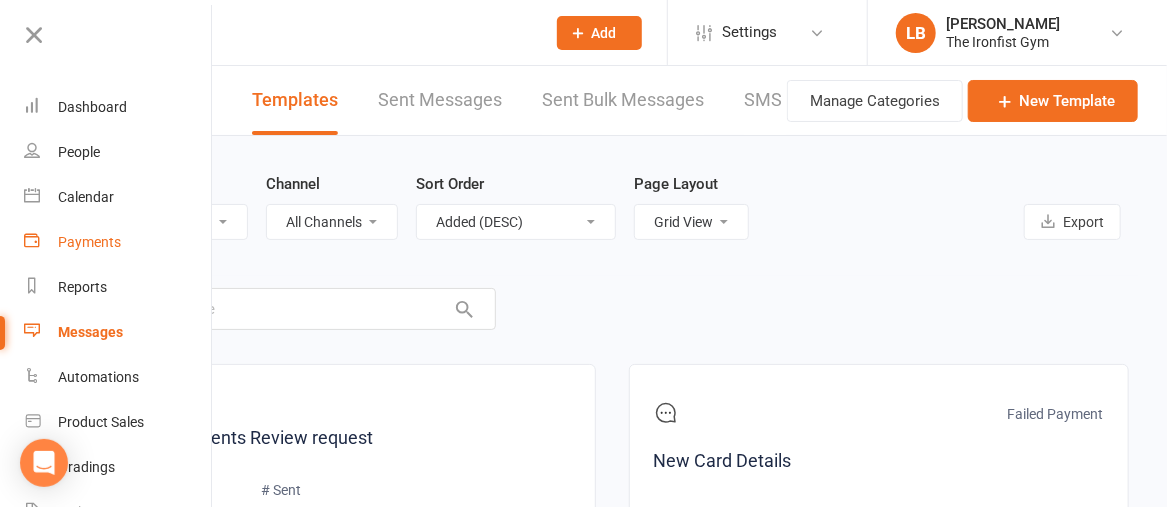click on "Payments" at bounding box center (89, 242) 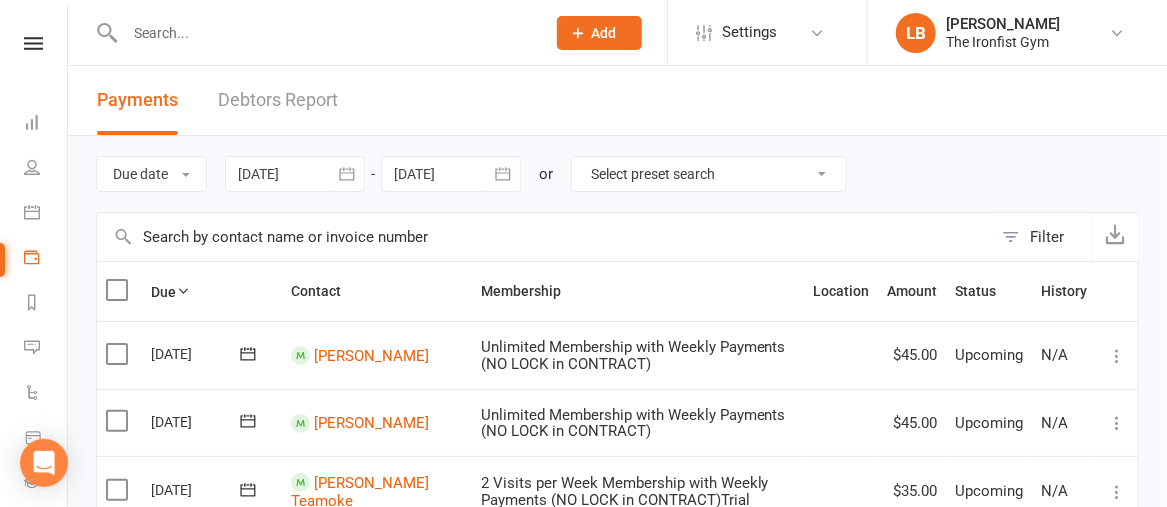 click on "Select preset search All failures All skipped payments All pending payments Successful payments (last 14 days)  Successful payments (last 30 days) Successful payments (last 90 days)" at bounding box center [709, 174] 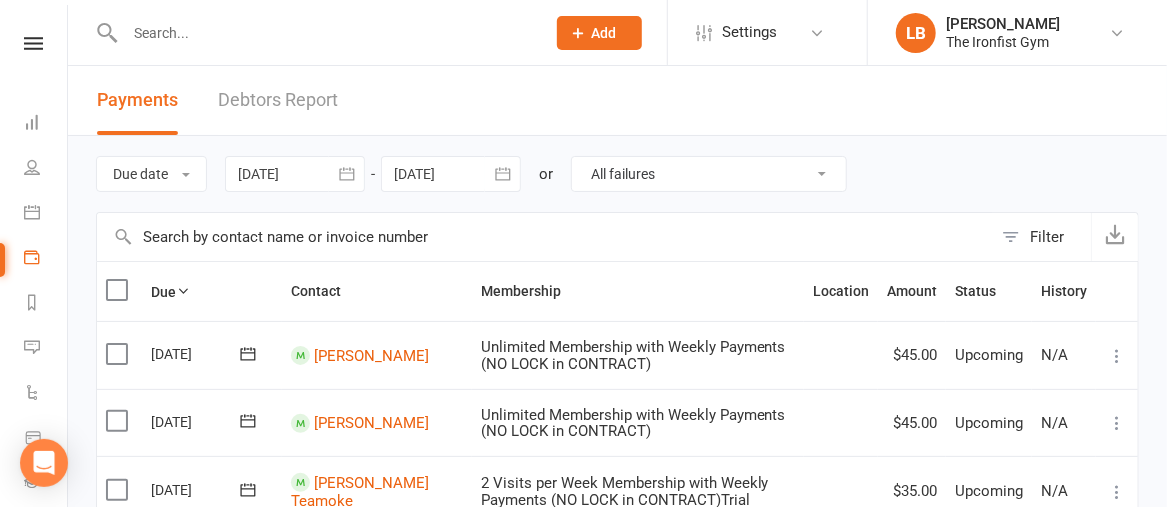 click on "Select preset search All failures All skipped payments All pending payments Successful payments (last 14 days)  Successful payments (last 30 days) Successful payments (last 90 days)" at bounding box center [709, 174] 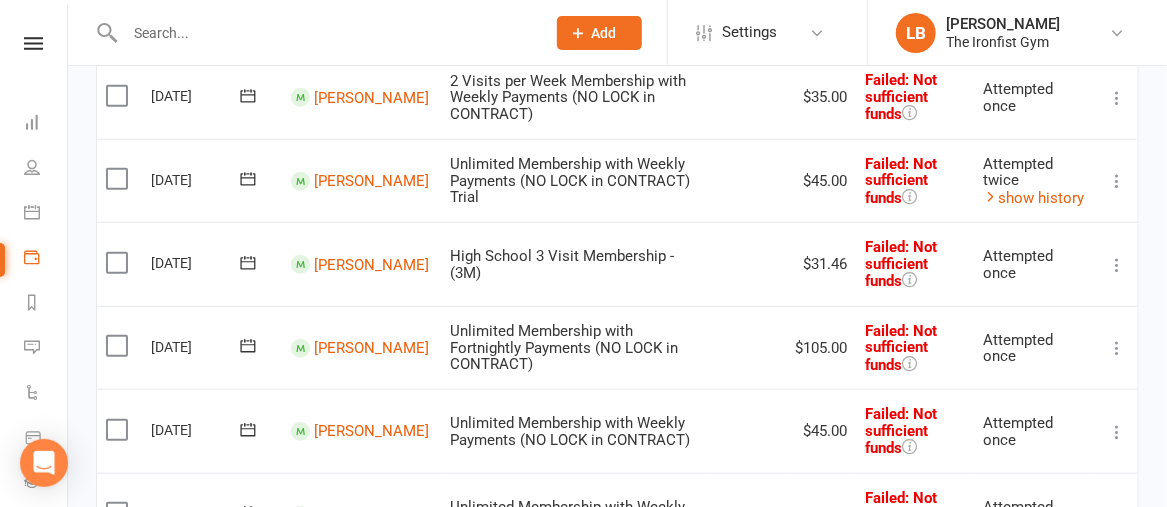 scroll, scrollTop: 441, scrollLeft: 0, axis: vertical 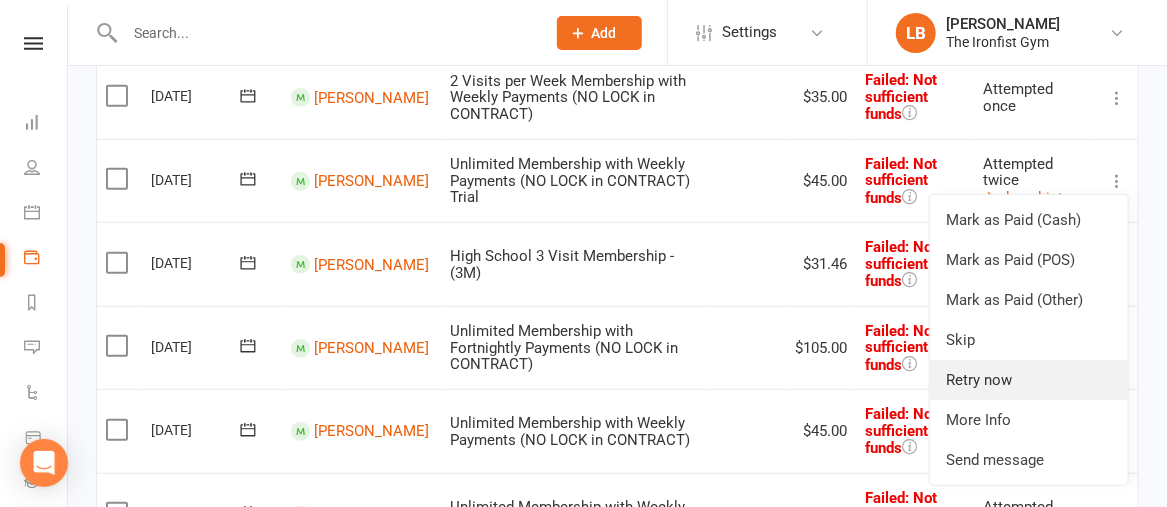 click on "Retry now" at bounding box center (1029, 380) 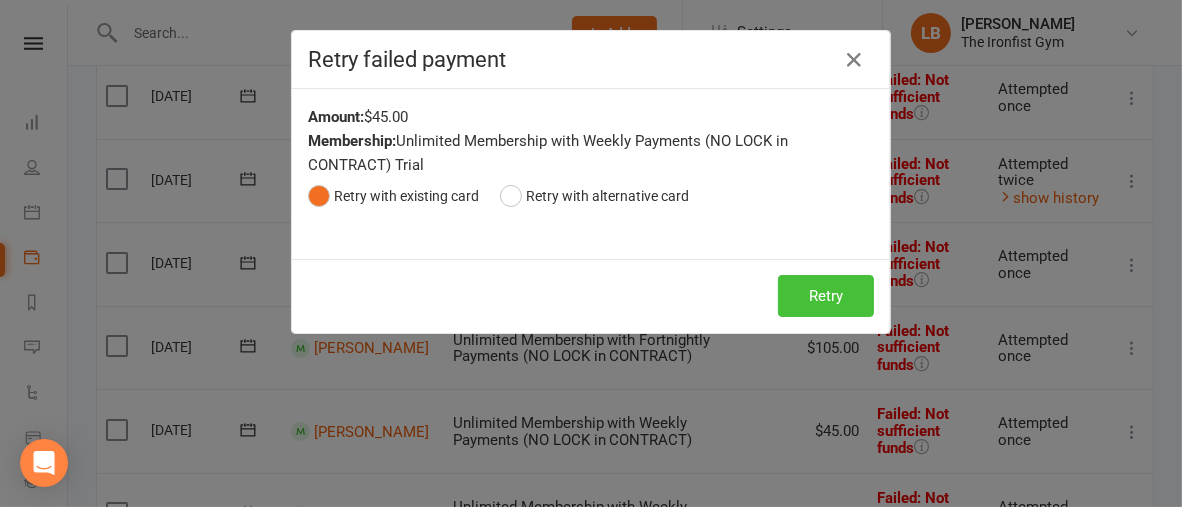 click on "Retry" at bounding box center (826, 296) 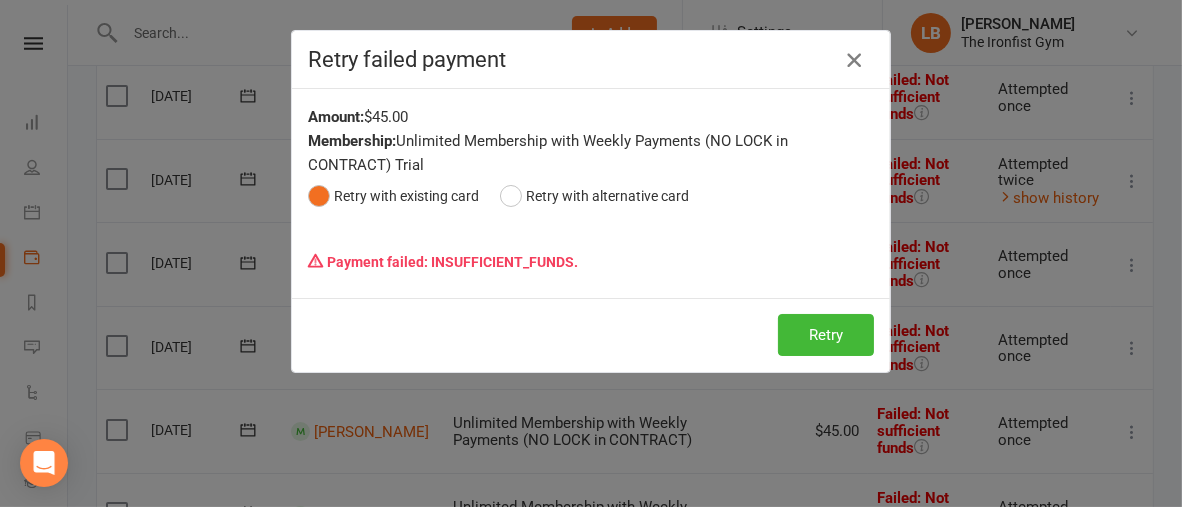 click at bounding box center [854, 60] 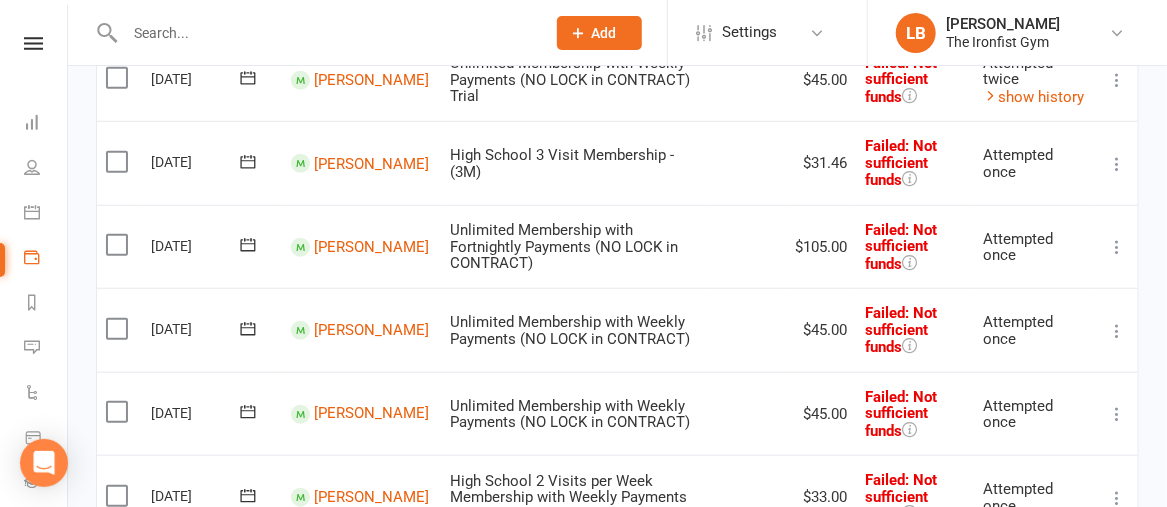 scroll, scrollTop: 542, scrollLeft: 0, axis: vertical 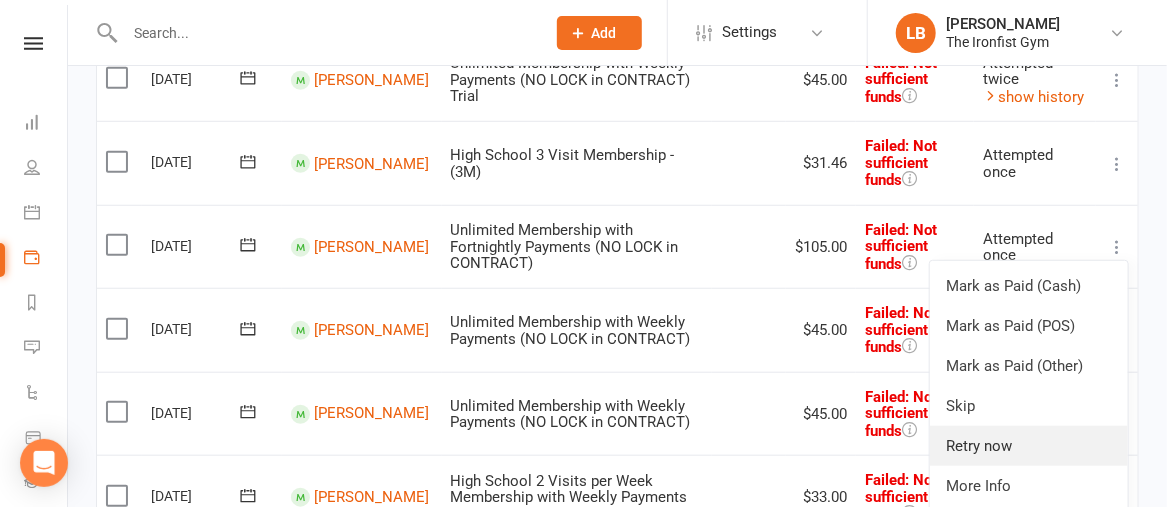 click on "Retry now" at bounding box center [1029, 446] 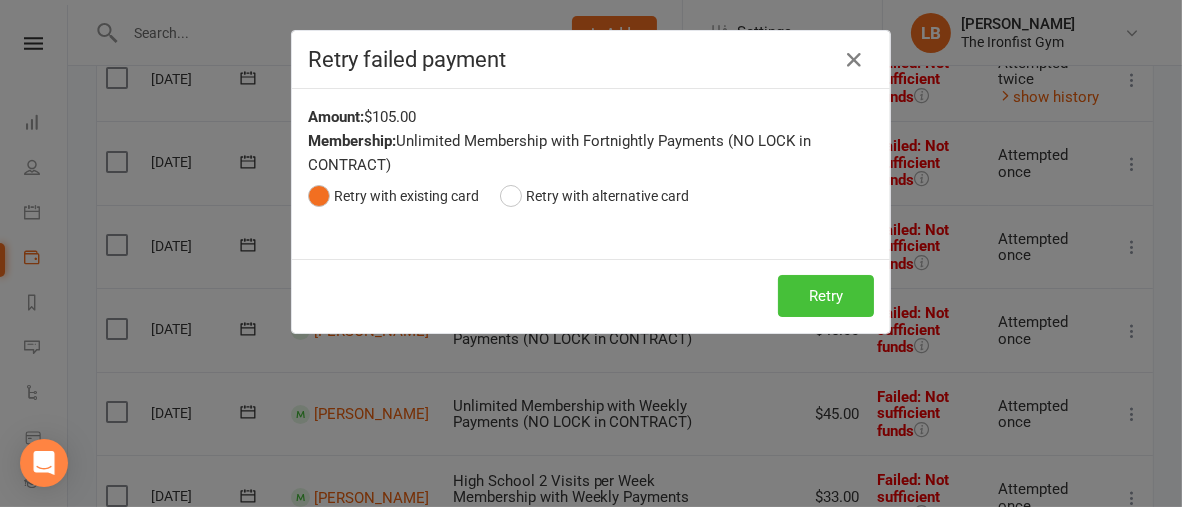 click on "Retry" at bounding box center (826, 296) 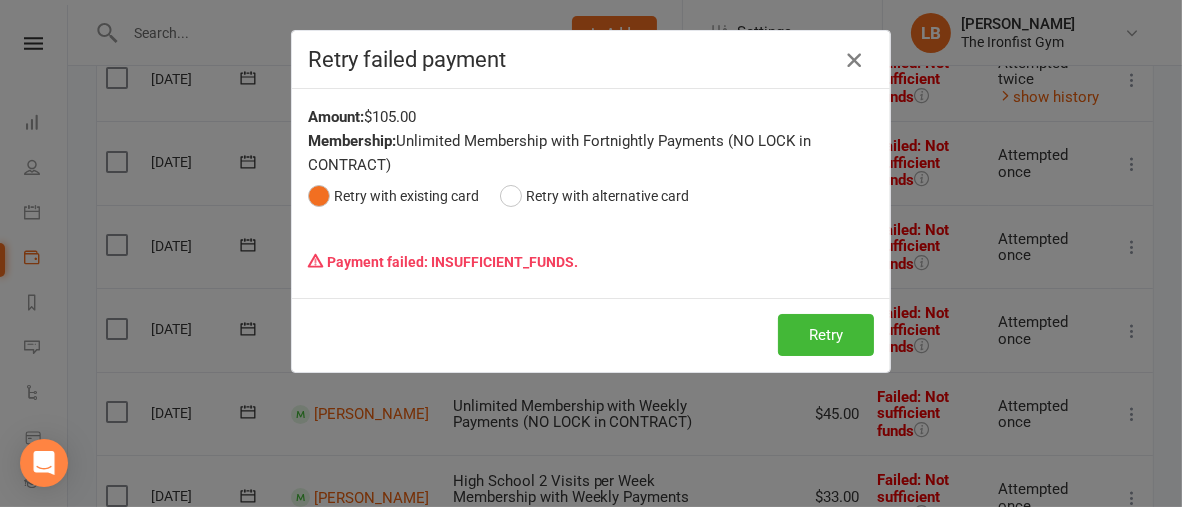 click at bounding box center [854, 60] 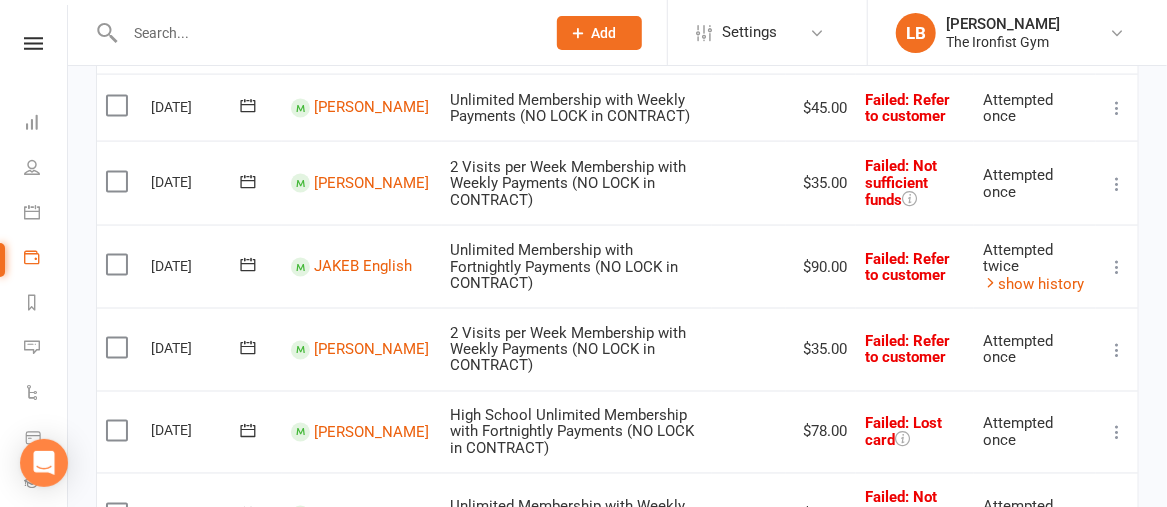 scroll, scrollTop: 1180, scrollLeft: 0, axis: vertical 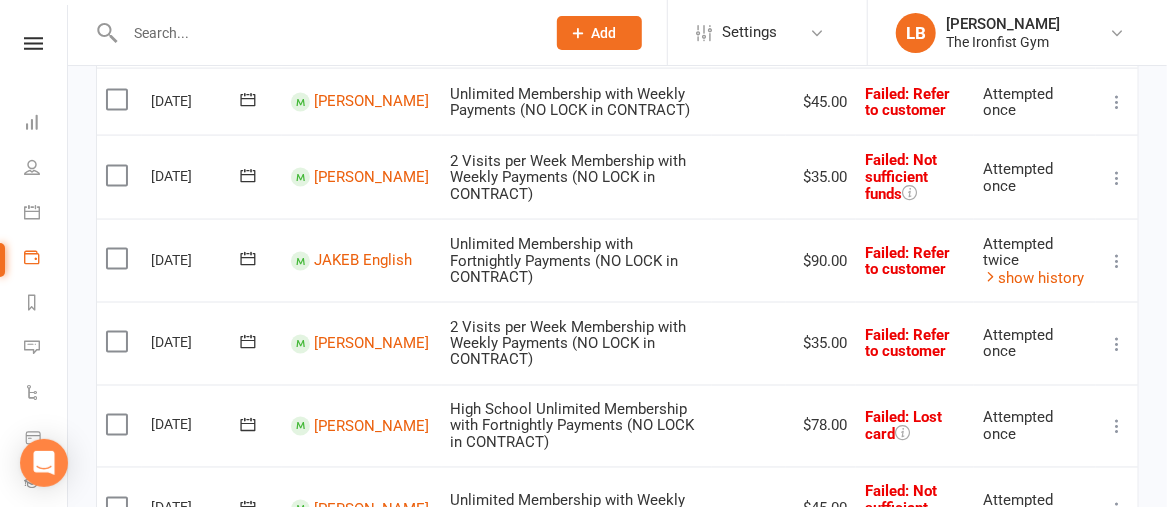 click at bounding box center (1117, 261) 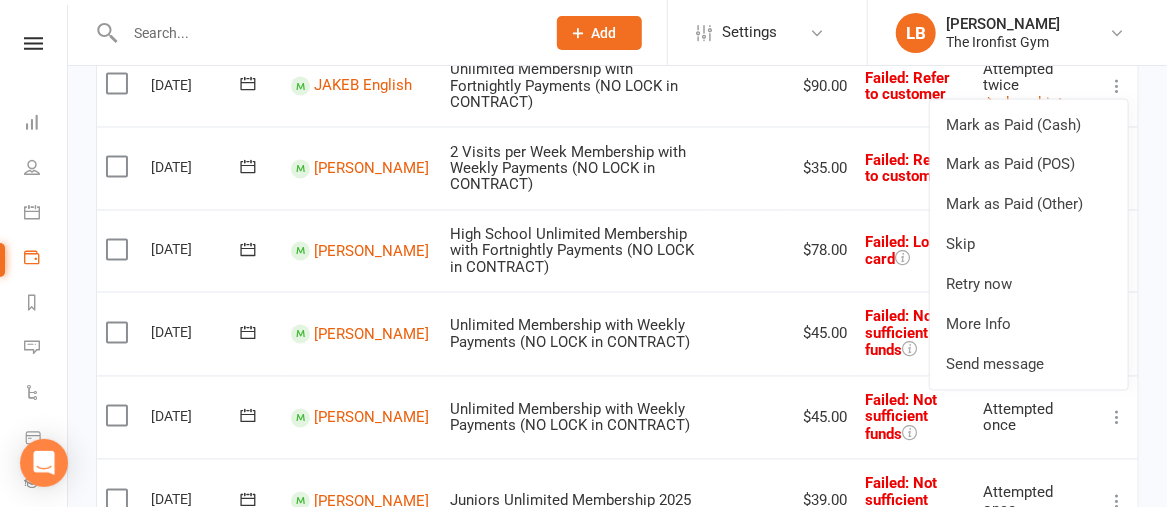 scroll, scrollTop: 1356, scrollLeft: 0, axis: vertical 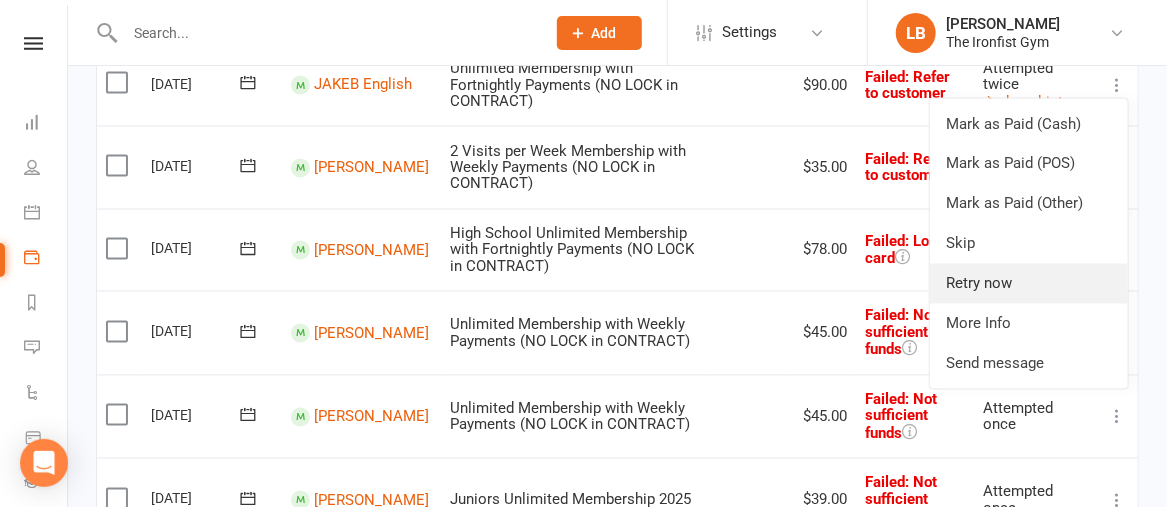 click on "Retry now" at bounding box center [1029, 284] 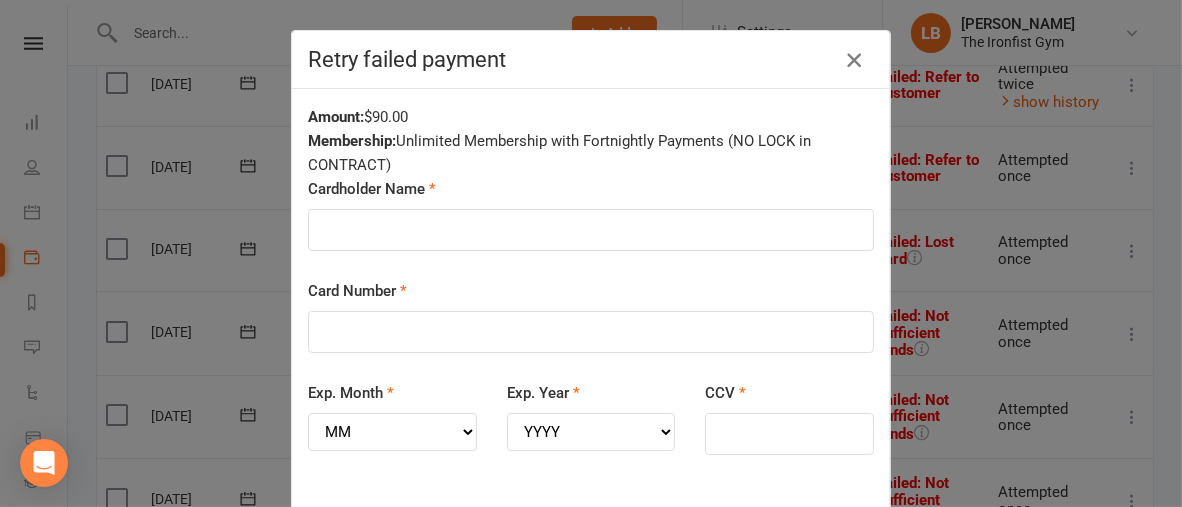click at bounding box center (854, 60) 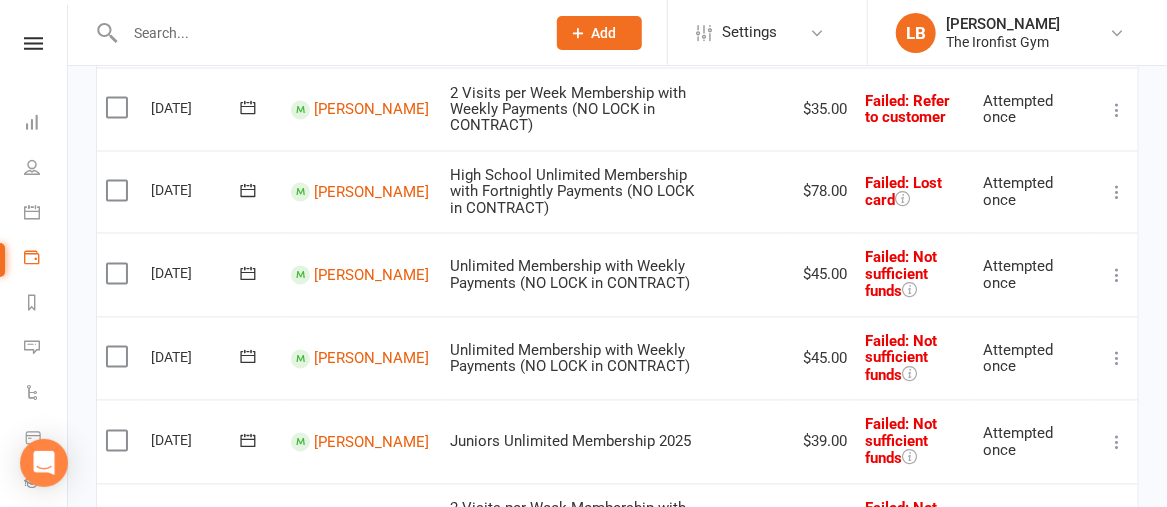 scroll, scrollTop: 1497, scrollLeft: 0, axis: vertical 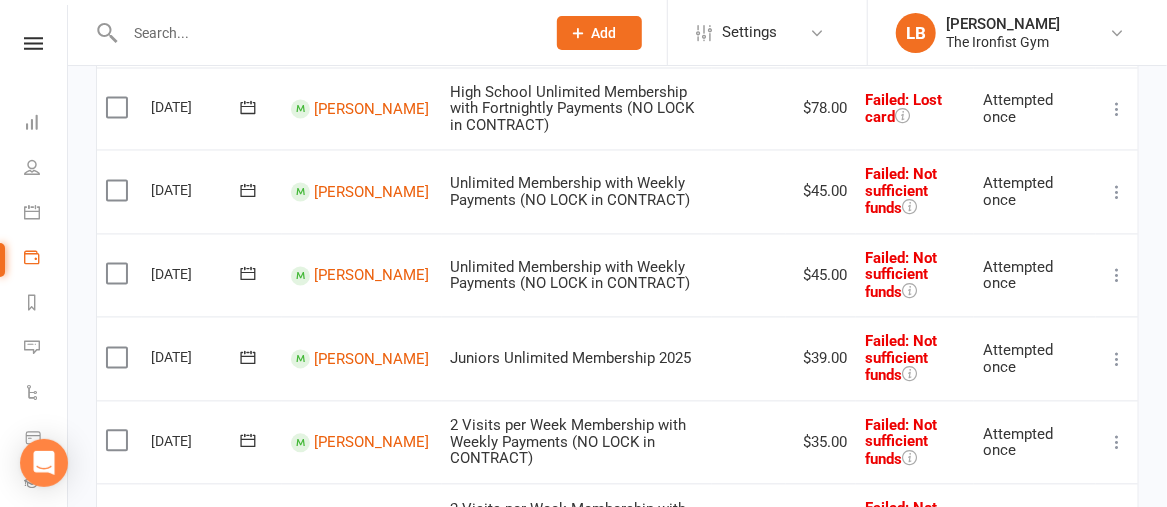 click at bounding box center (1117, 193) 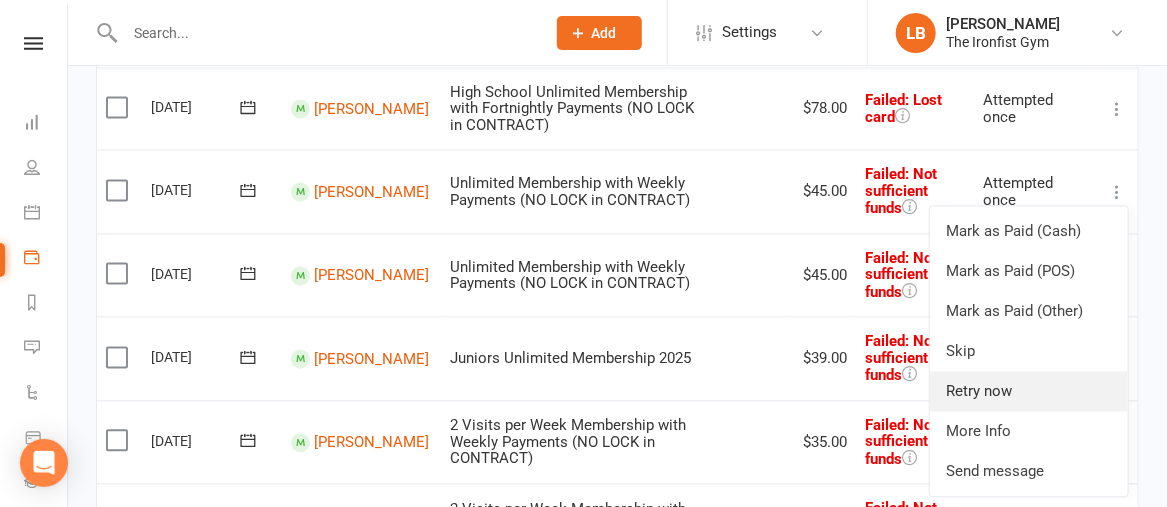 click on "Retry now" at bounding box center [1029, 392] 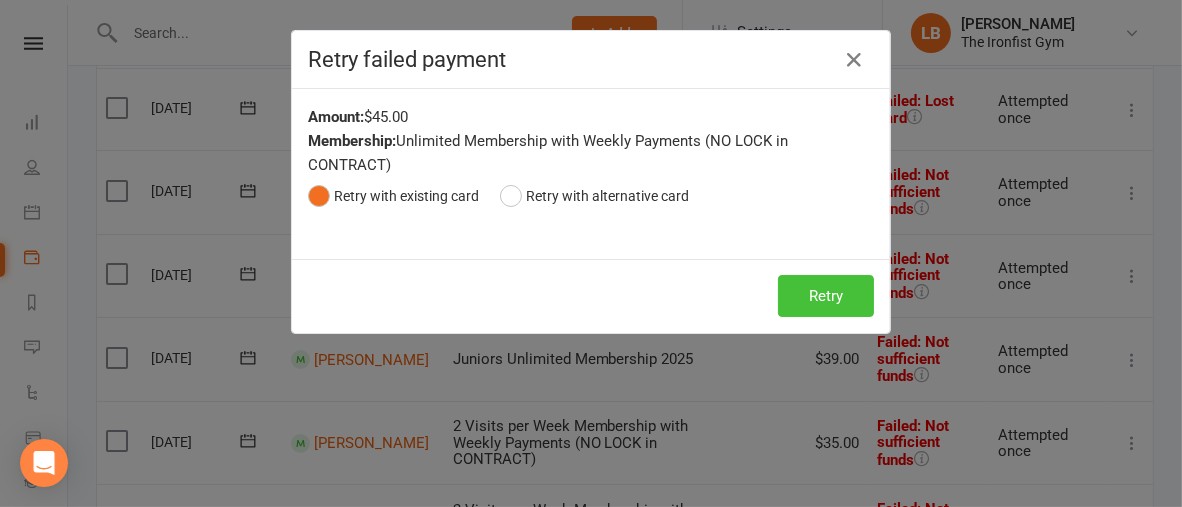 click on "Retry" at bounding box center [826, 296] 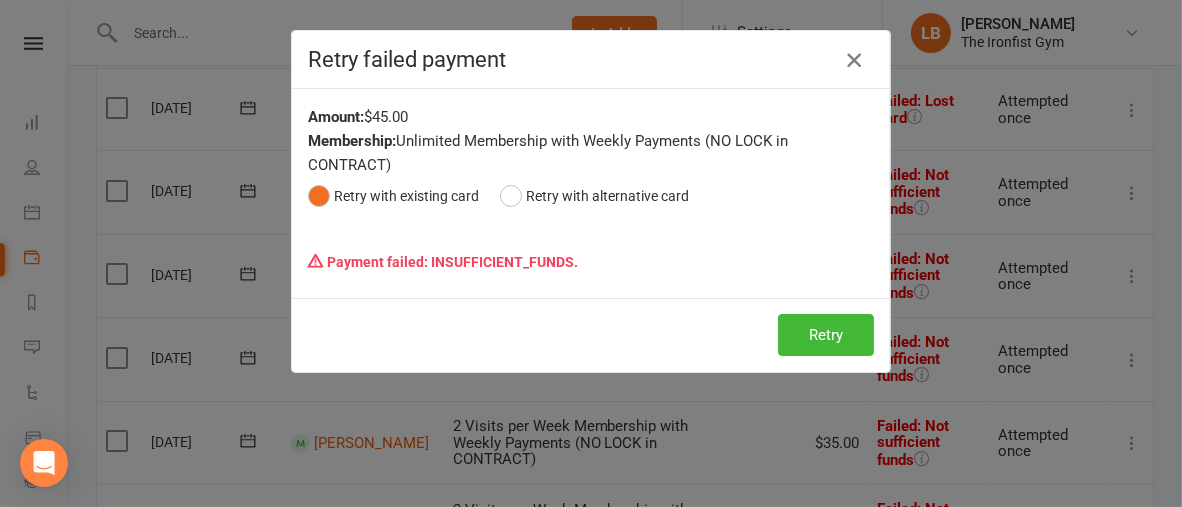 click at bounding box center [854, 60] 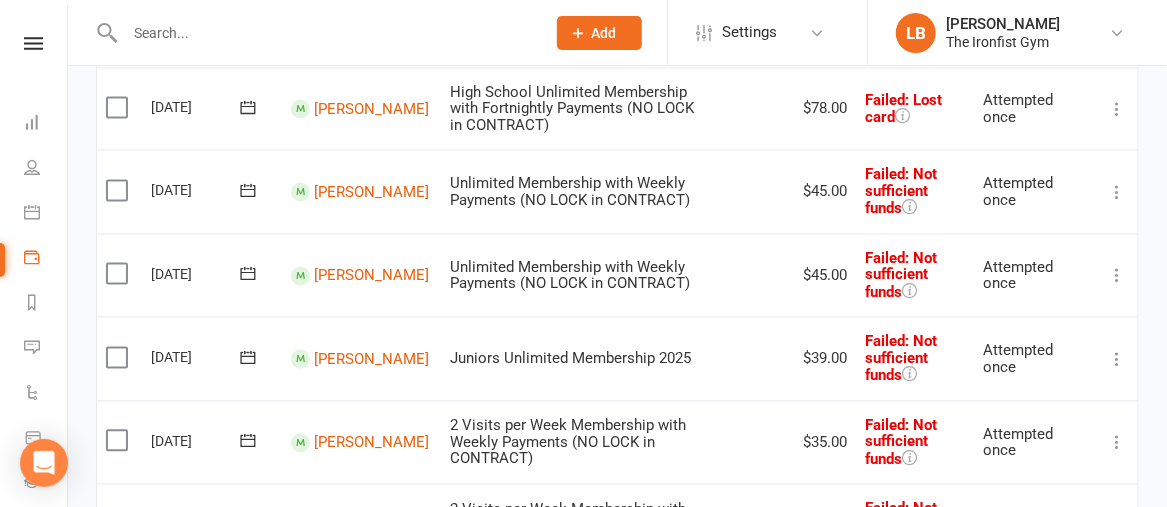 click at bounding box center (1117, 276) 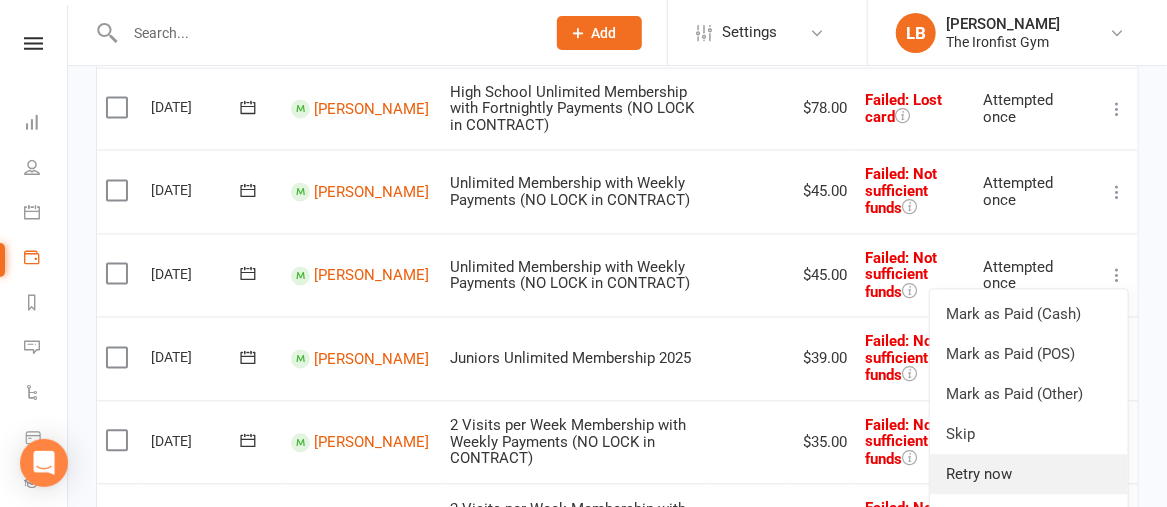 click on "Retry now" at bounding box center (1029, 475) 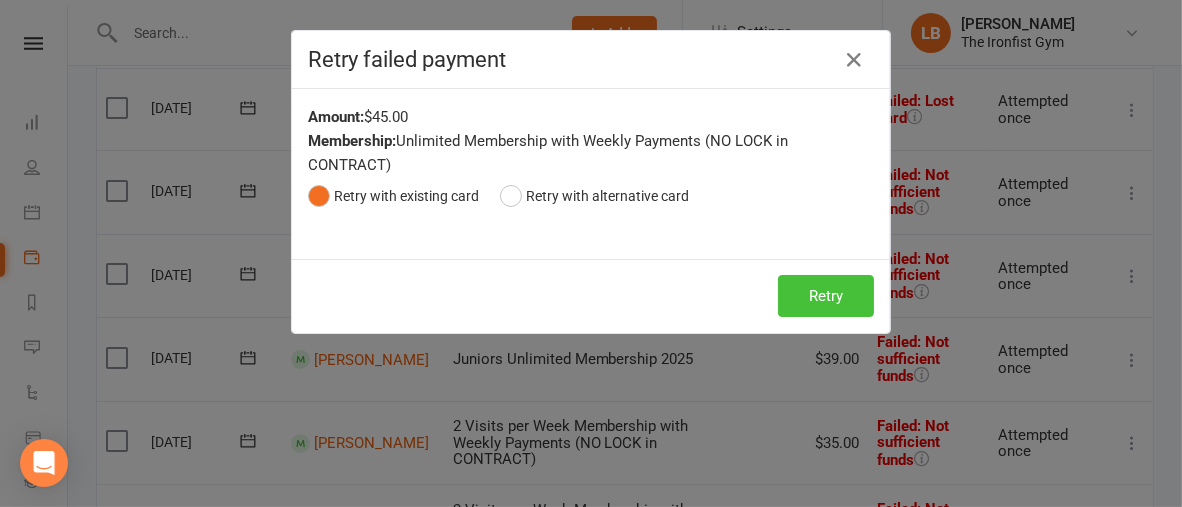 click on "Retry" at bounding box center [826, 296] 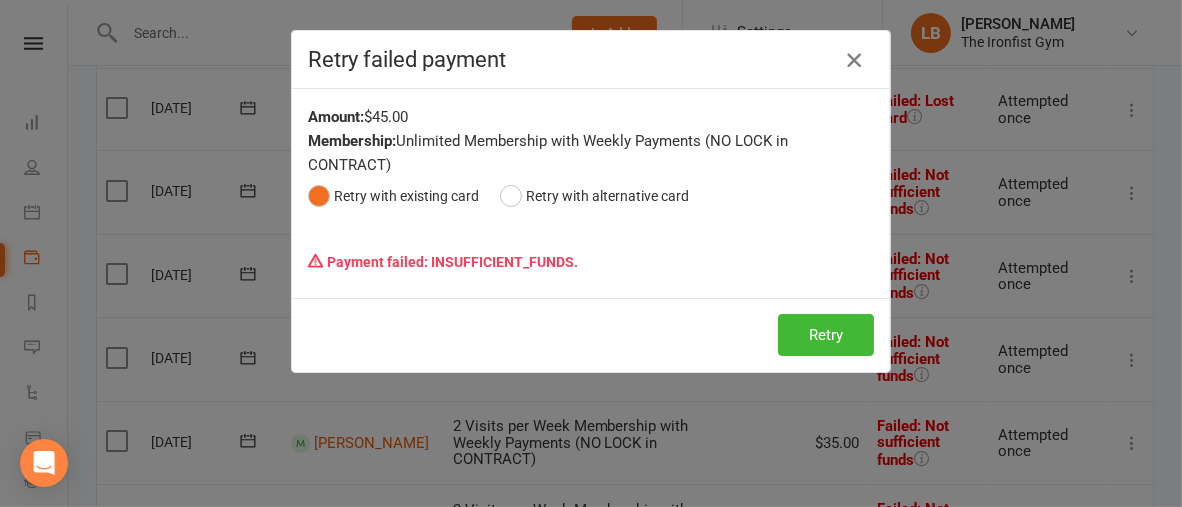 click at bounding box center (854, 60) 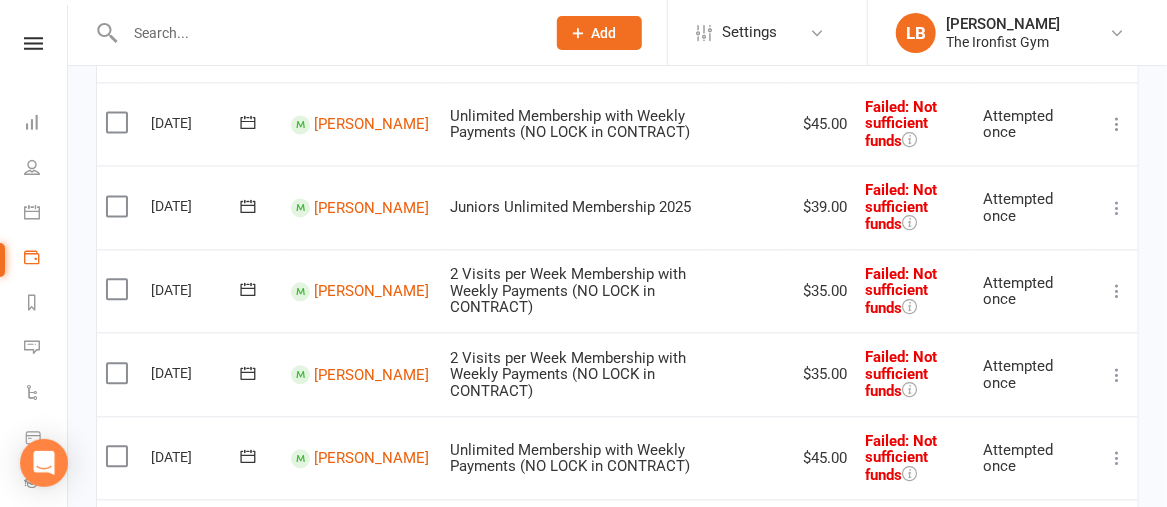 scroll, scrollTop: 1656, scrollLeft: 0, axis: vertical 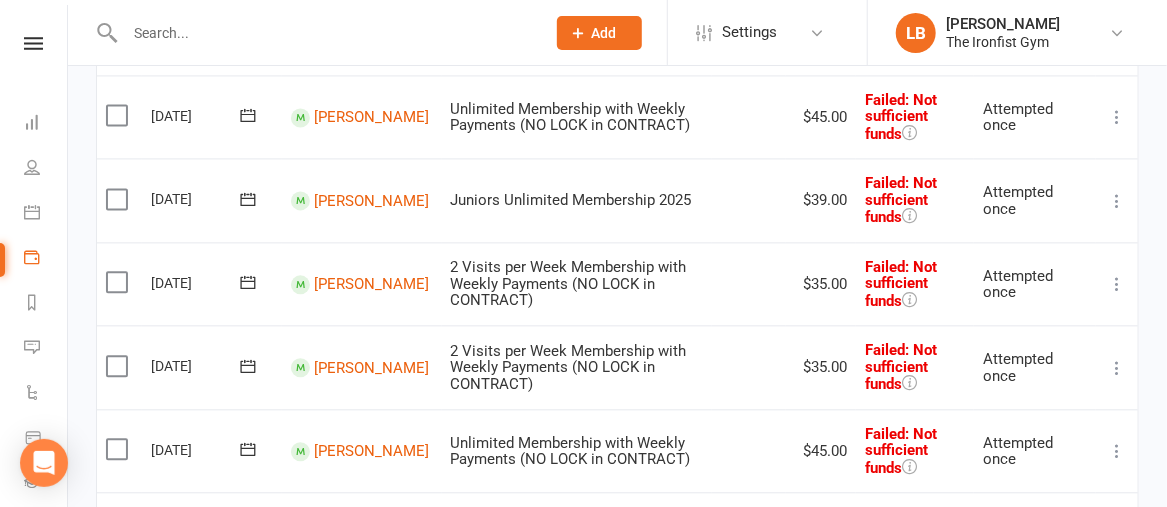 click at bounding box center [1117, 201] 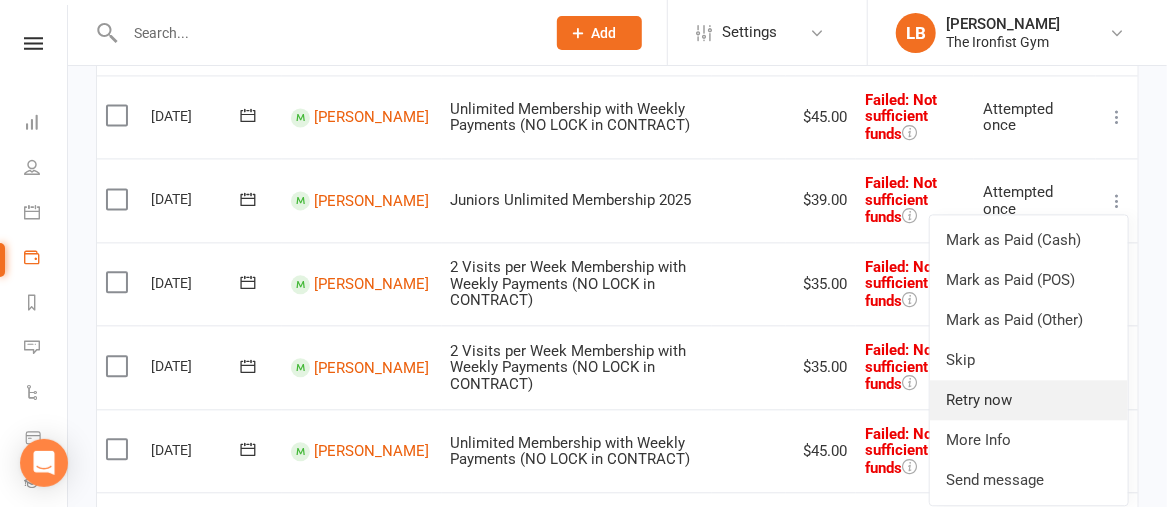 click on "Retry now" at bounding box center [1029, 400] 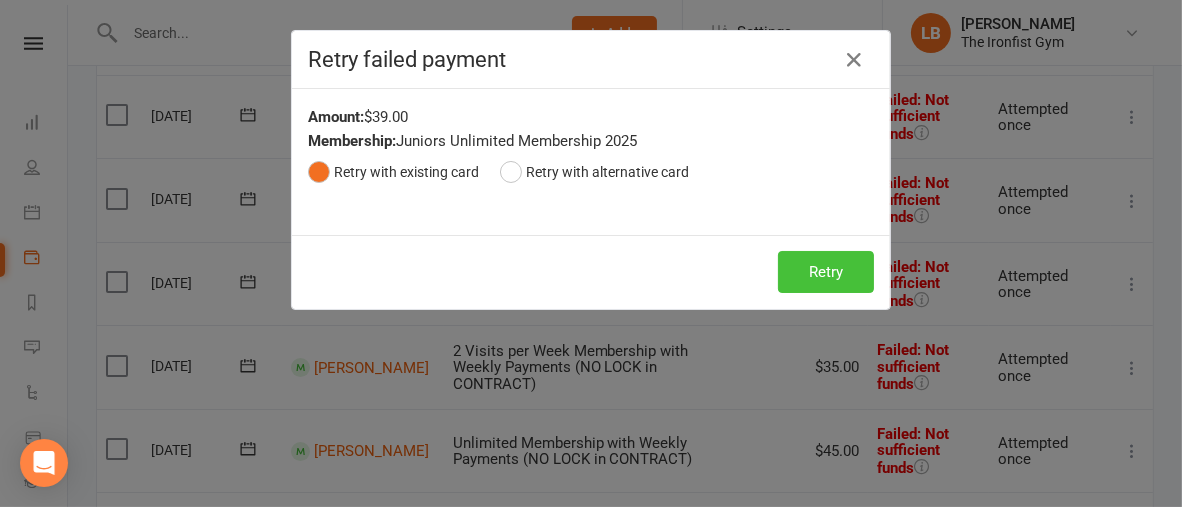 click on "Retry" at bounding box center (826, 272) 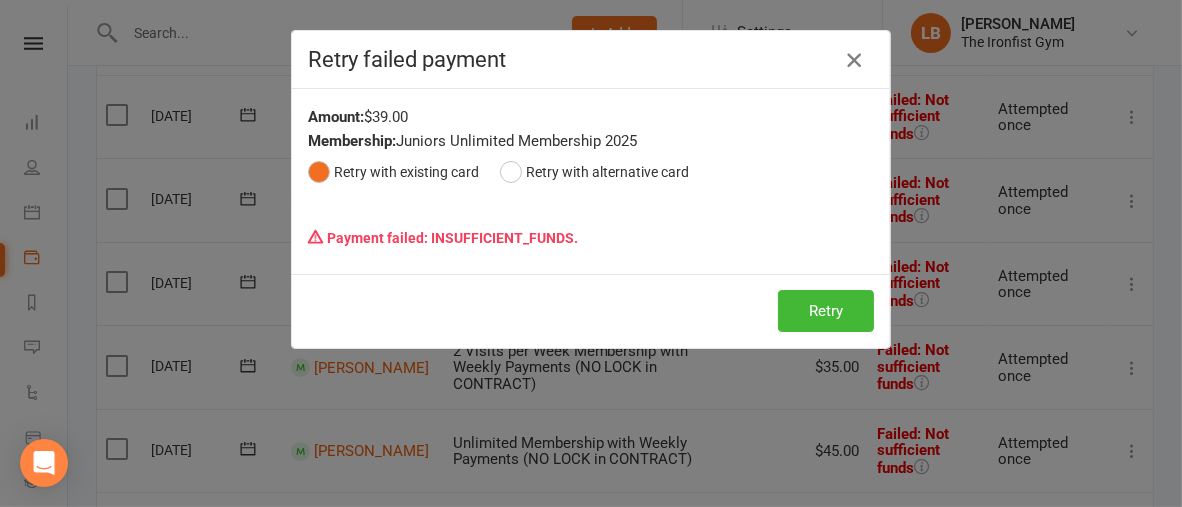 click at bounding box center (854, 60) 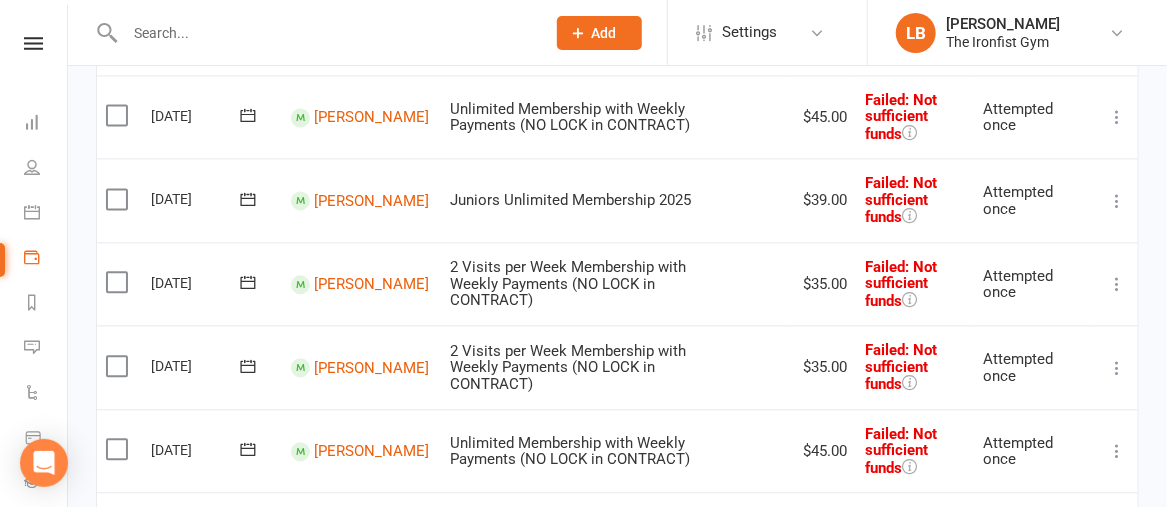 click at bounding box center (1117, 284) 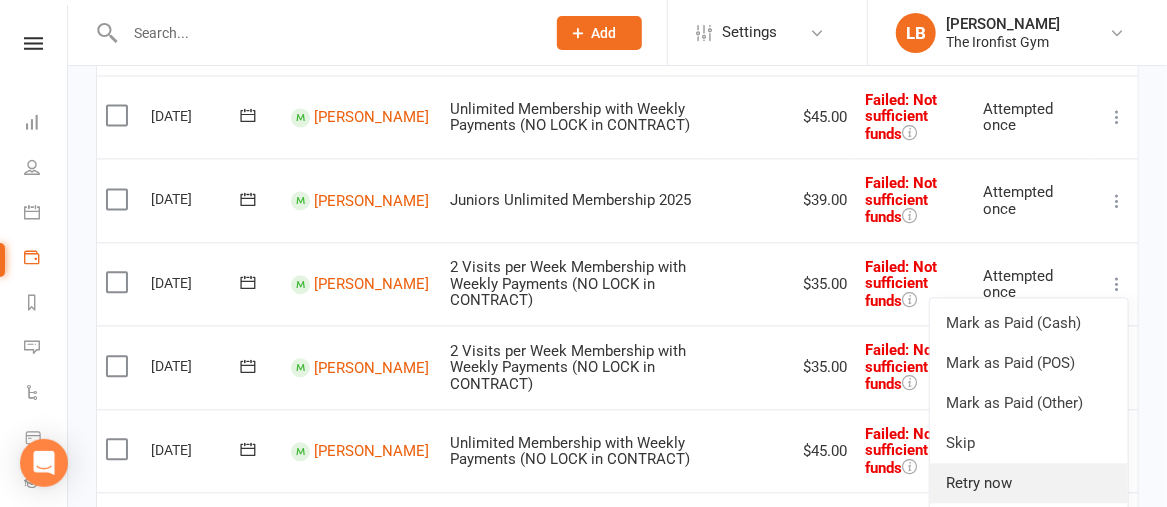 click on "Retry now" at bounding box center (1029, 483) 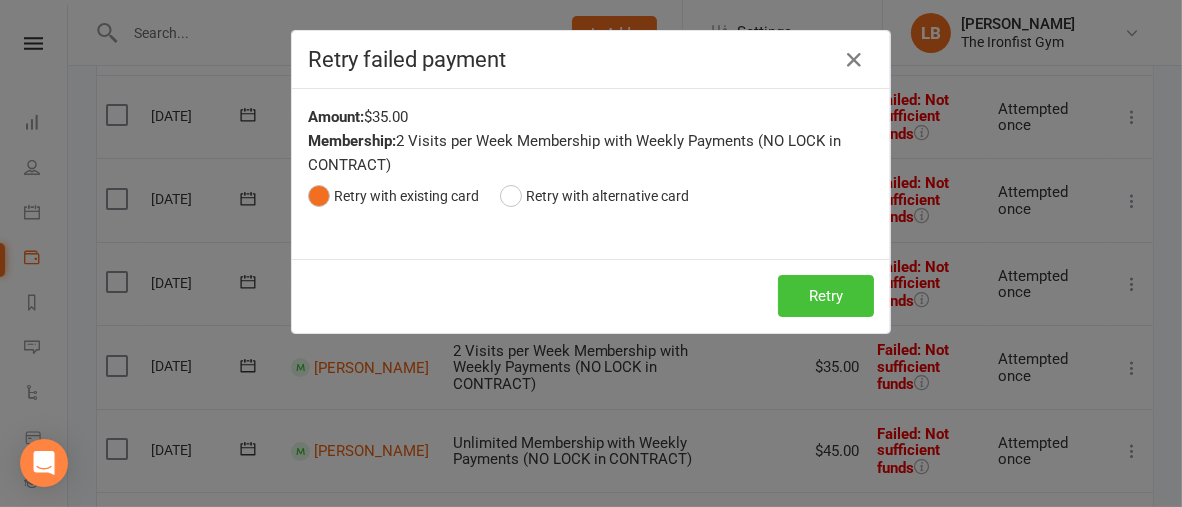 click on "Retry" at bounding box center (826, 296) 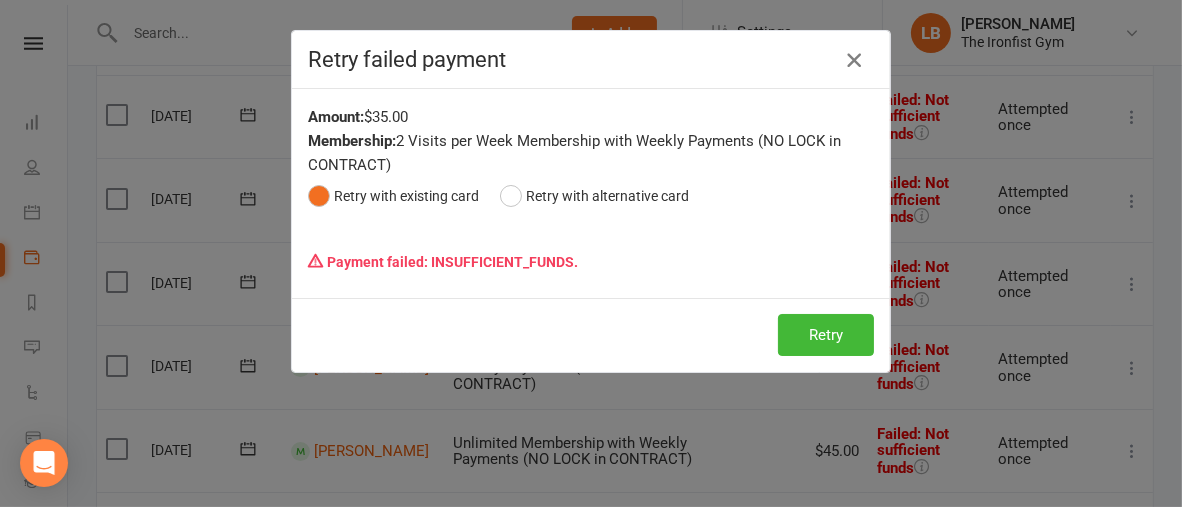 click at bounding box center [854, 60] 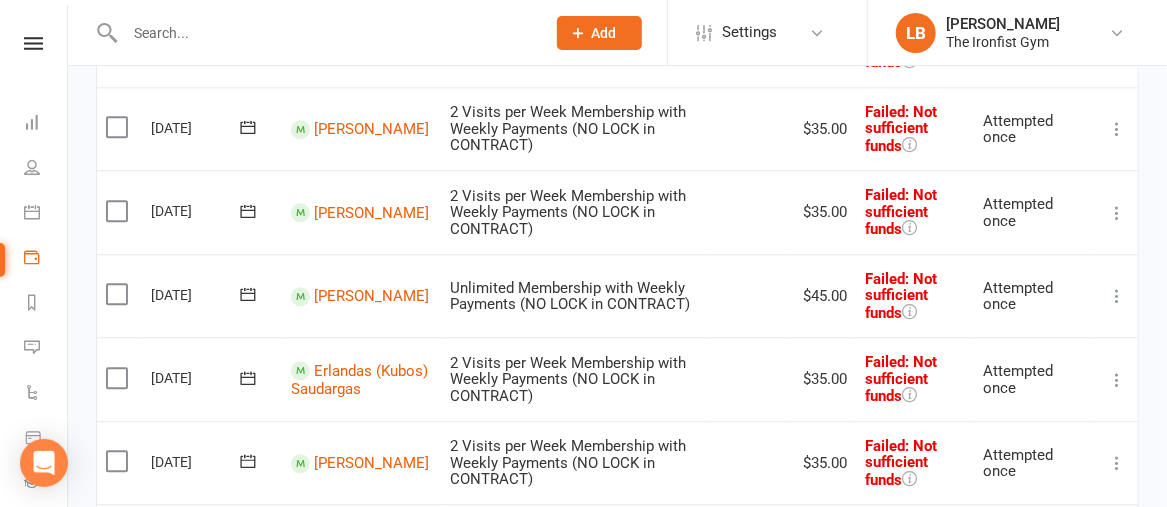 scroll, scrollTop: 1812, scrollLeft: 0, axis: vertical 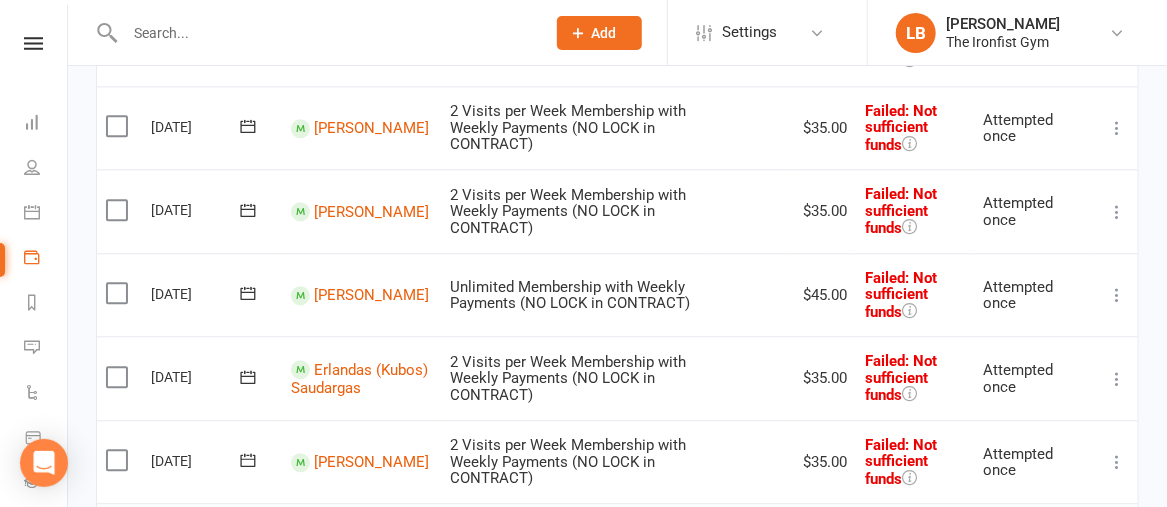 click at bounding box center [1117, 212] 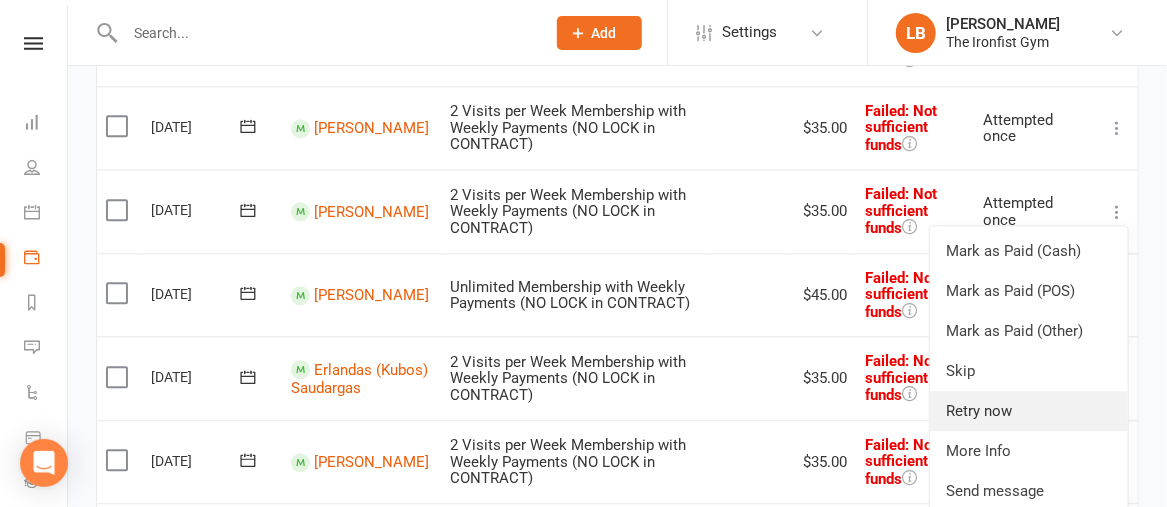 click on "Retry now" at bounding box center [1029, 411] 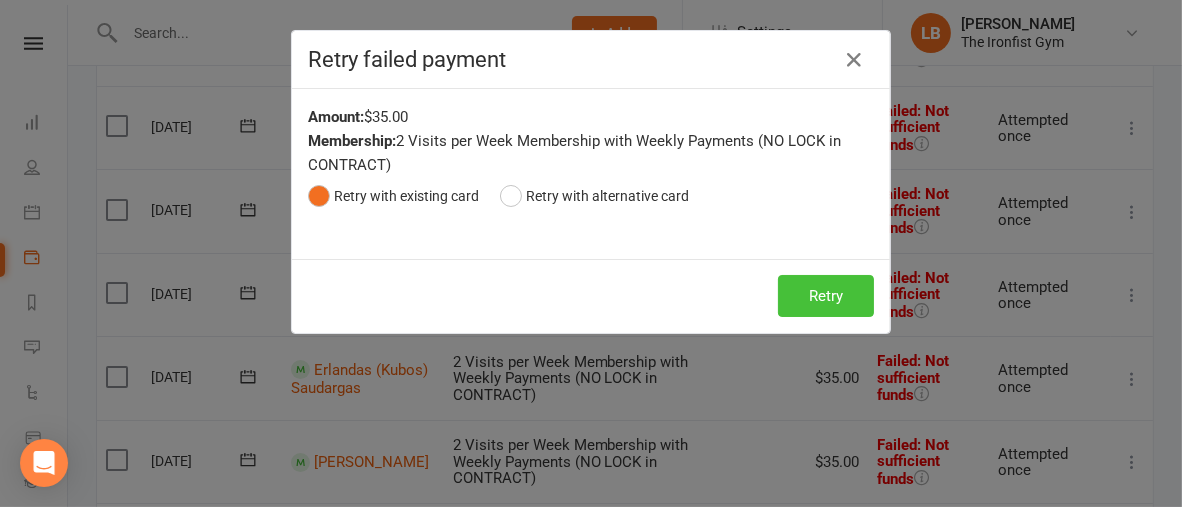 click on "Retry" at bounding box center (826, 296) 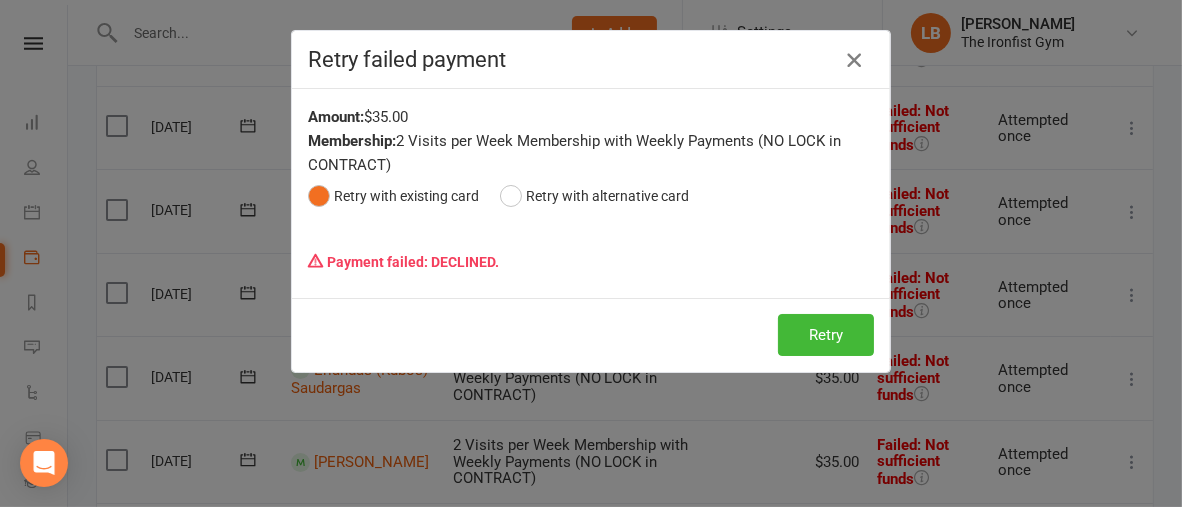 click at bounding box center (854, 60) 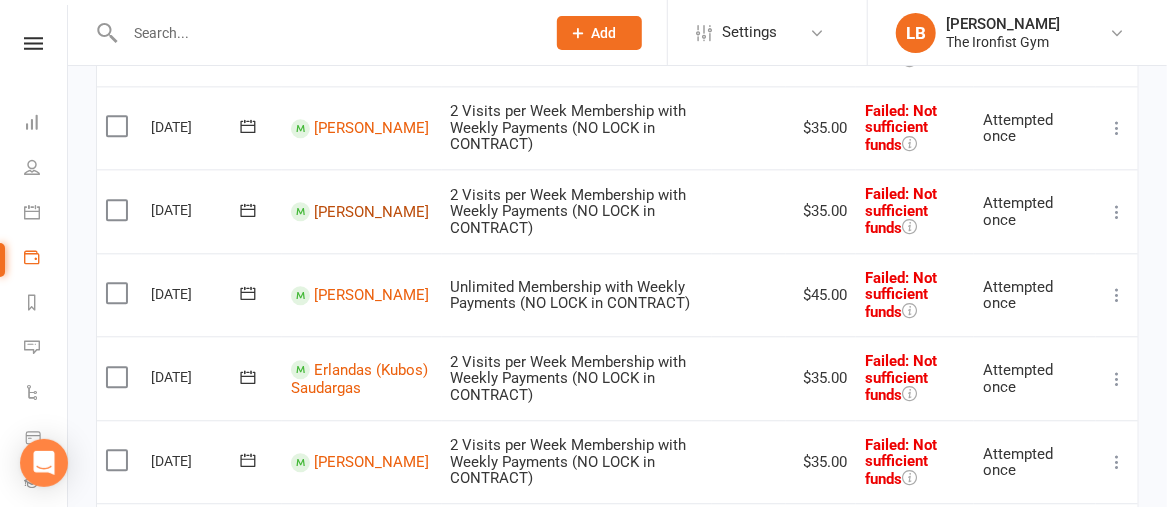 click on "[PERSON_NAME]" at bounding box center (371, 211) 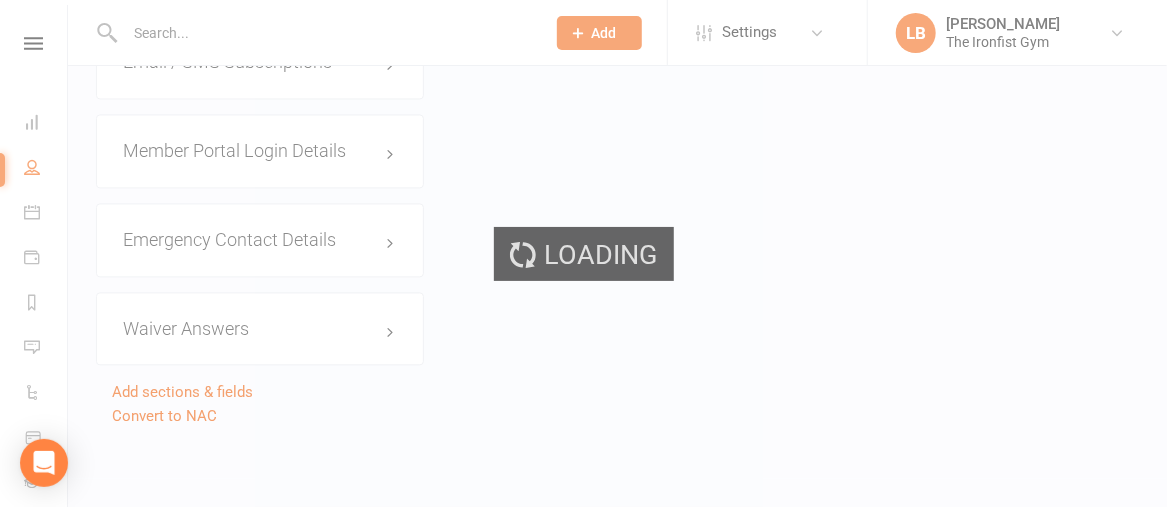 scroll, scrollTop: 0, scrollLeft: 0, axis: both 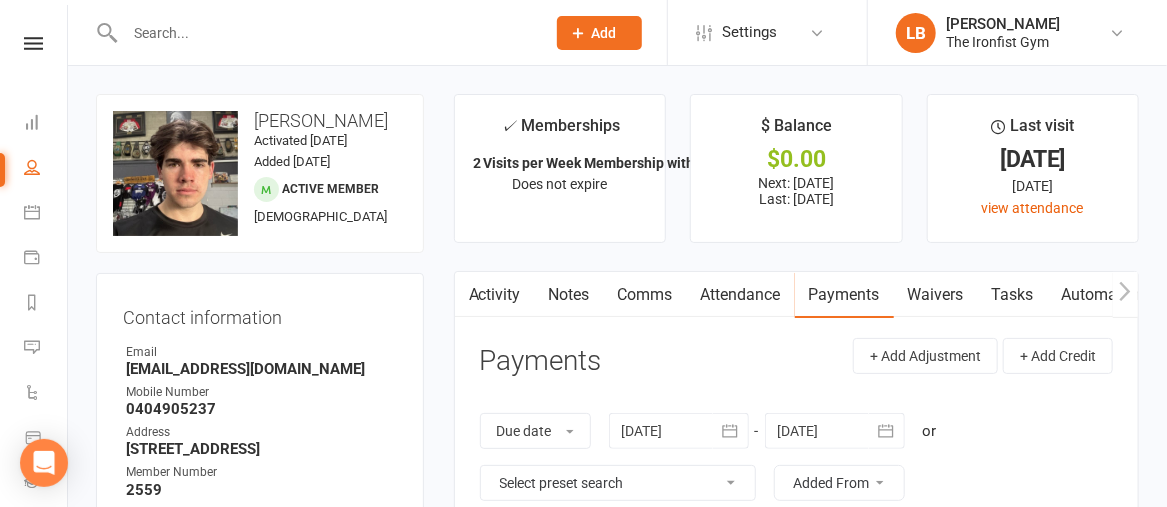 click on "Activity" at bounding box center [495, 295] 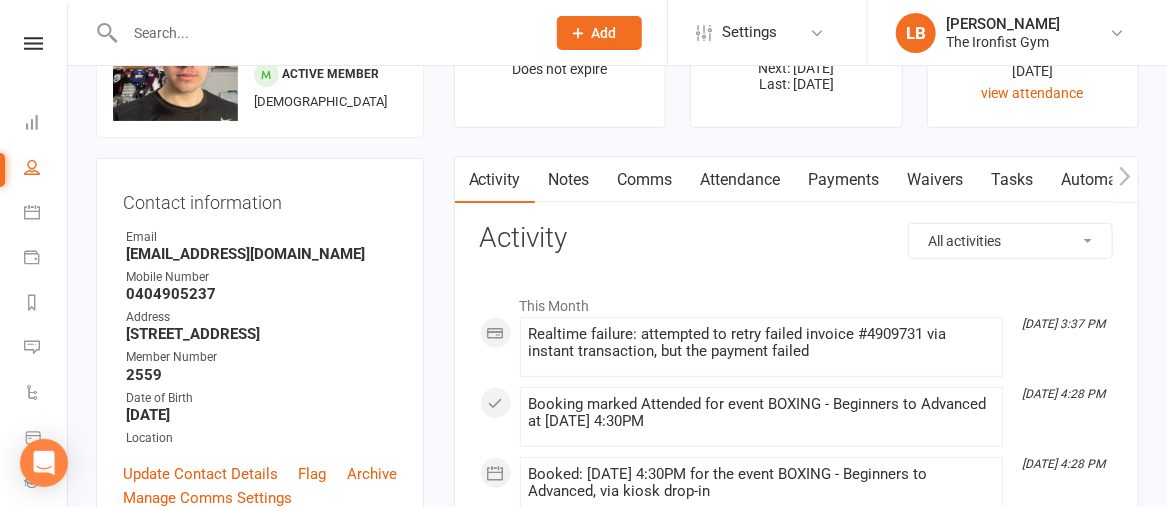 scroll, scrollTop: 0, scrollLeft: 0, axis: both 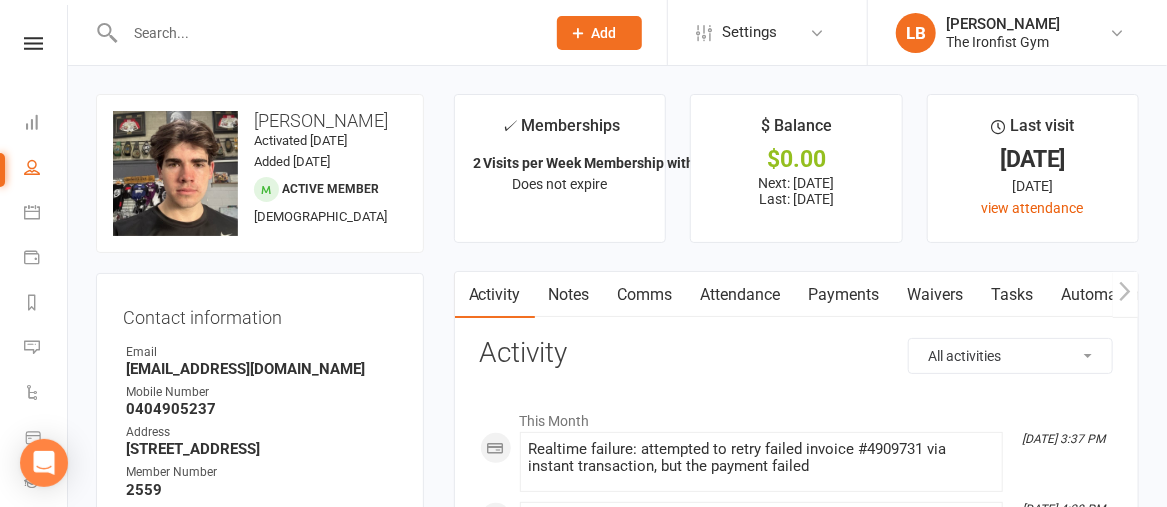 click on "Payments" at bounding box center [844, 295] 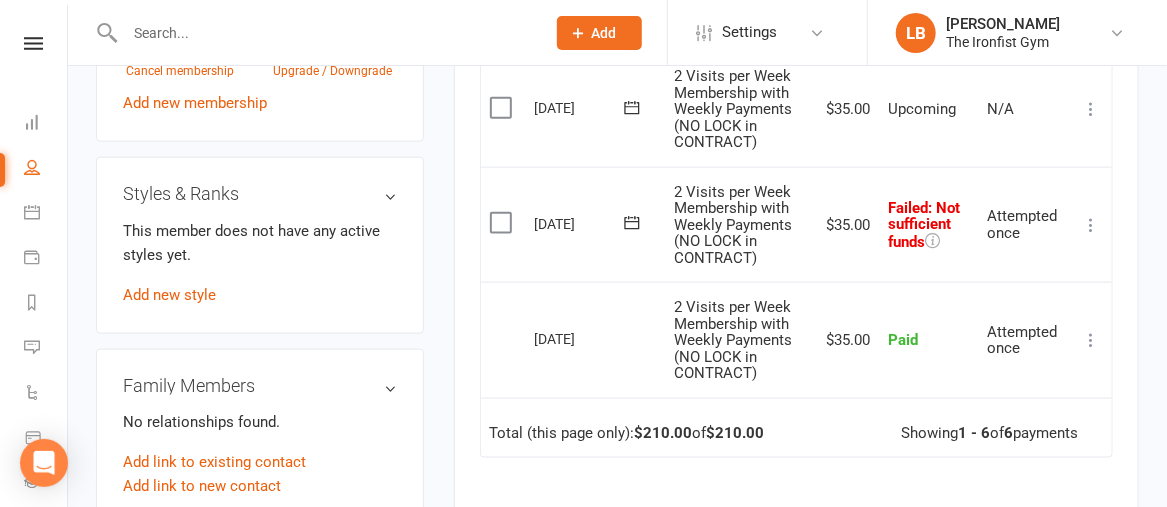 scroll, scrollTop: 918, scrollLeft: 0, axis: vertical 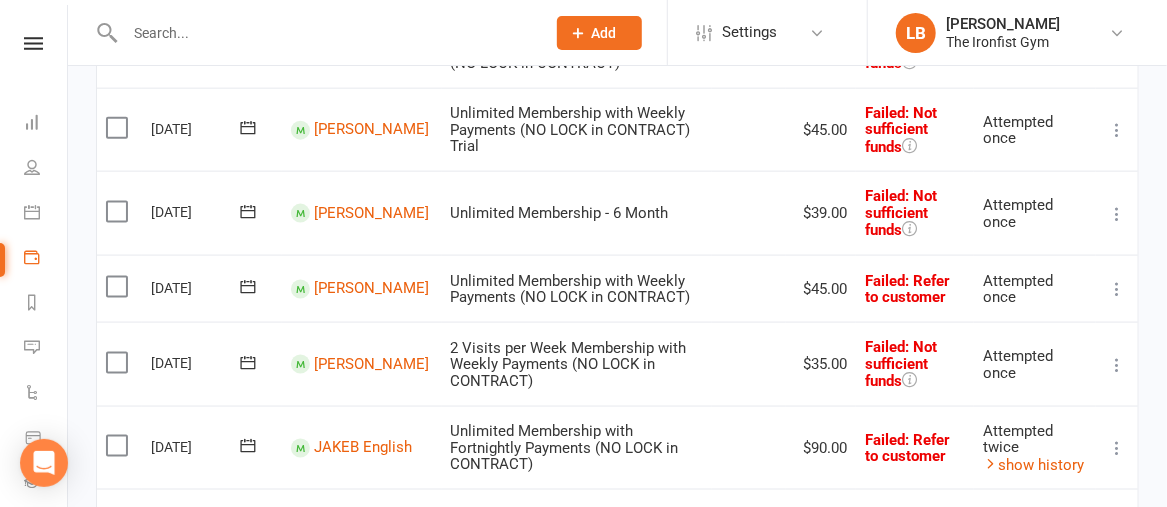 click at bounding box center (1117, 214) 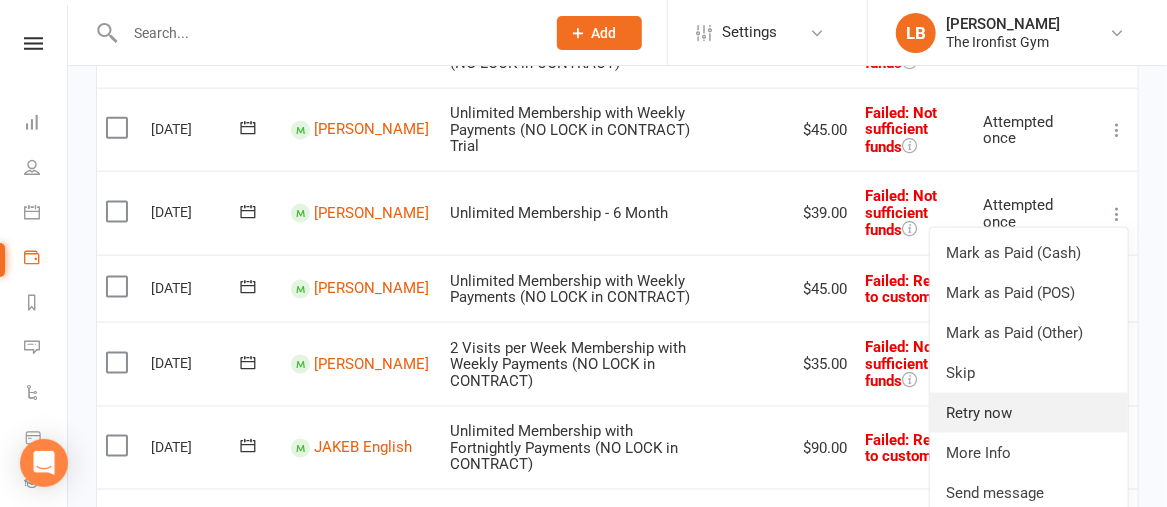 click on "Retry now" at bounding box center (1029, 413) 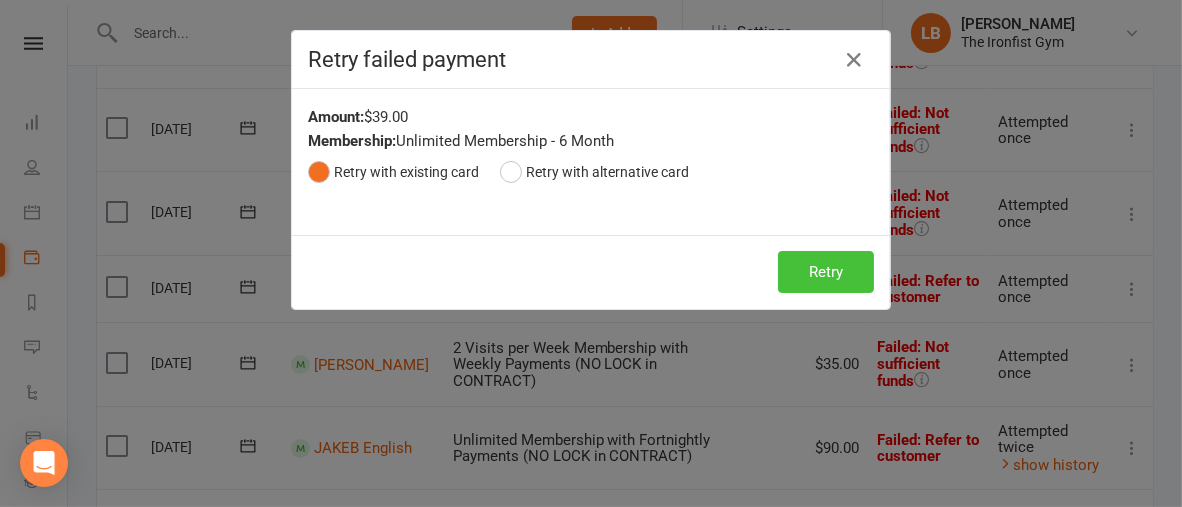 click on "Retry" at bounding box center [826, 272] 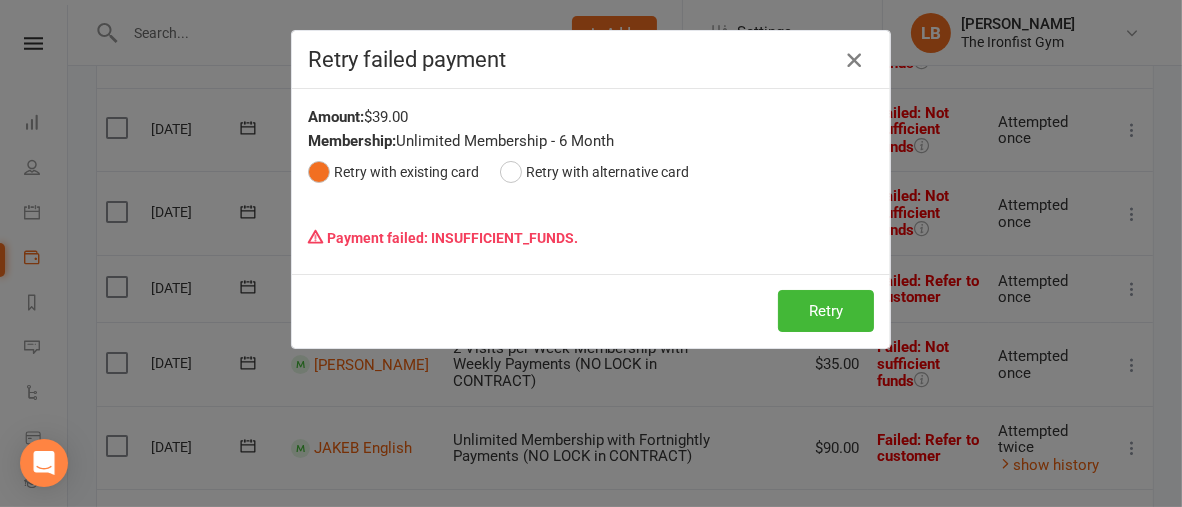click at bounding box center (854, 60) 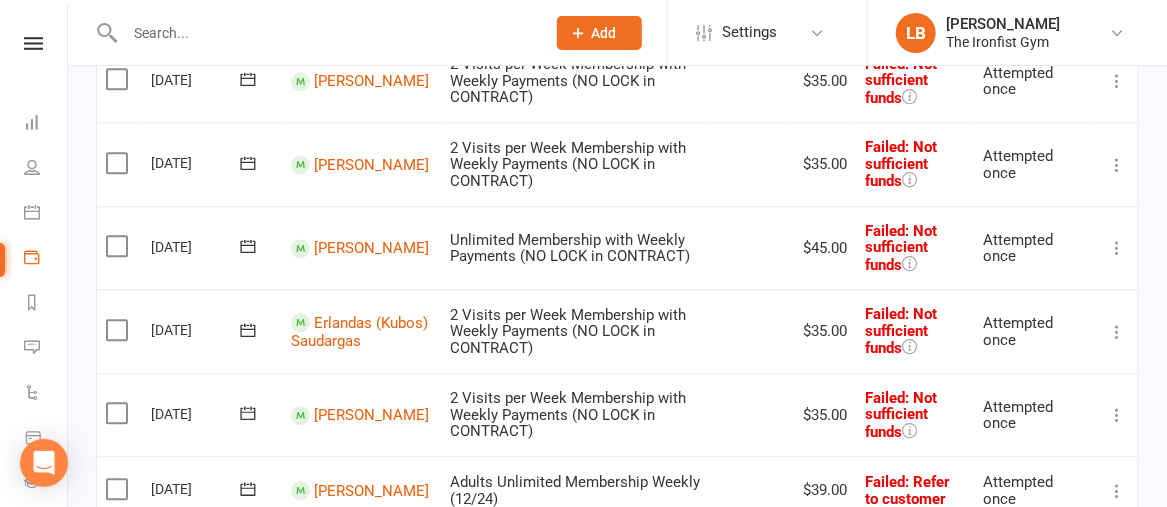 scroll, scrollTop: 1868, scrollLeft: 0, axis: vertical 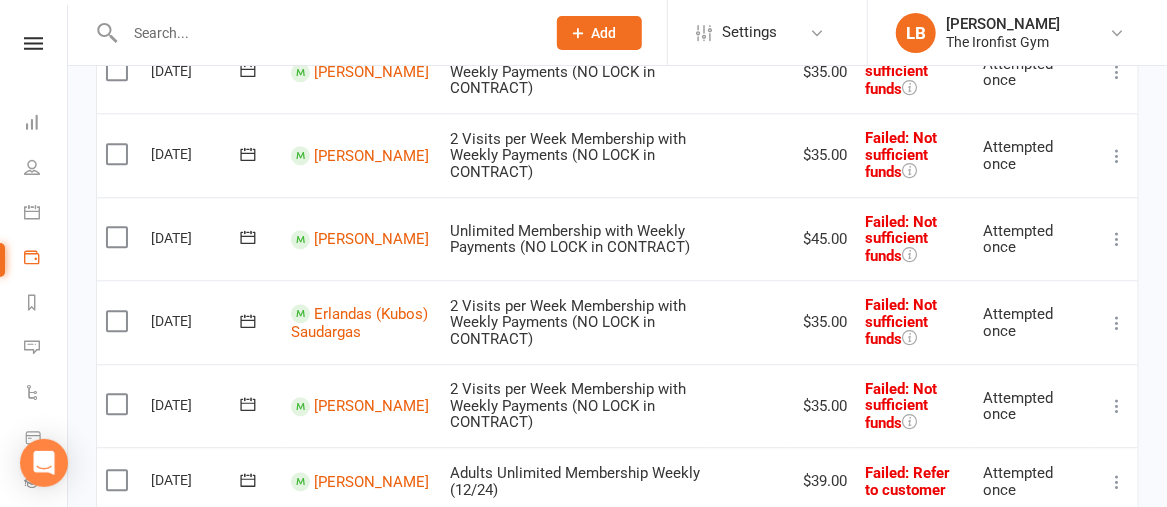 click at bounding box center (1117, 239) 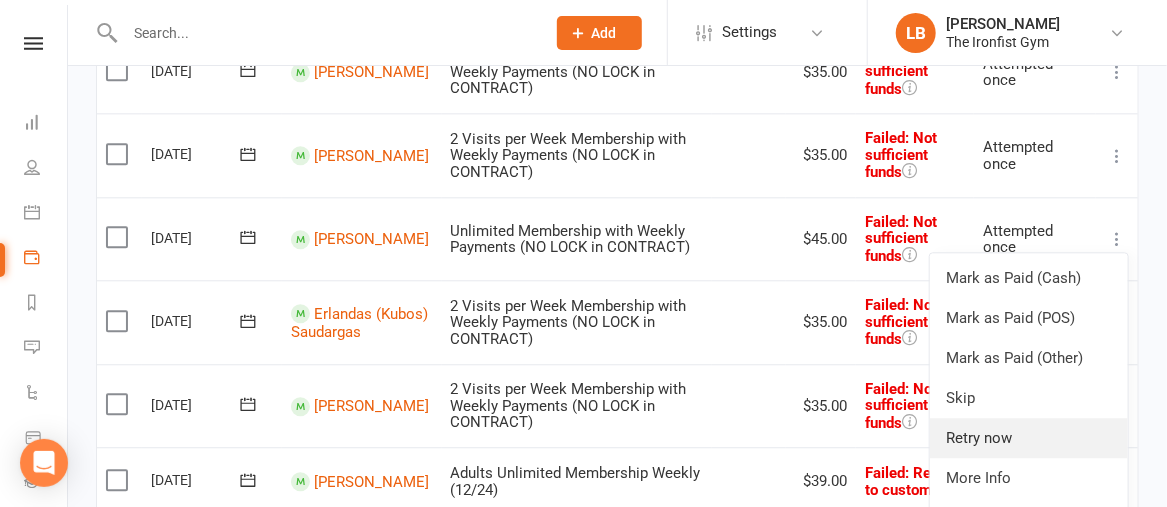 click on "Retry now" at bounding box center [1029, 438] 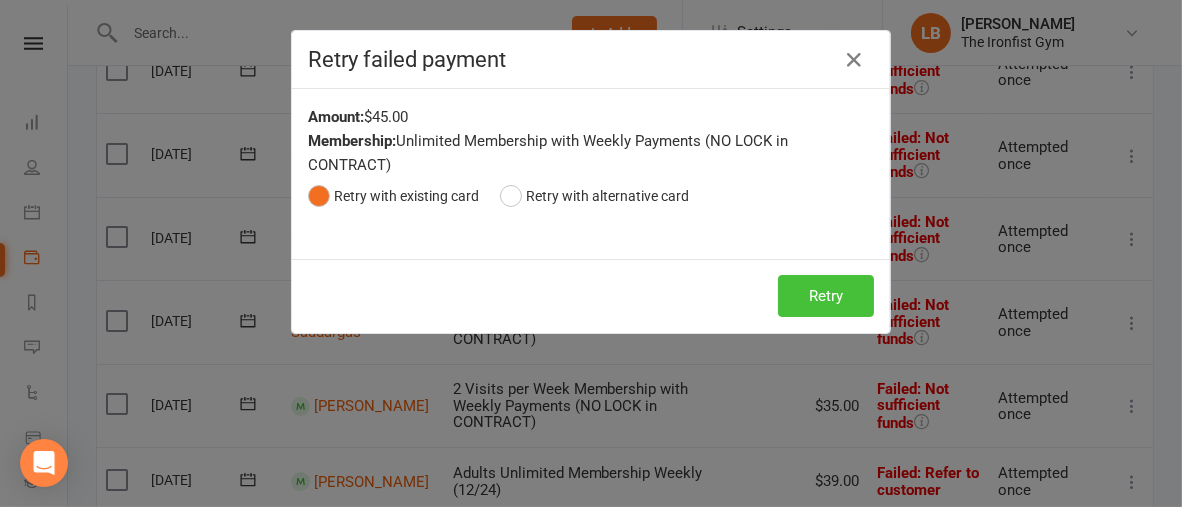 click on "Retry" at bounding box center (826, 296) 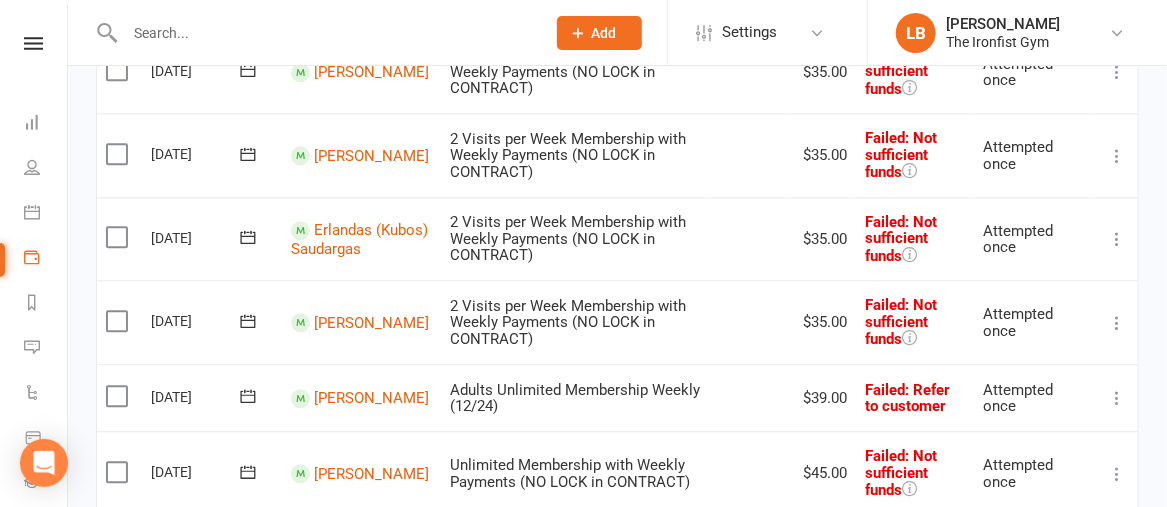 click at bounding box center (1117, 239) 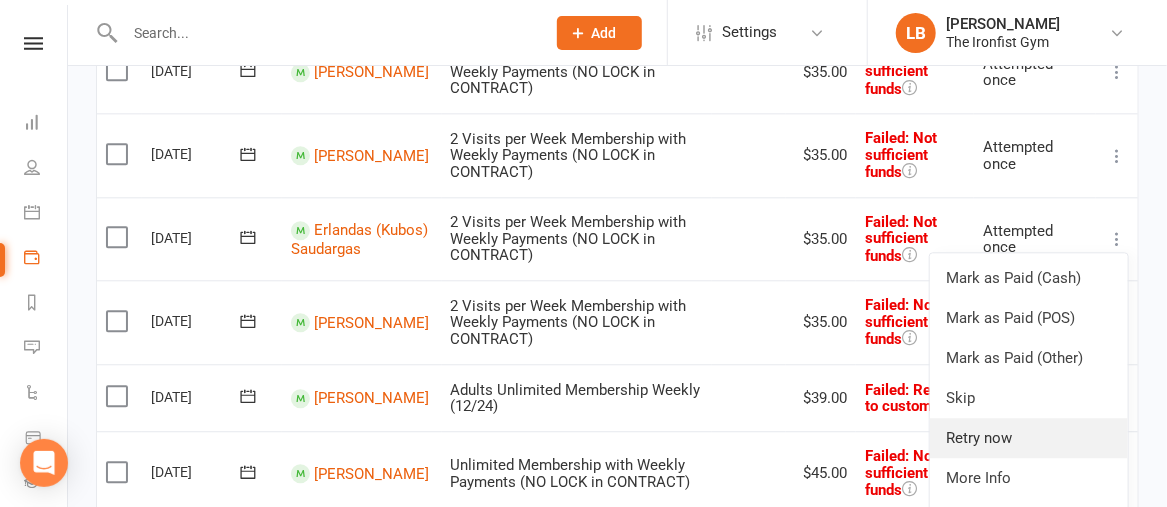 click on "Retry now" at bounding box center [1029, 438] 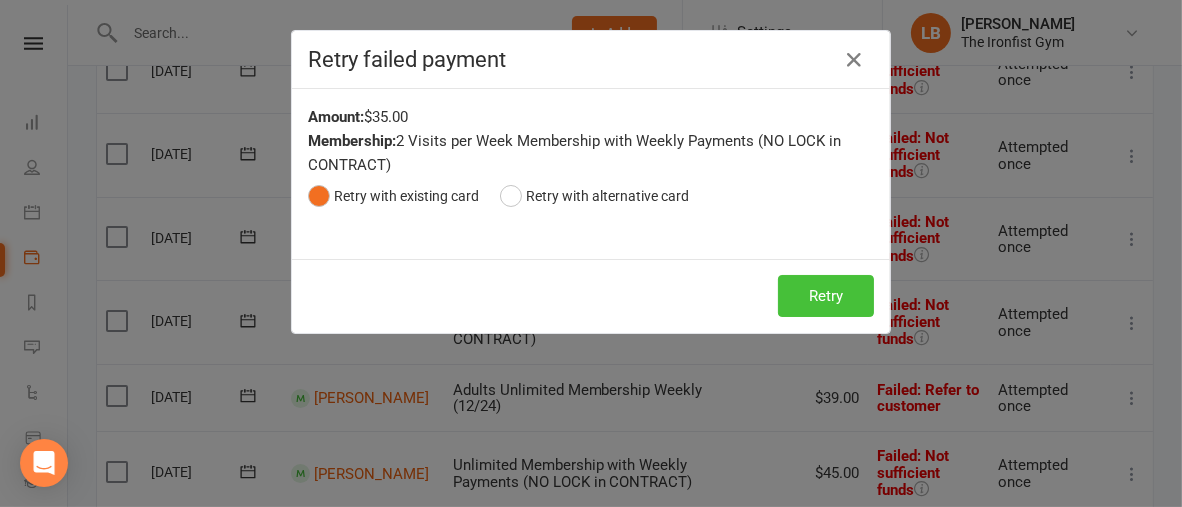 click on "Retry" at bounding box center [826, 296] 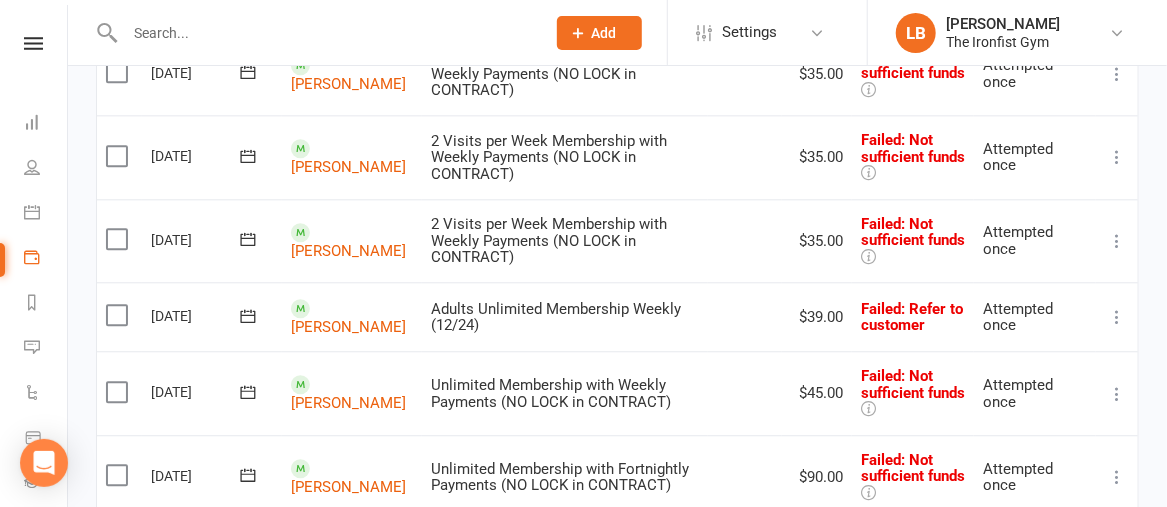 click at bounding box center [1117, 241] 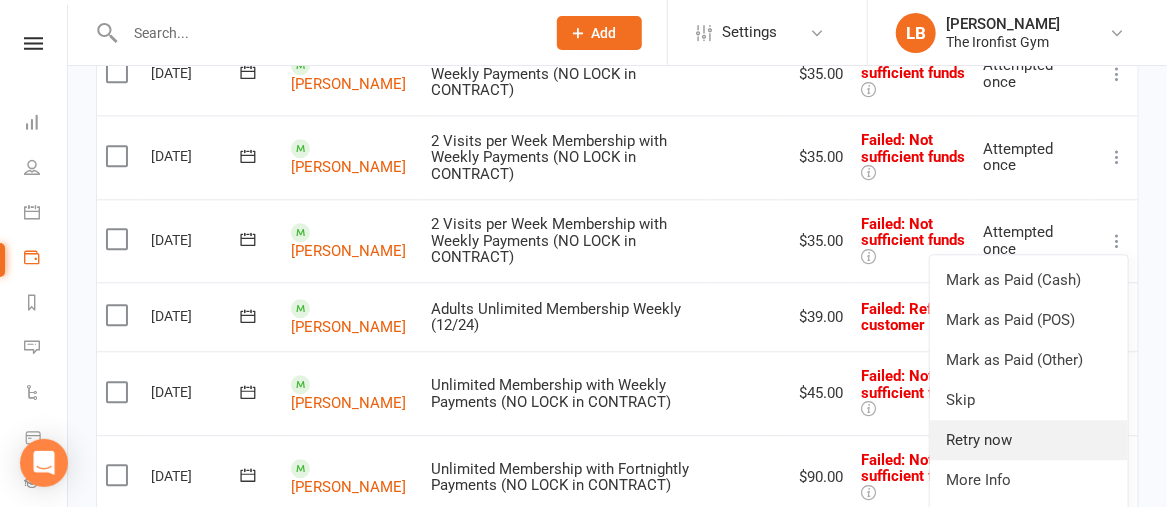 click on "Retry now" at bounding box center (1029, 440) 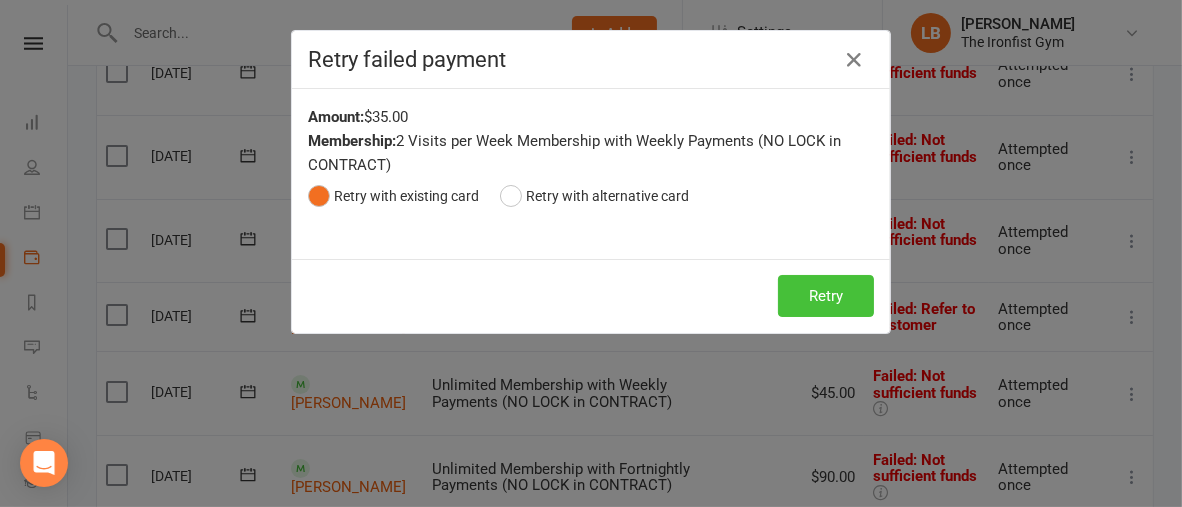 click on "Retry" at bounding box center (826, 296) 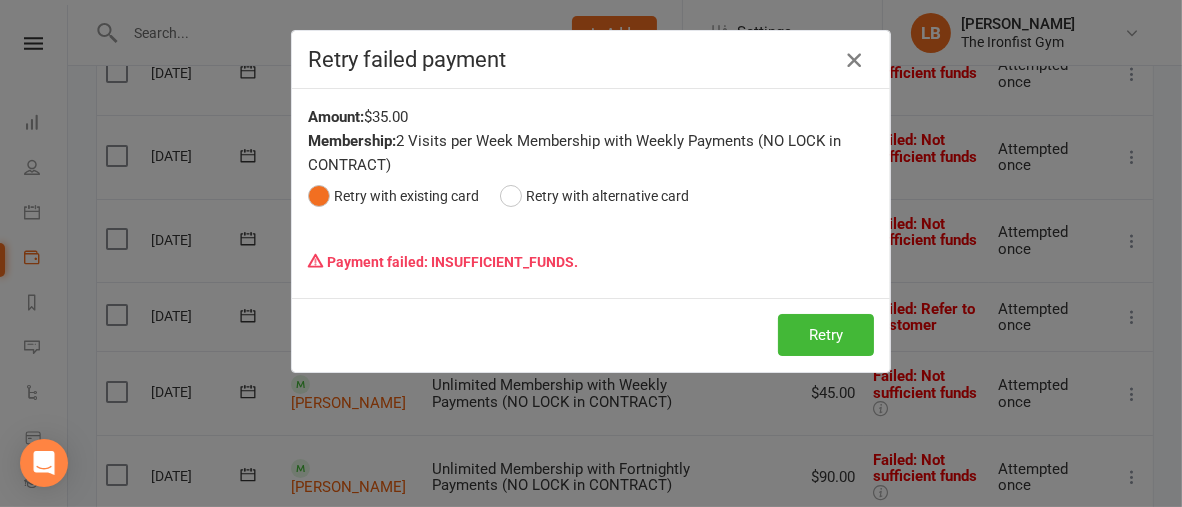 click at bounding box center [854, 60] 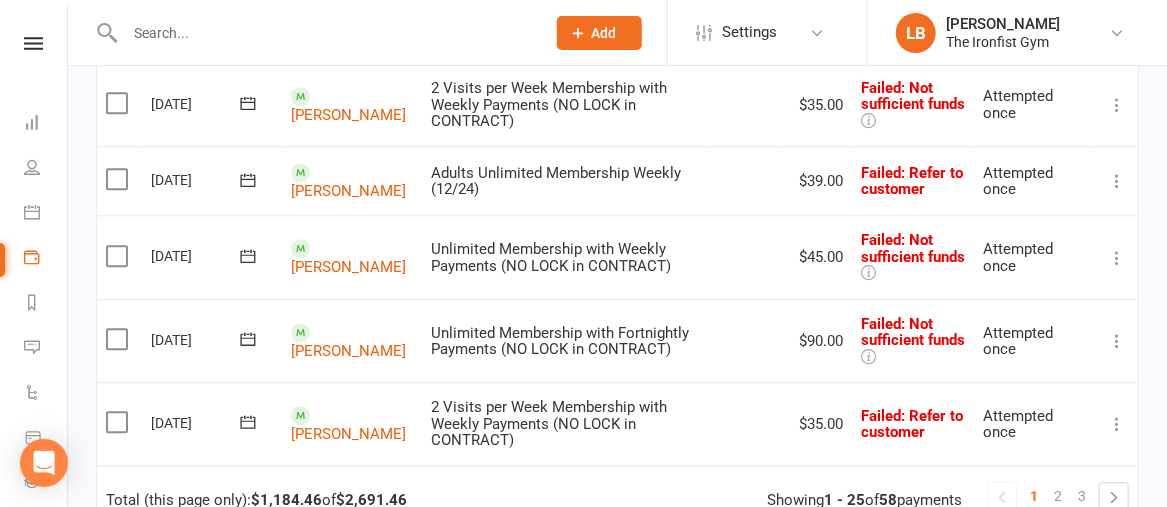 scroll, scrollTop: 2004, scrollLeft: 0, axis: vertical 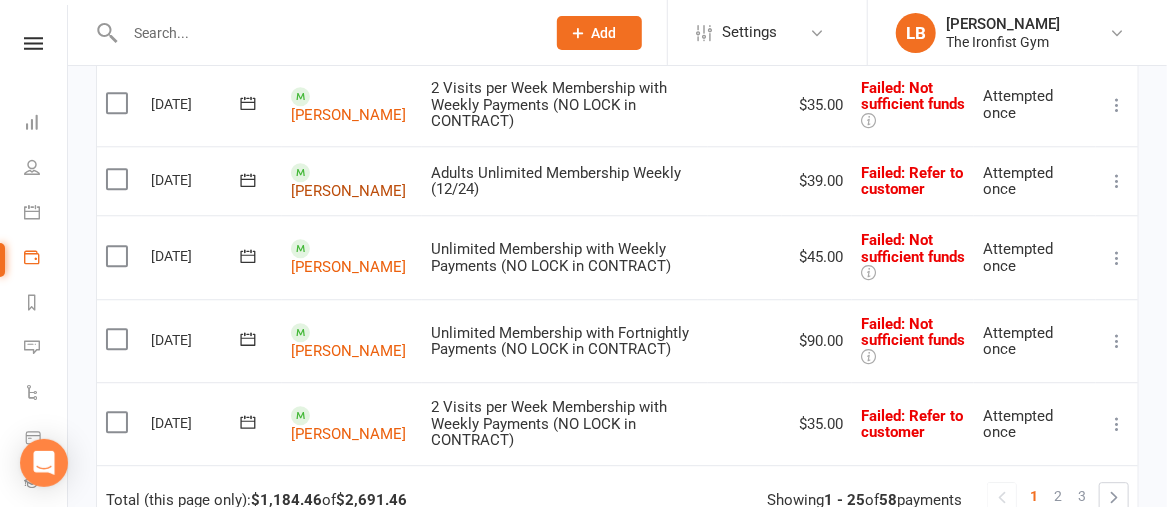 click on "[PERSON_NAME]" at bounding box center [348, 191] 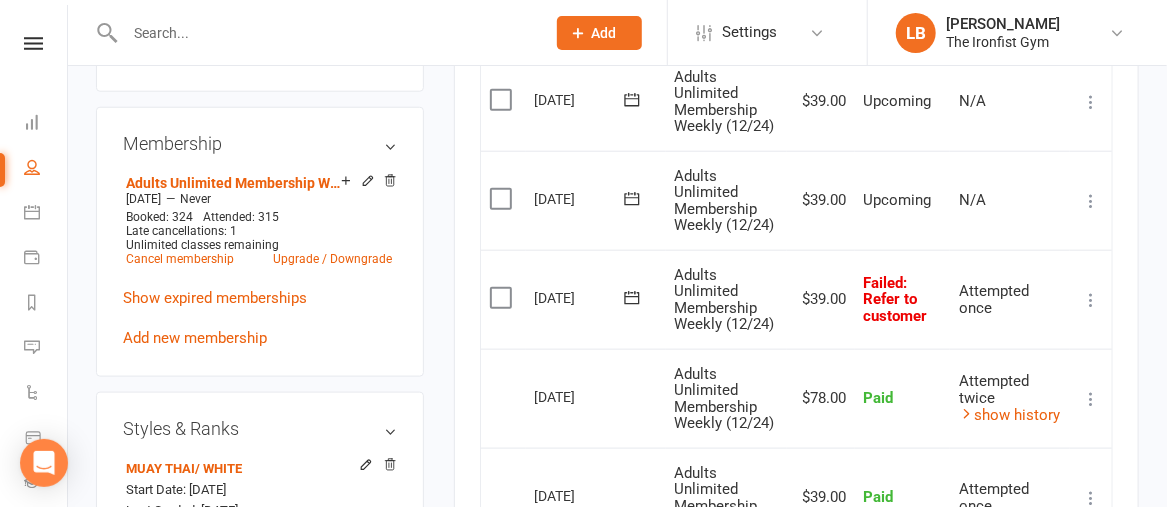 scroll, scrollTop: 769, scrollLeft: 0, axis: vertical 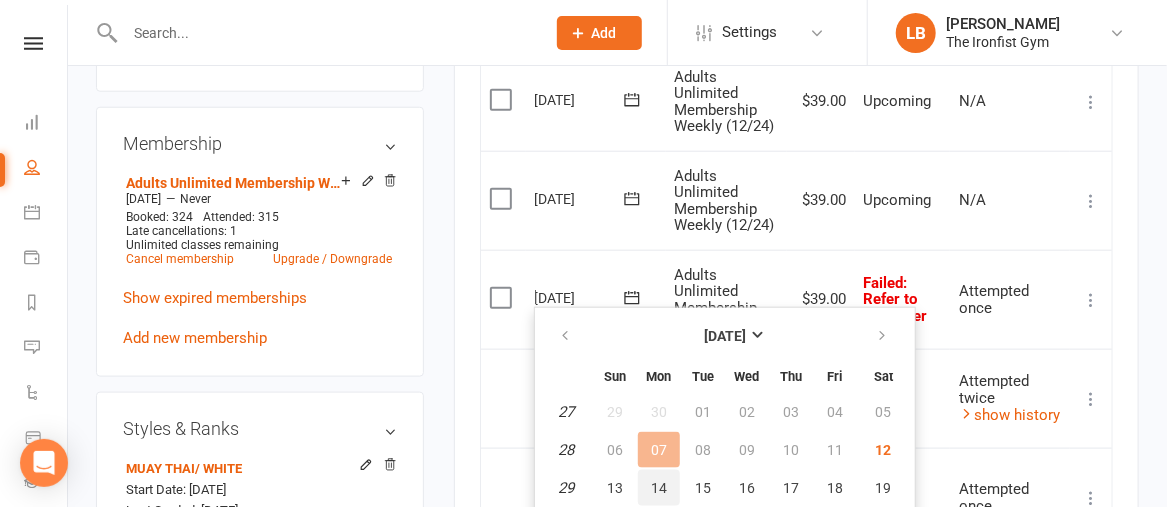click on "14" at bounding box center (659, 488) 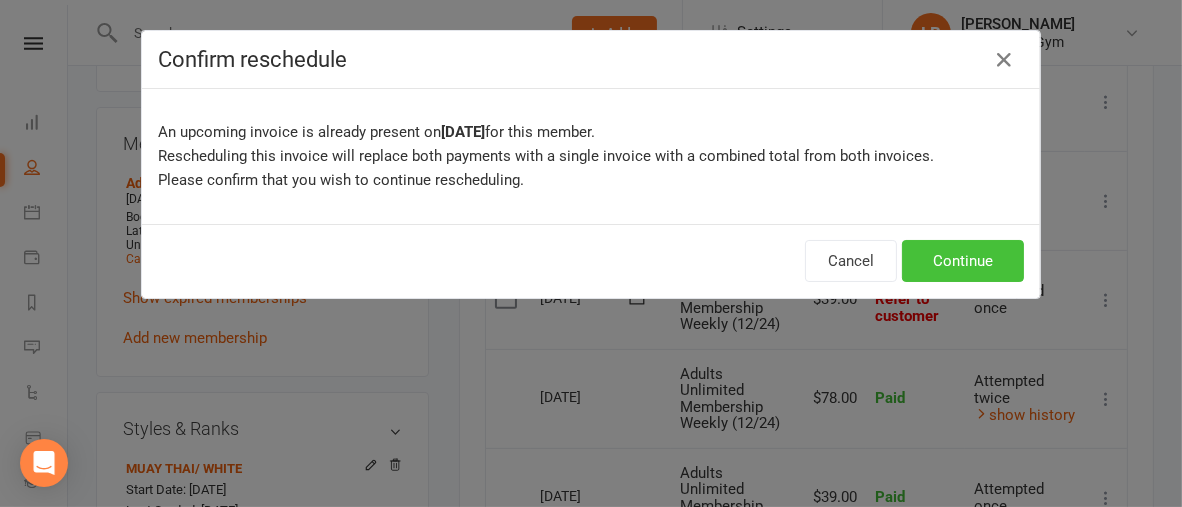 click on "Continue" at bounding box center [963, 261] 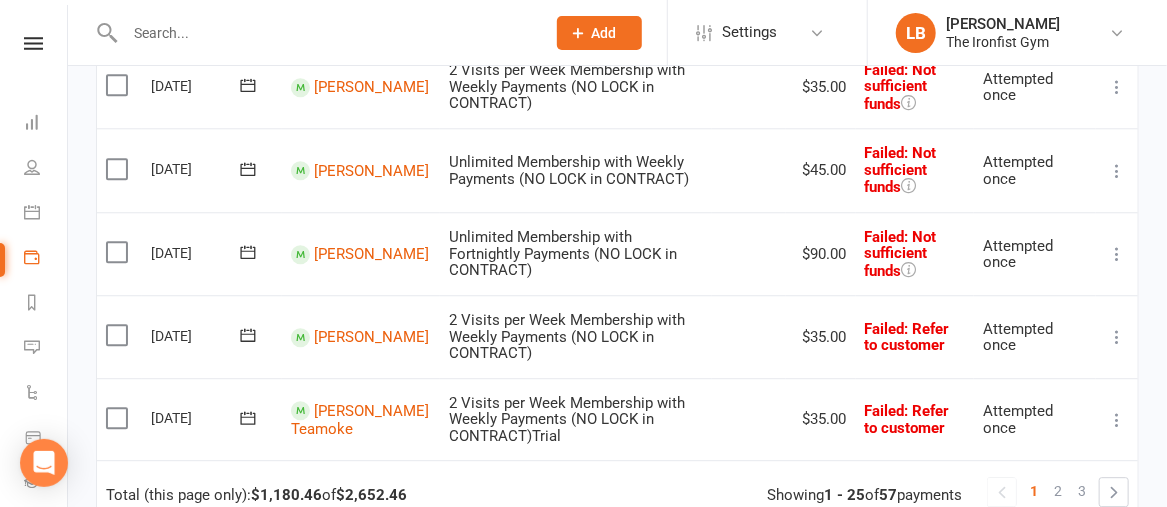 scroll, scrollTop: 2020, scrollLeft: 0, axis: vertical 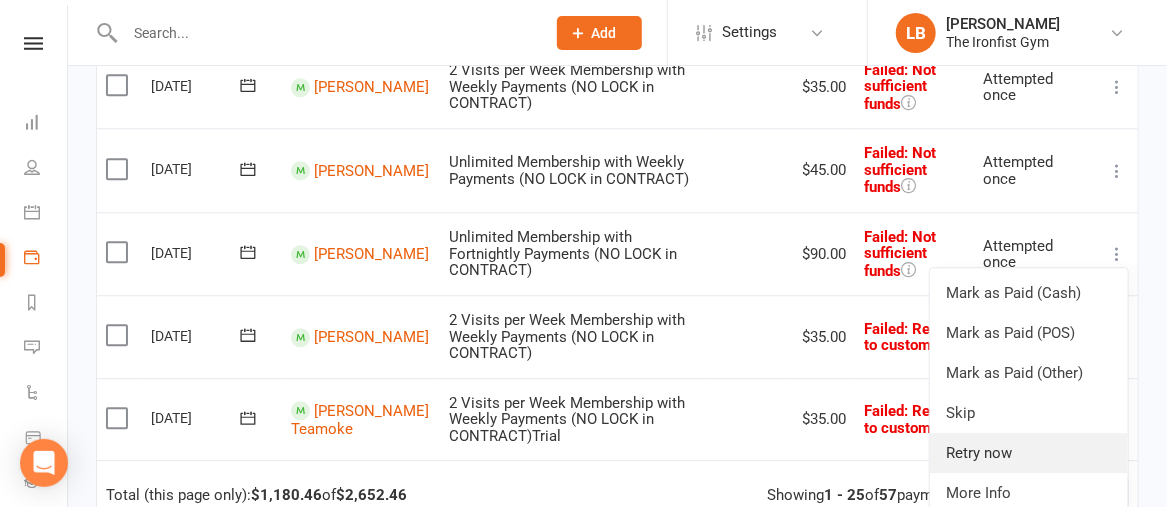 click on "Retry now" at bounding box center [1029, 453] 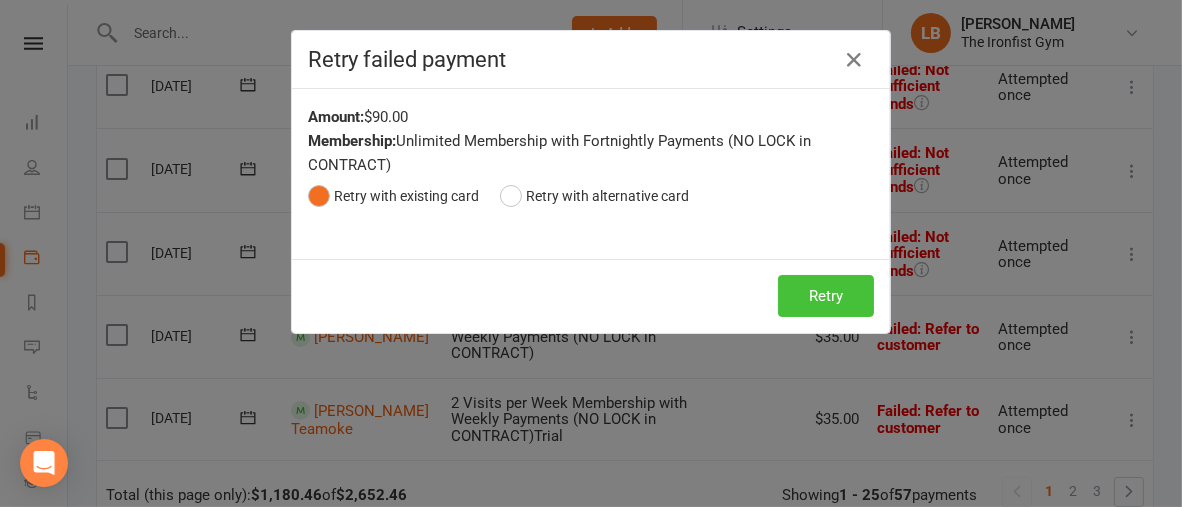 click on "Retry" at bounding box center (826, 296) 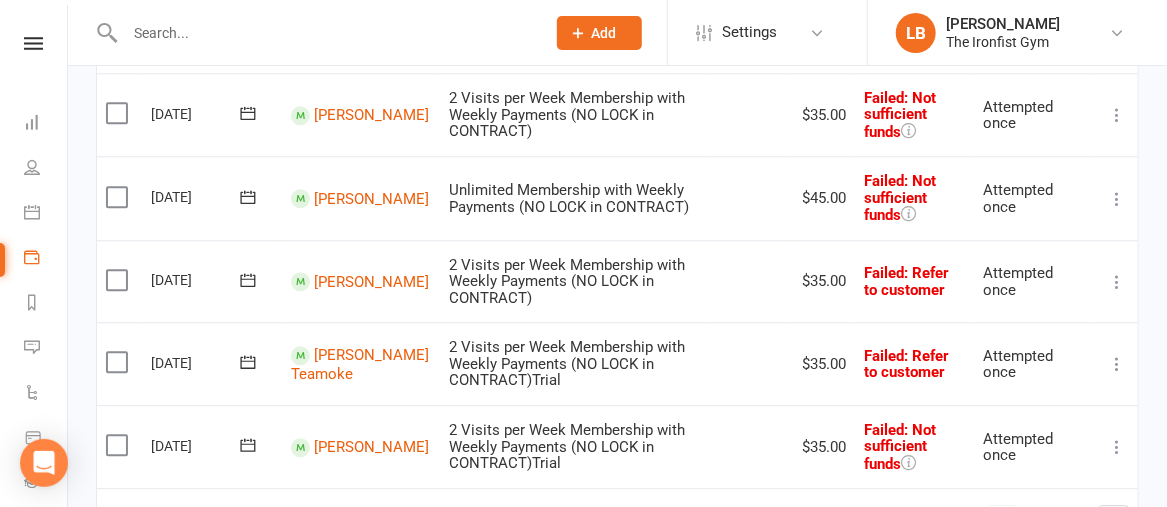 scroll, scrollTop: 1991, scrollLeft: 0, axis: vertical 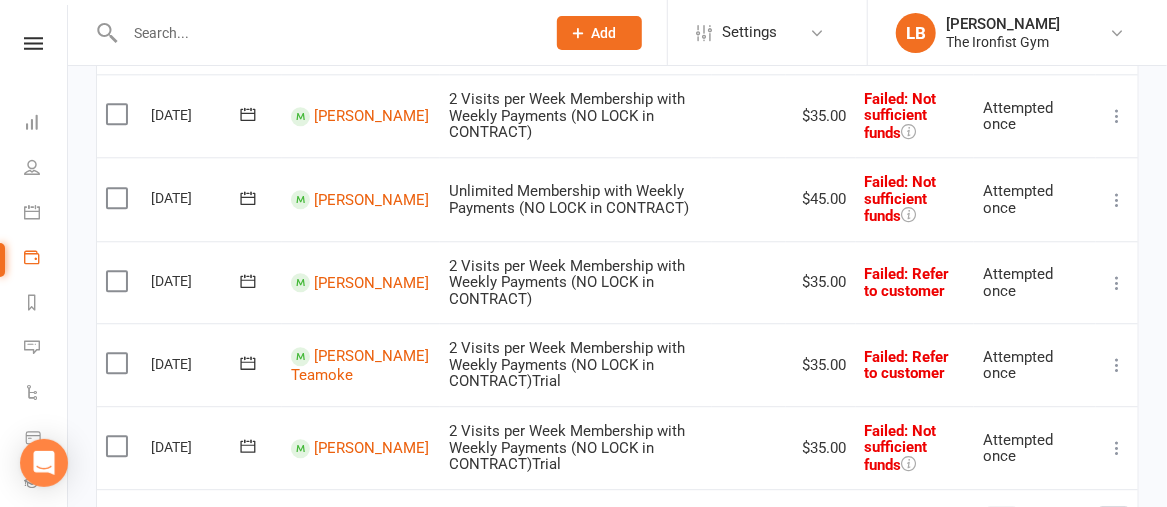 click at bounding box center (1117, 200) 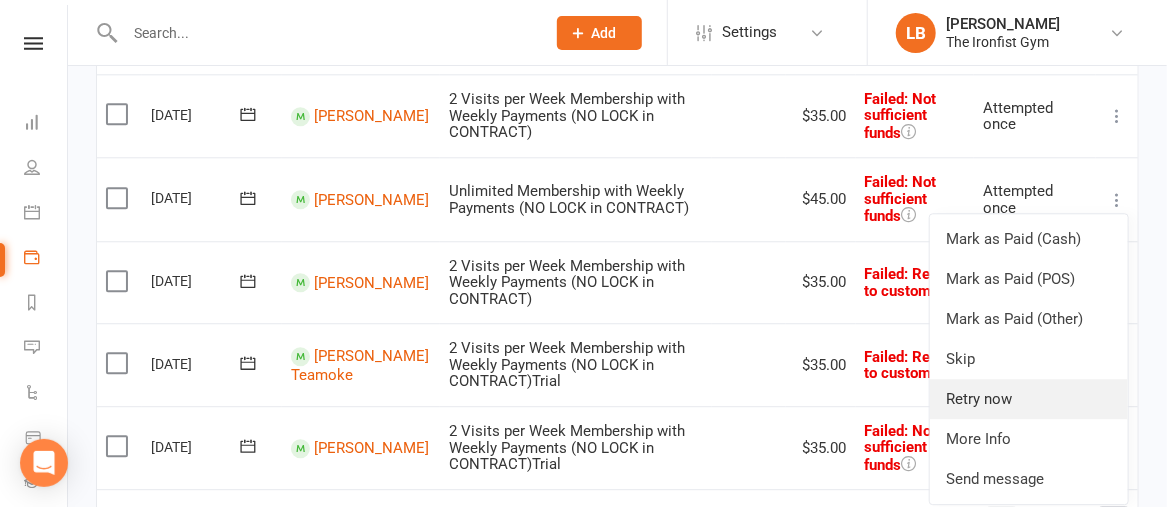 click on "Retry now" at bounding box center [1029, 399] 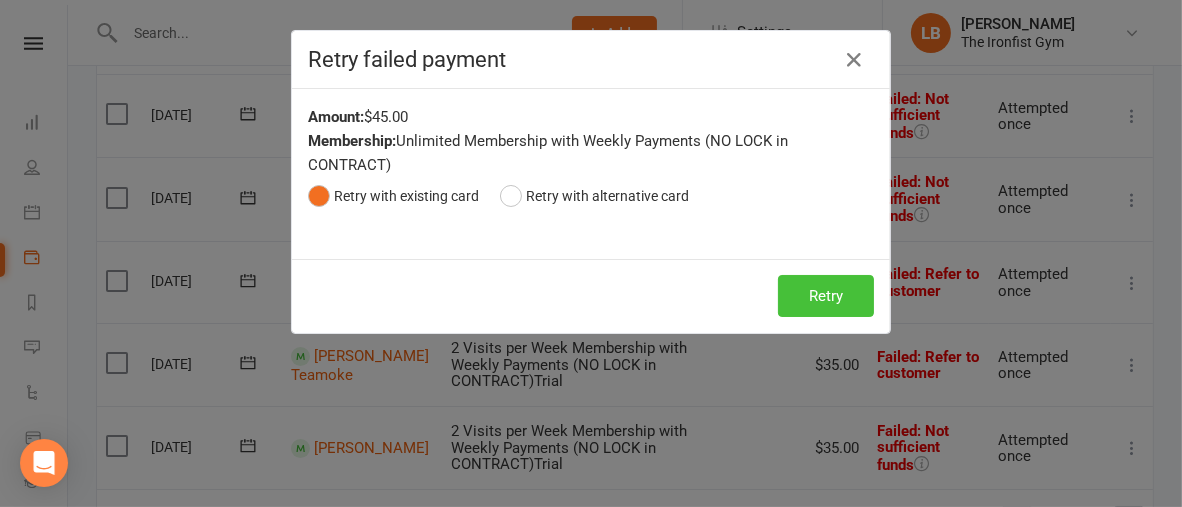 click on "Retry" at bounding box center [826, 296] 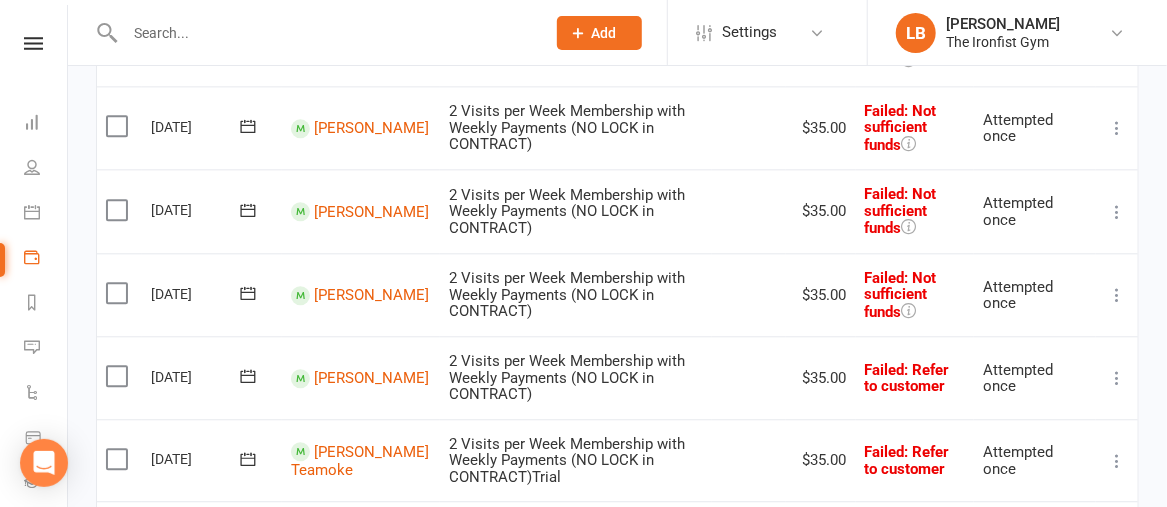 scroll, scrollTop: 1799, scrollLeft: 0, axis: vertical 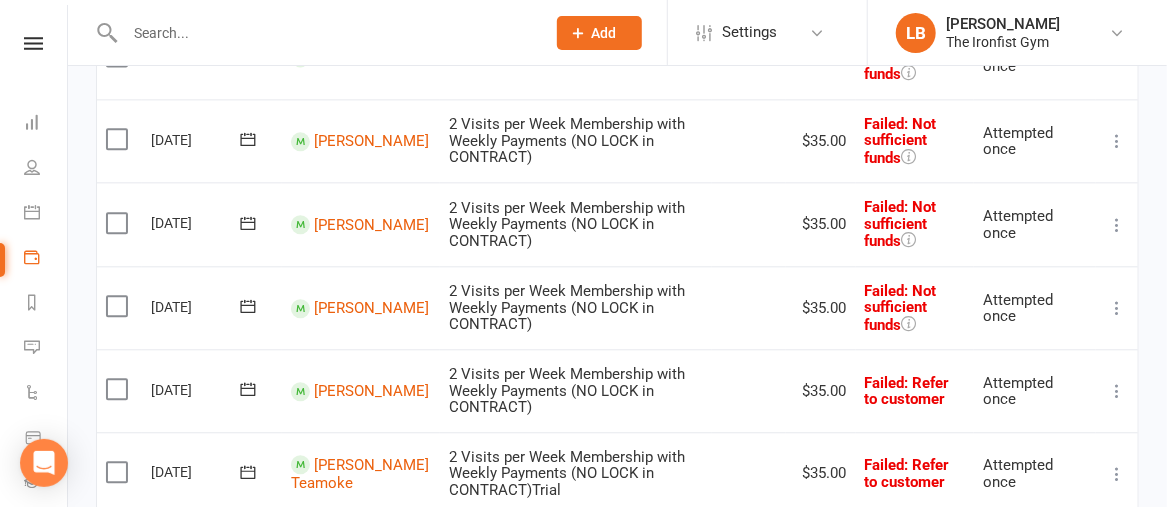 click at bounding box center (1117, 308) 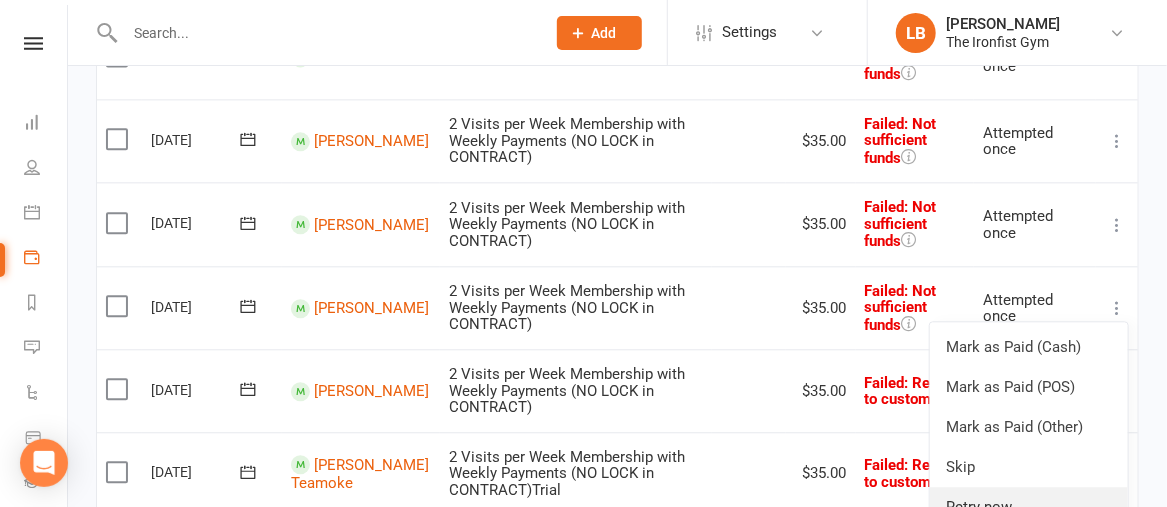 click on "Retry now" at bounding box center (1029, 507) 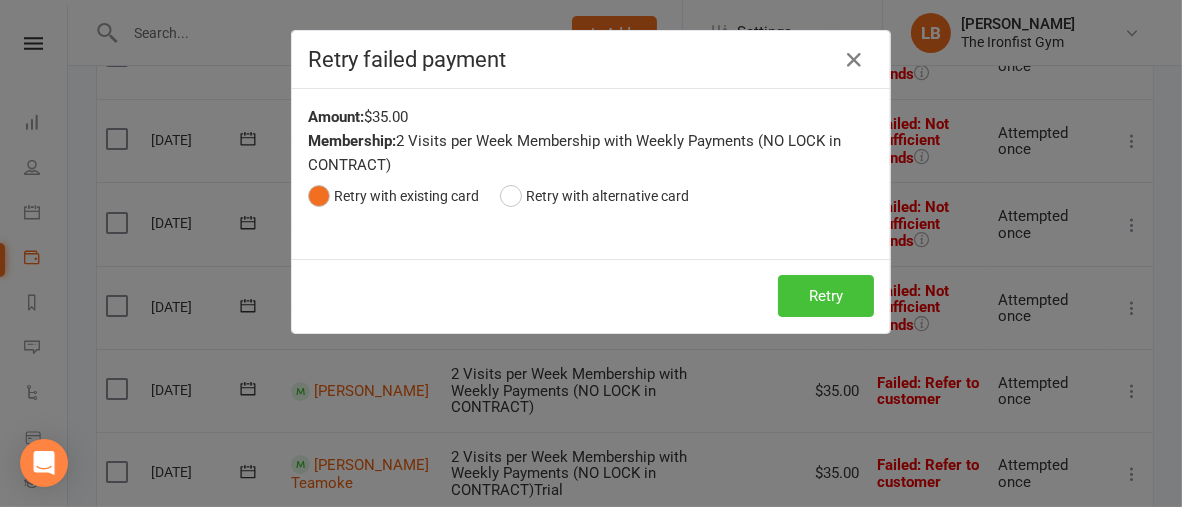 click on "Retry" at bounding box center [826, 296] 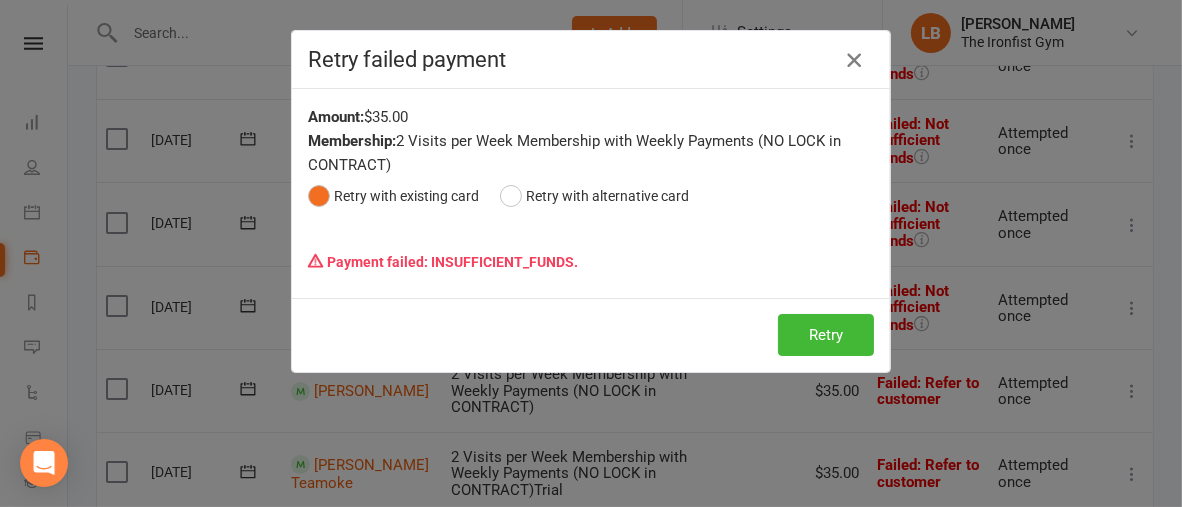 click at bounding box center [854, 60] 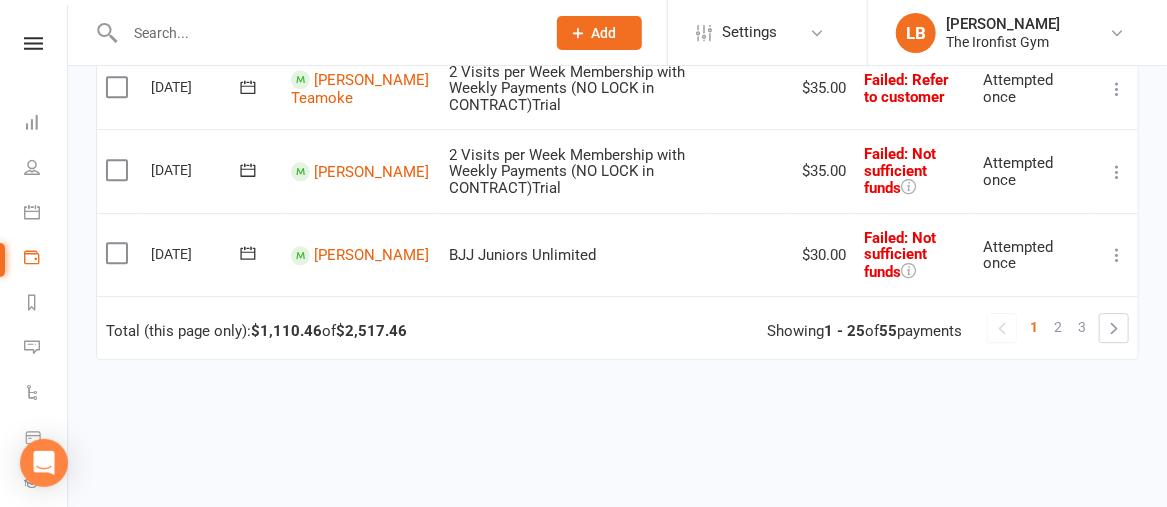 scroll, scrollTop: 2316, scrollLeft: 0, axis: vertical 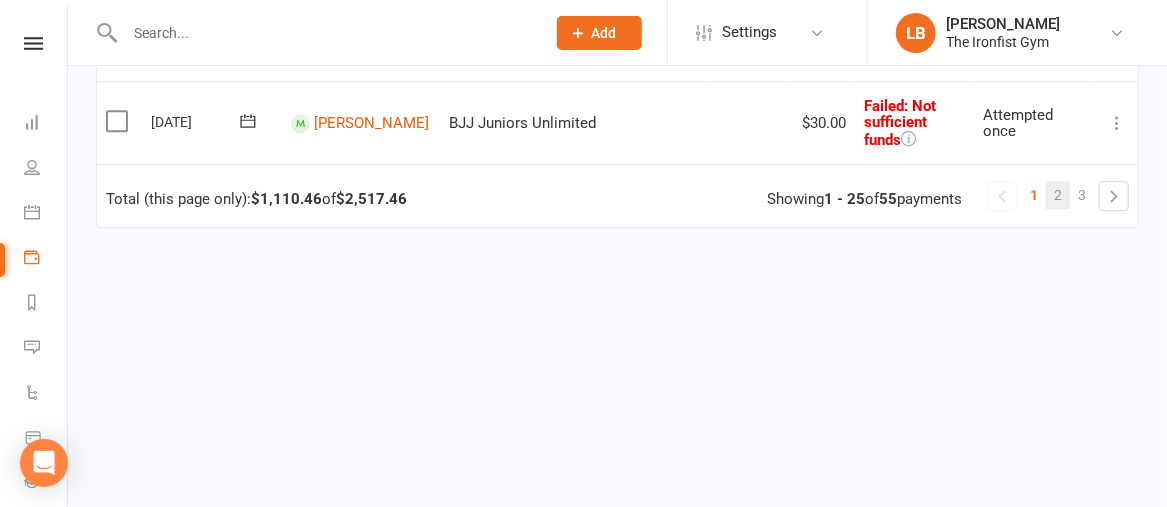 click on "2" at bounding box center (1058, 195) 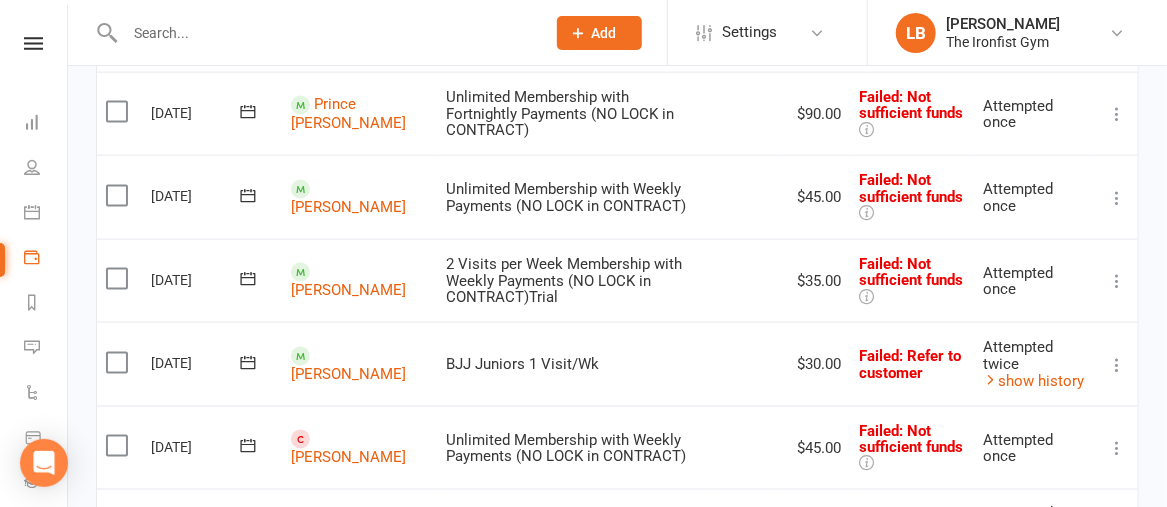 scroll, scrollTop: 1062, scrollLeft: 0, axis: vertical 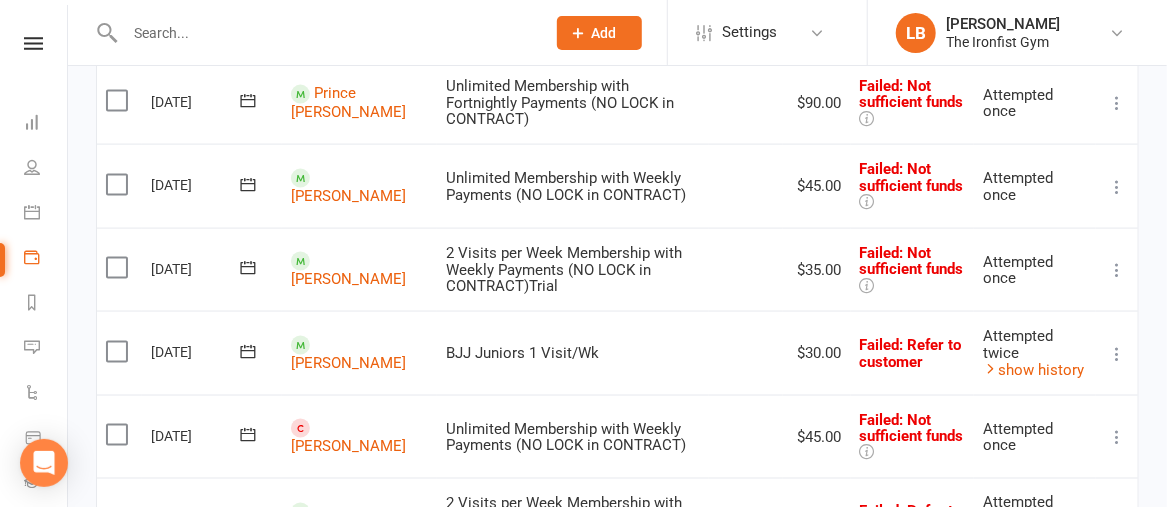 click at bounding box center [1117, 187] 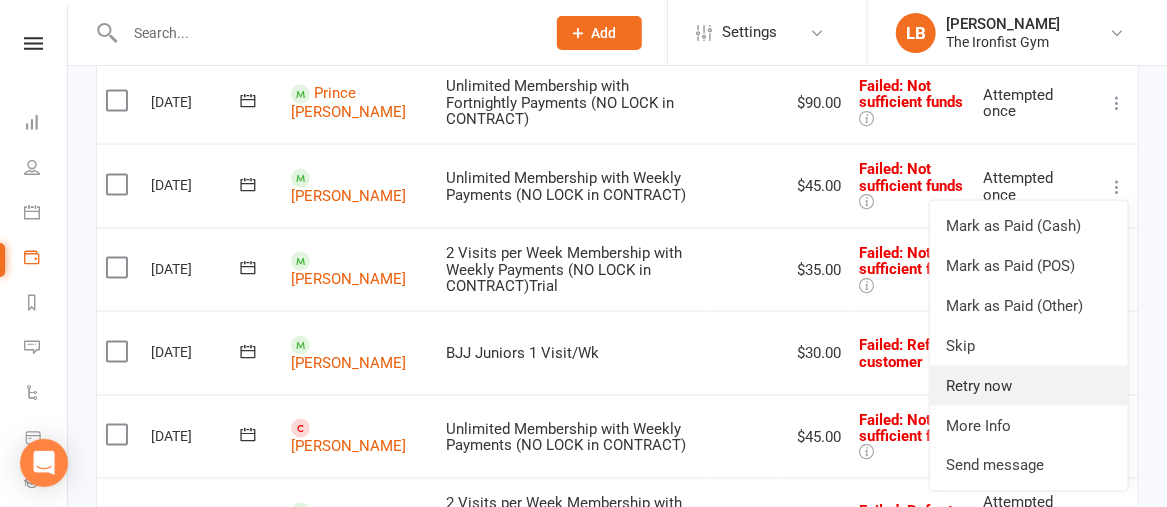 click on "Retry now" at bounding box center (1029, 386) 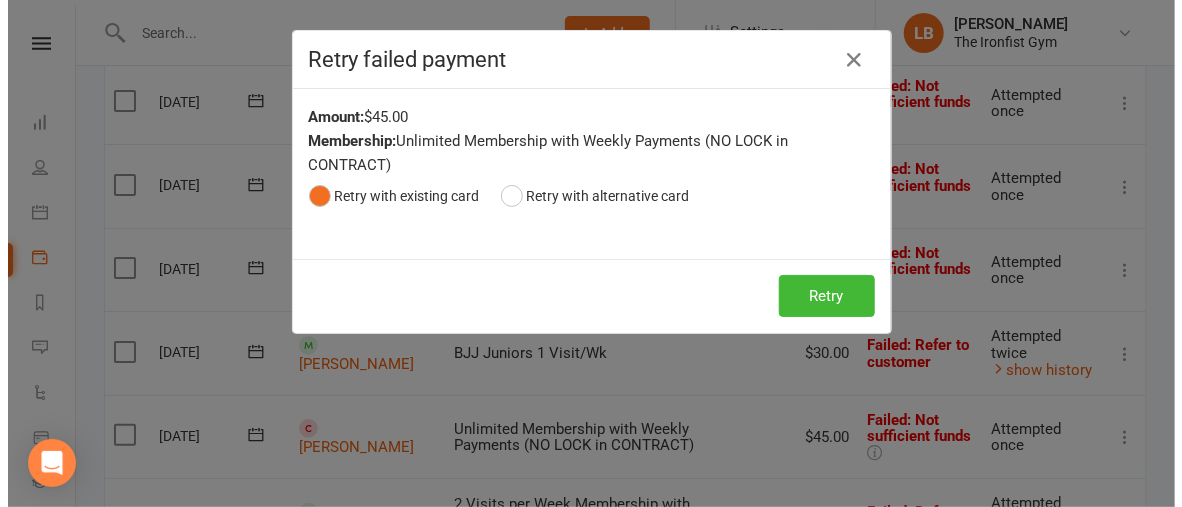 scroll, scrollTop: 1060, scrollLeft: 0, axis: vertical 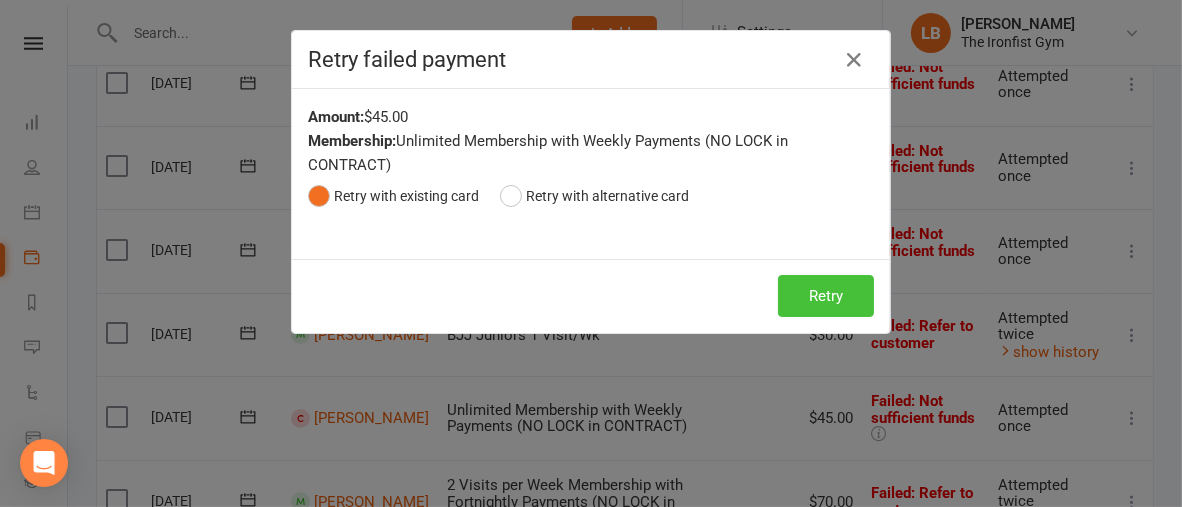 click on "Retry" at bounding box center [826, 296] 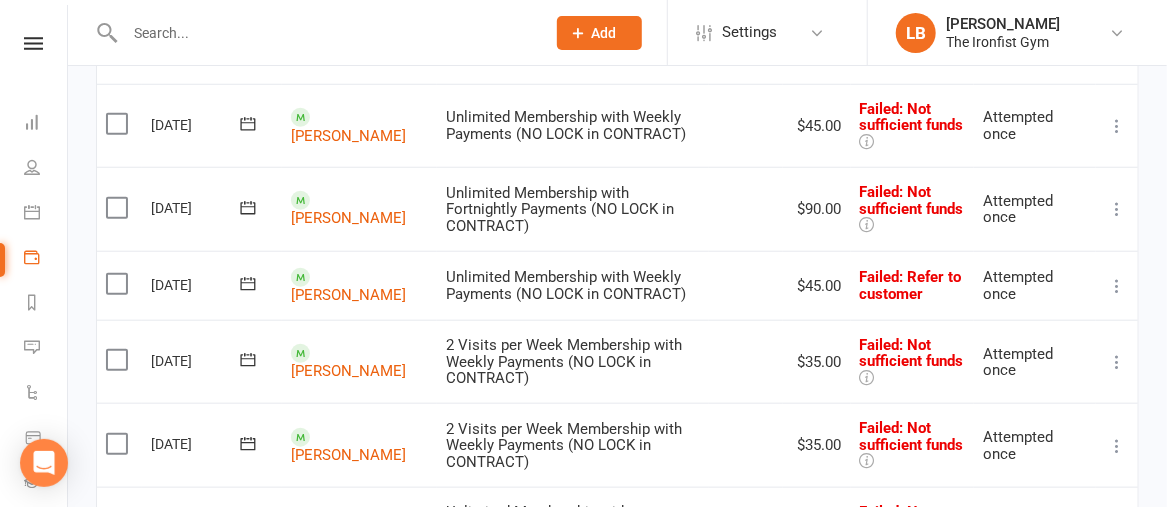 scroll, scrollTop: 632, scrollLeft: 0, axis: vertical 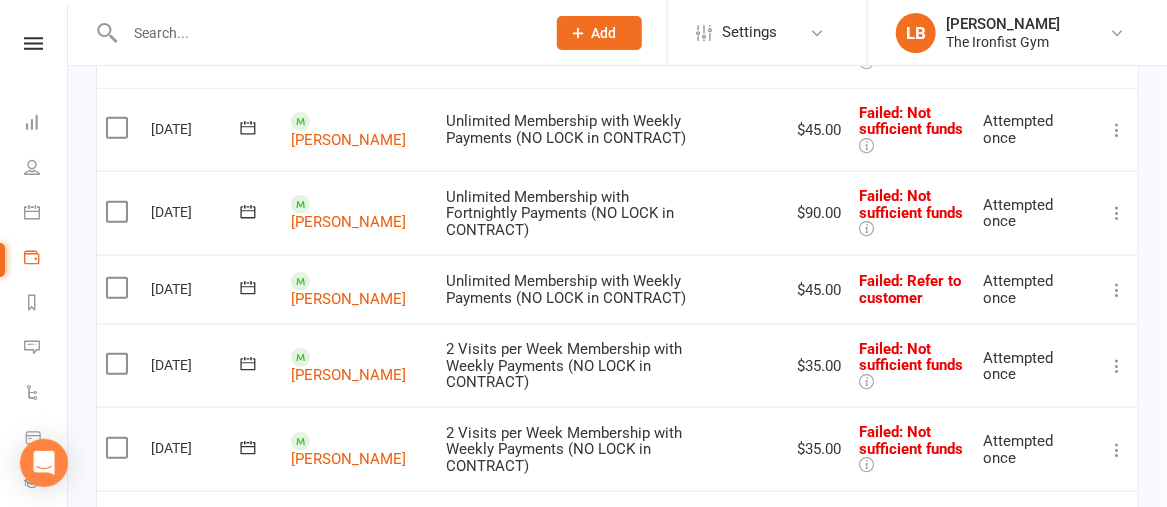 click at bounding box center (1117, 366) 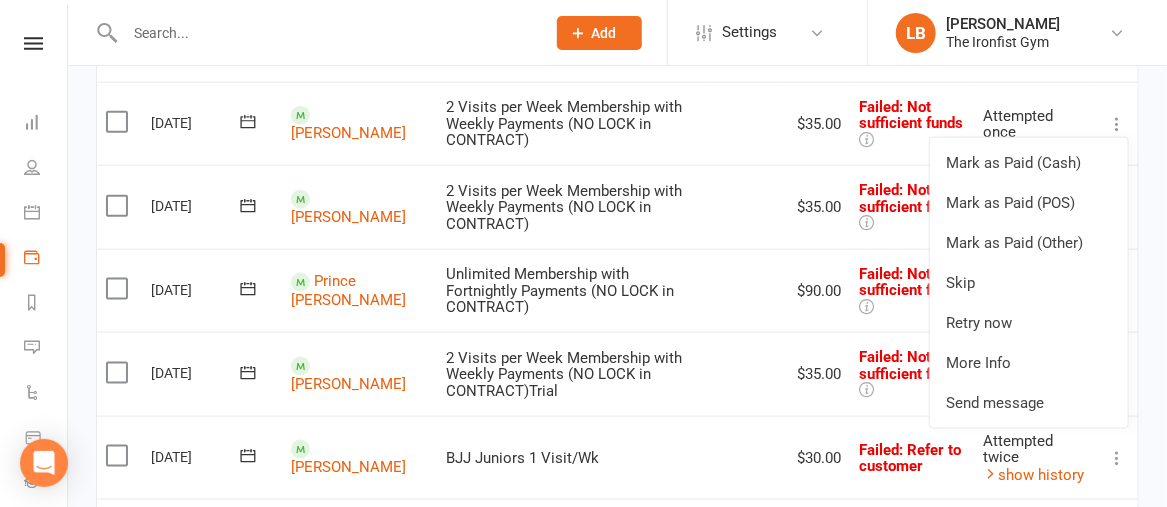 scroll, scrollTop: 875, scrollLeft: 0, axis: vertical 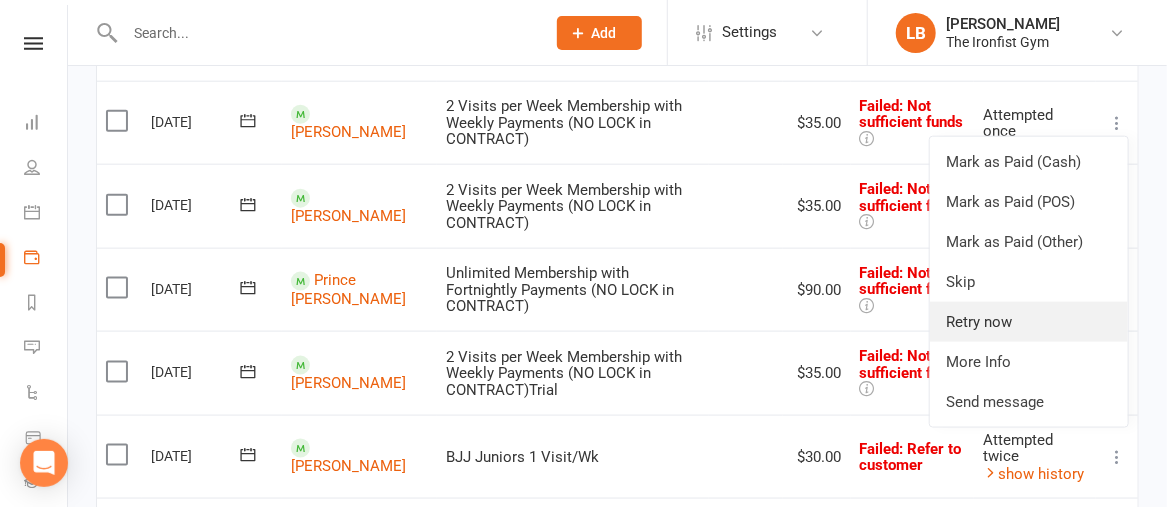 click on "Retry now" at bounding box center (1029, 322) 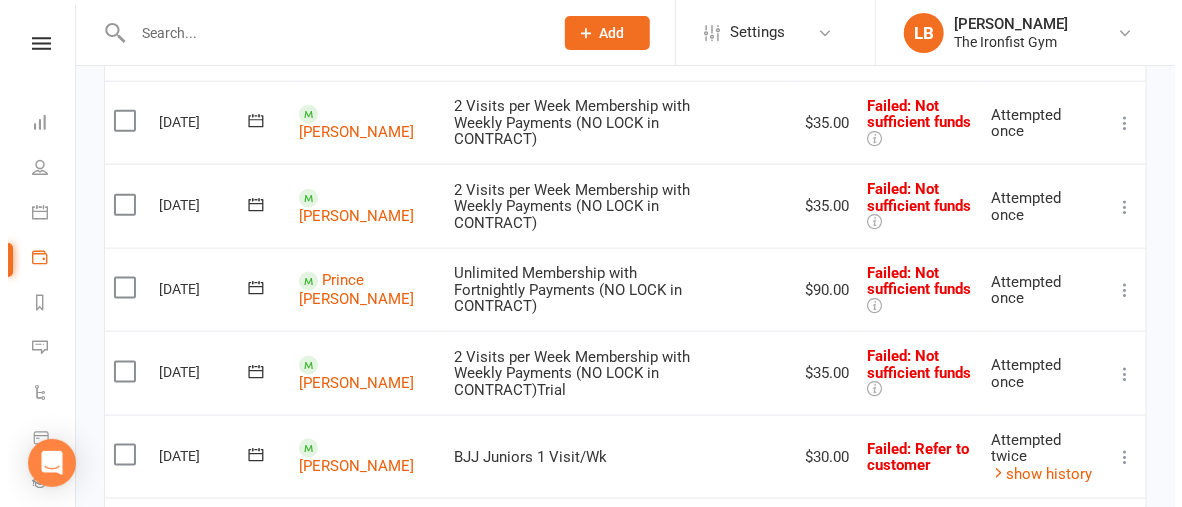 scroll, scrollTop: 873, scrollLeft: 0, axis: vertical 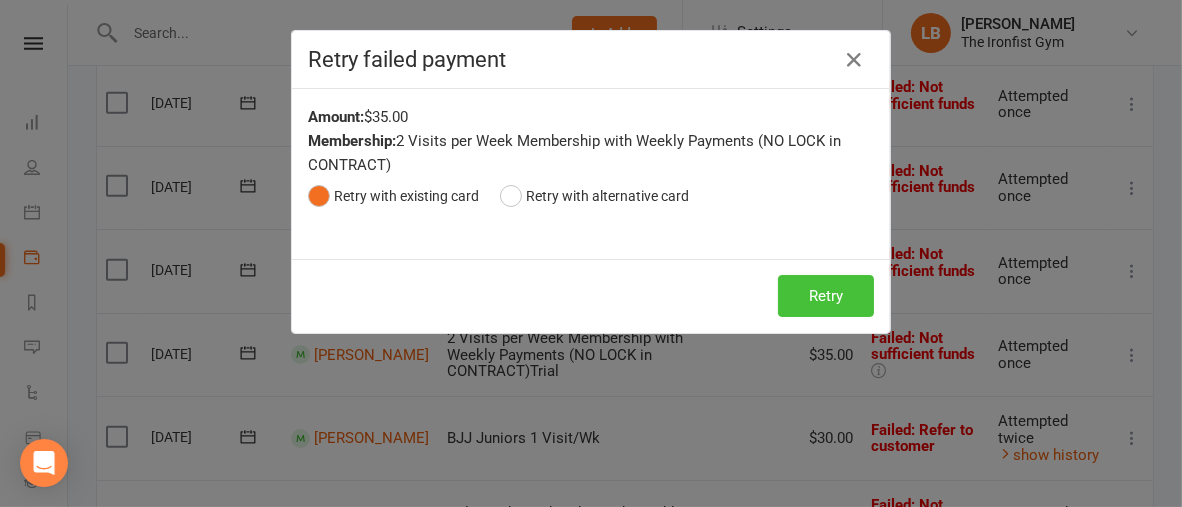 click on "Retry" at bounding box center [826, 296] 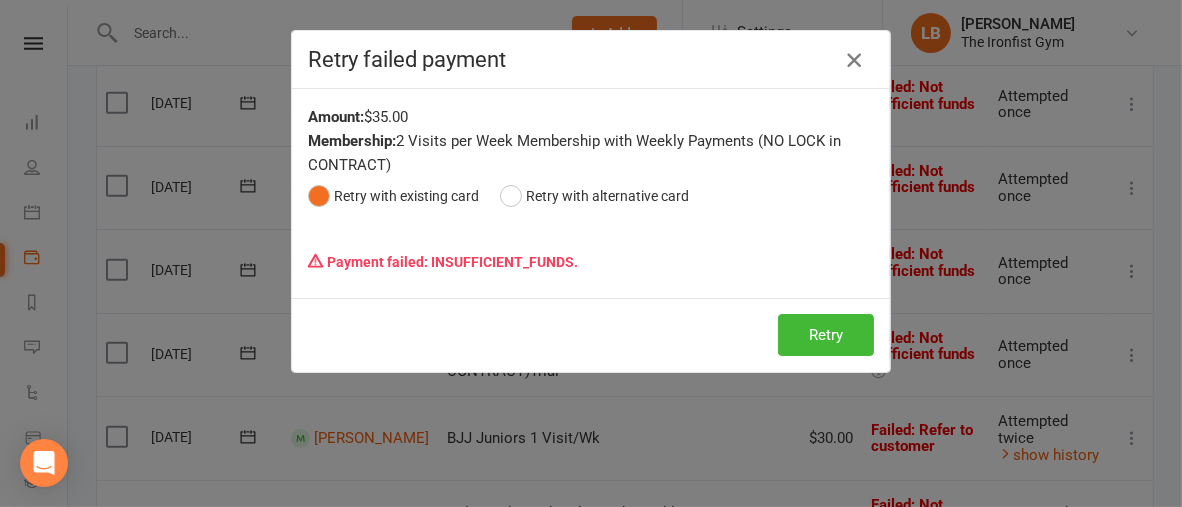 click at bounding box center (854, 60) 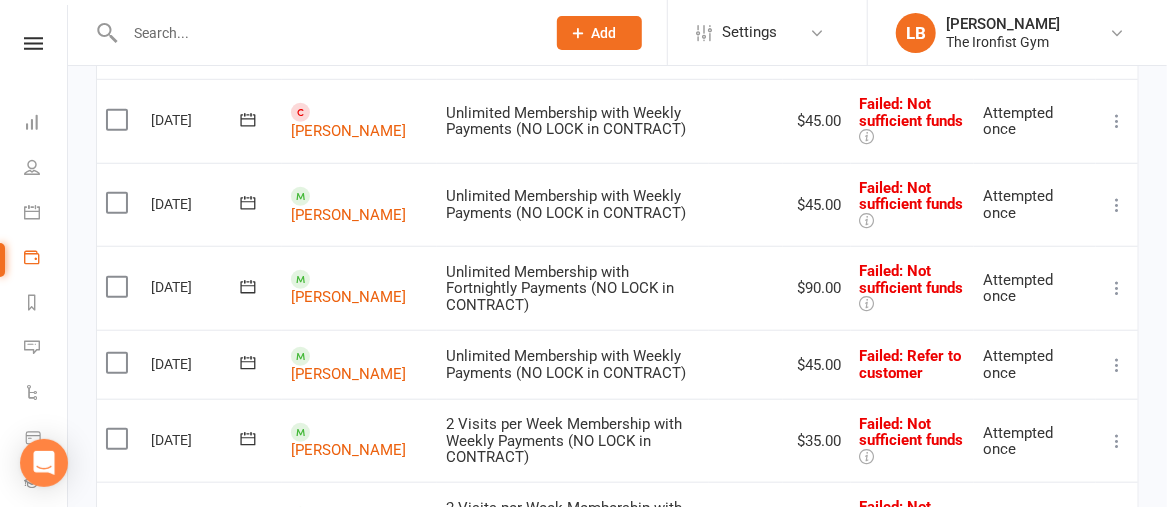scroll, scrollTop: 556, scrollLeft: 0, axis: vertical 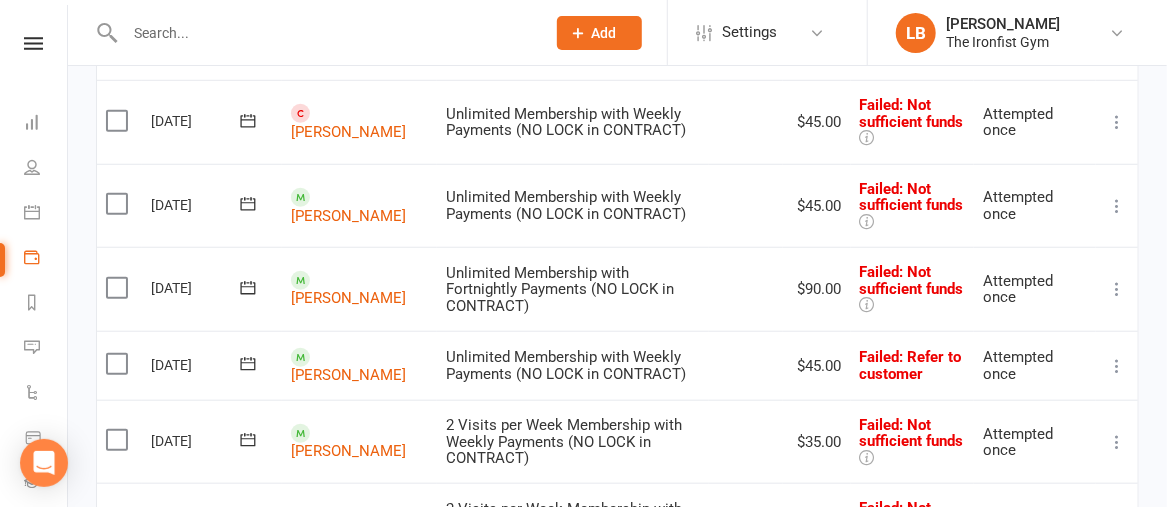 click at bounding box center [1117, 206] 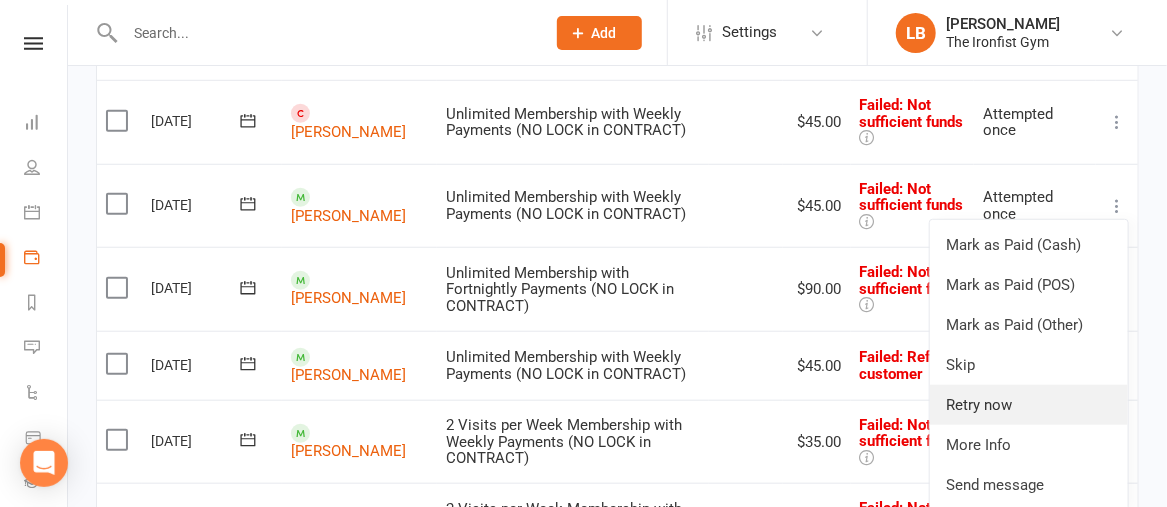 click on "Retry now" at bounding box center (1029, 405) 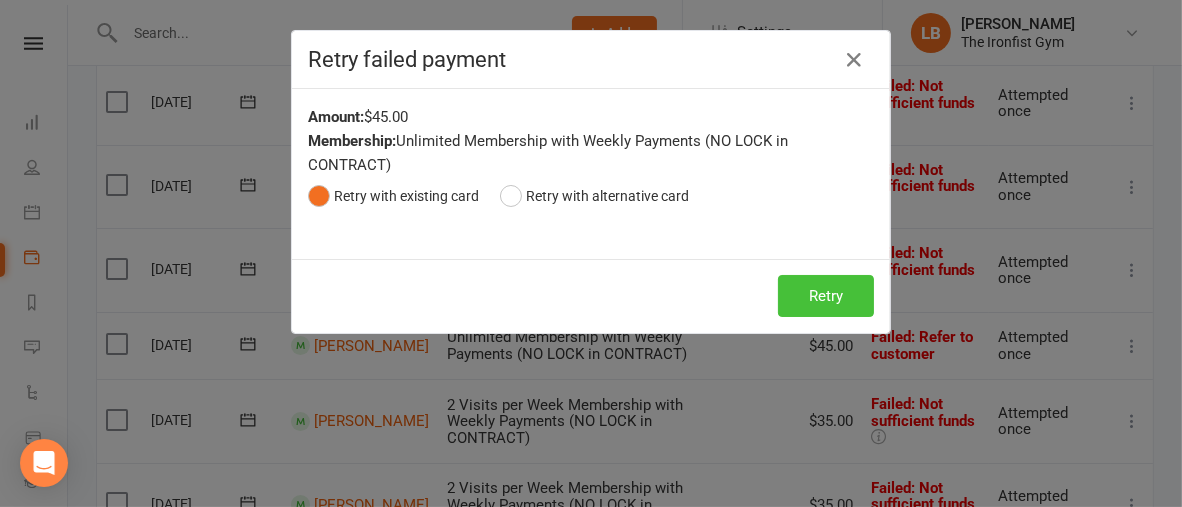 click on "Retry" at bounding box center (826, 296) 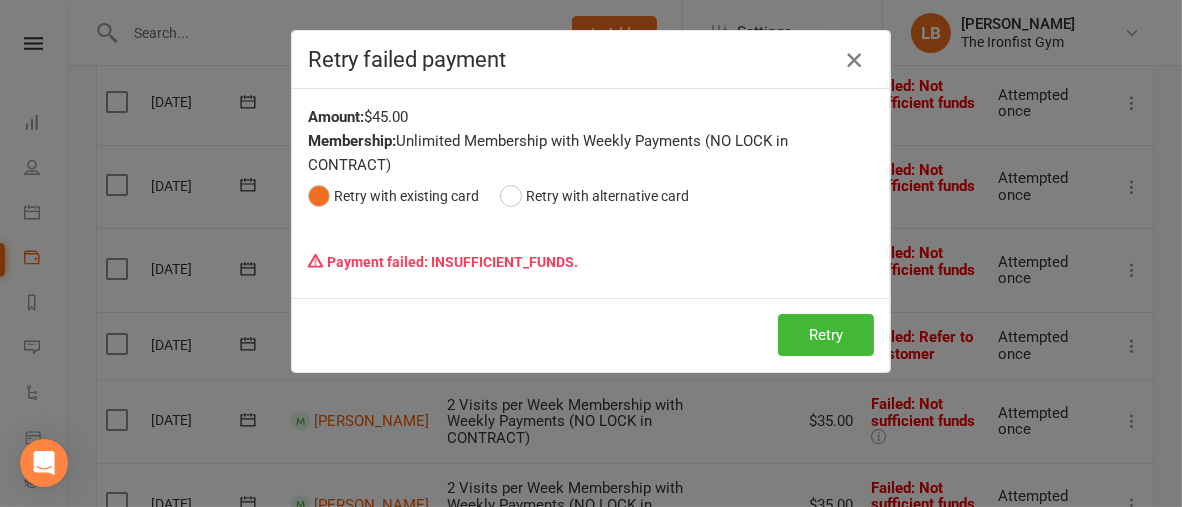 click at bounding box center [854, 60] 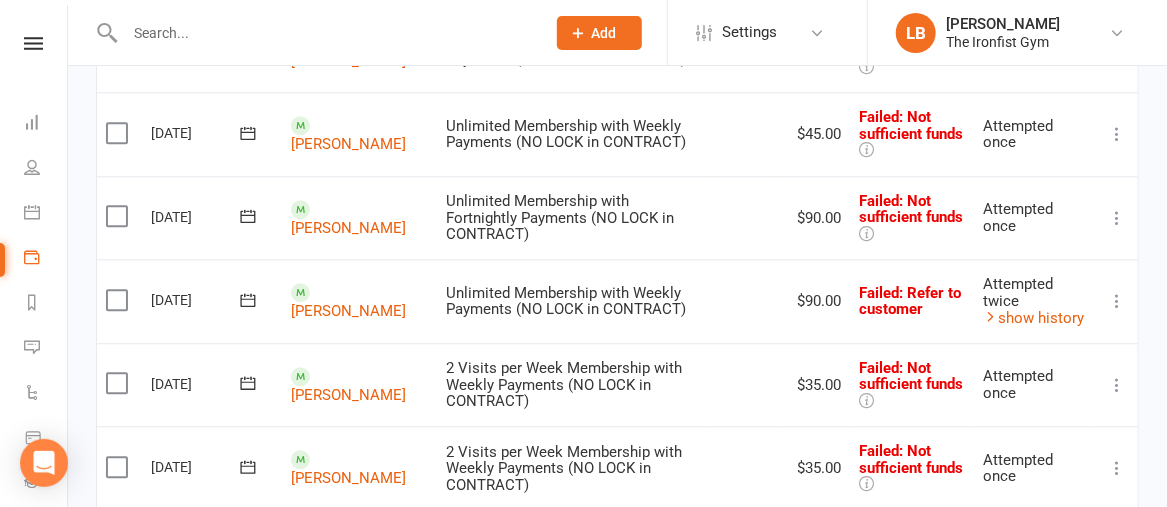 scroll, scrollTop: 1933, scrollLeft: 0, axis: vertical 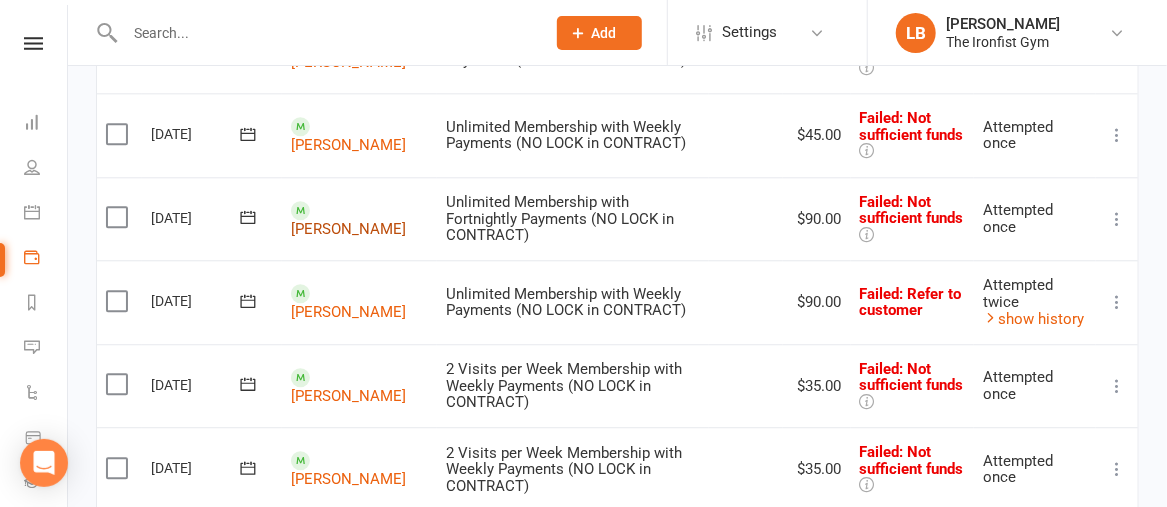 click on "[PERSON_NAME]" at bounding box center [348, -1078] 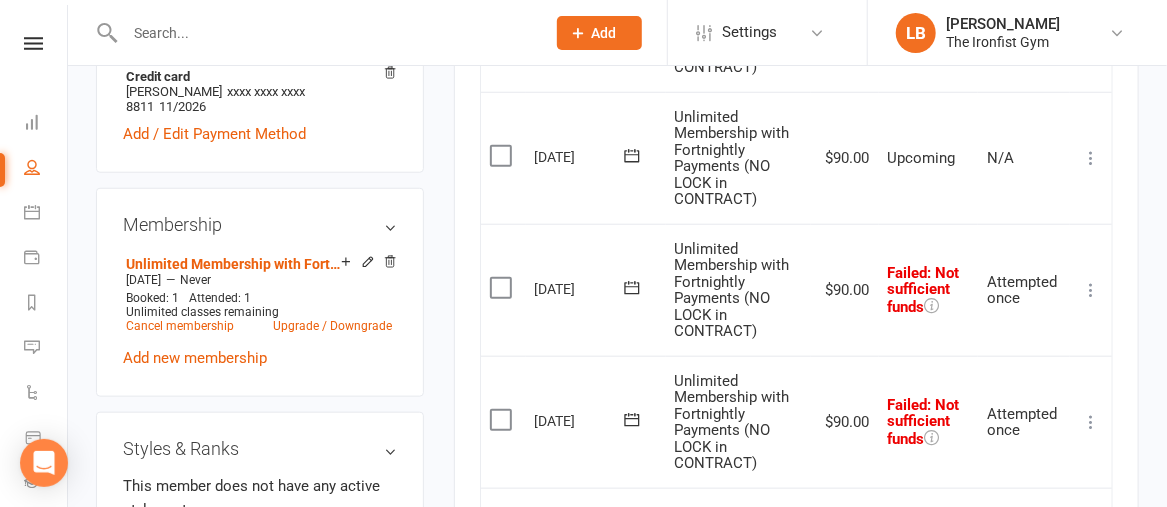 scroll, scrollTop: 660, scrollLeft: 0, axis: vertical 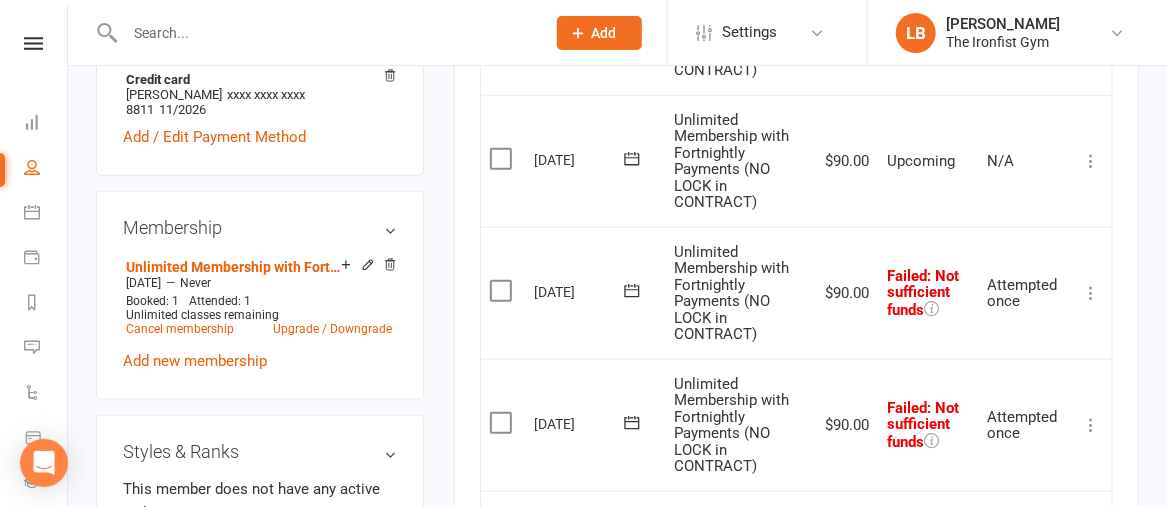 click at bounding box center [1091, 293] 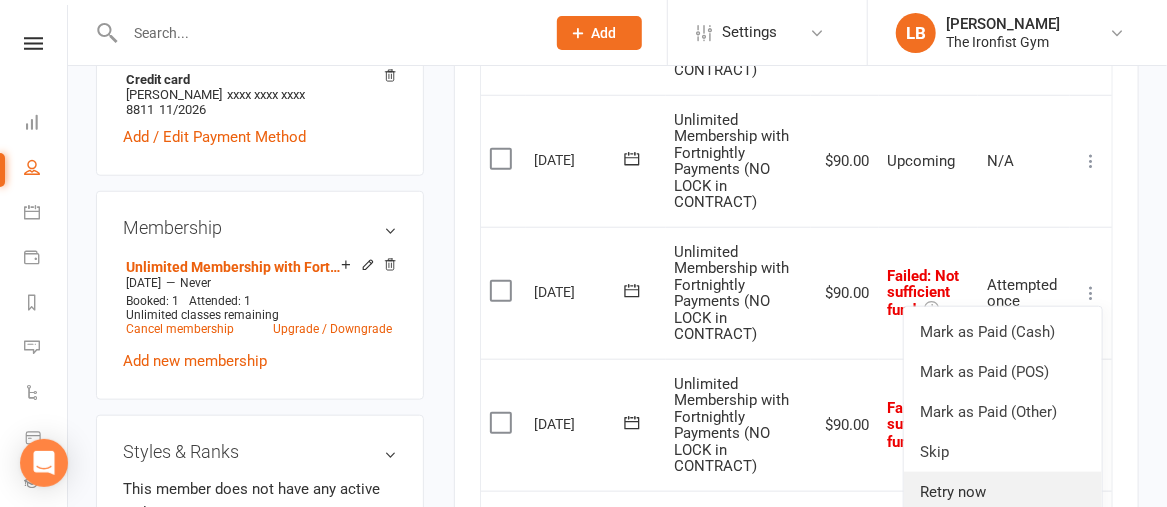 click on "Retry now" at bounding box center (1003, 492) 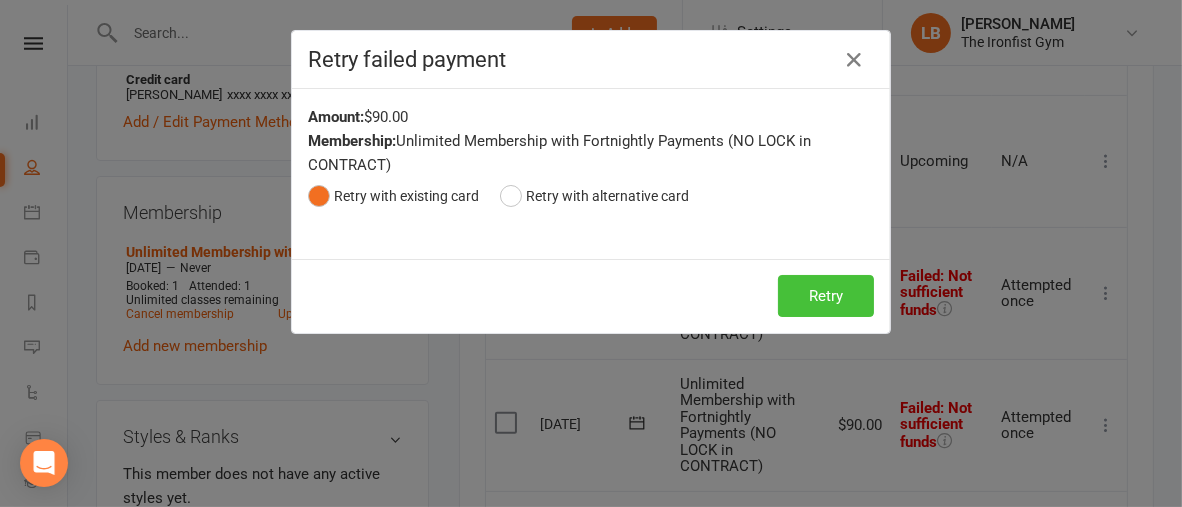 click on "Retry" at bounding box center [826, 296] 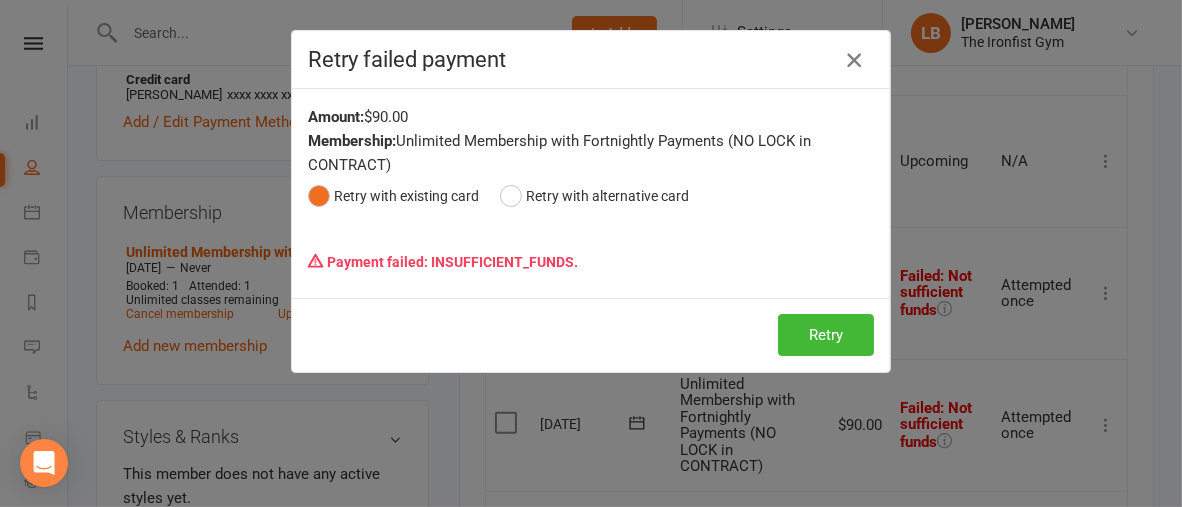 click at bounding box center [854, 60] 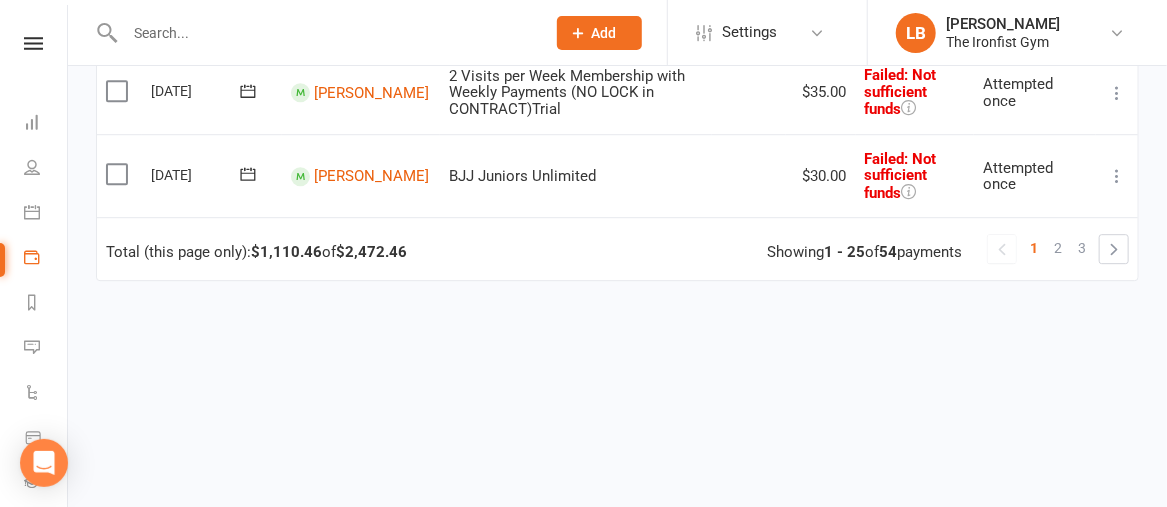 scroll, scrollTop: 2316, scrollLeft: 0, axis: vertical 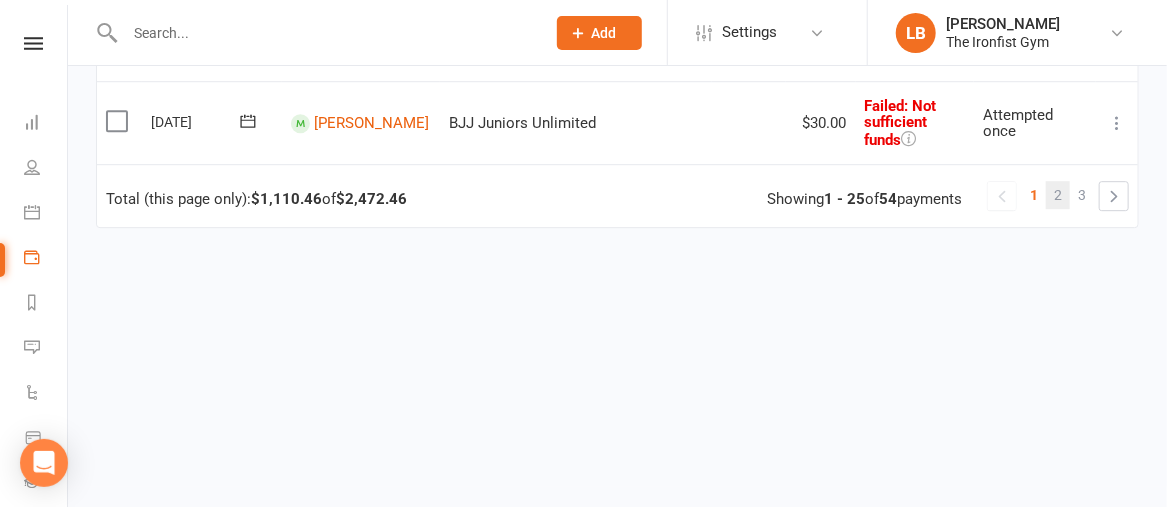 click on "2" at bounding box center [1058, 195] 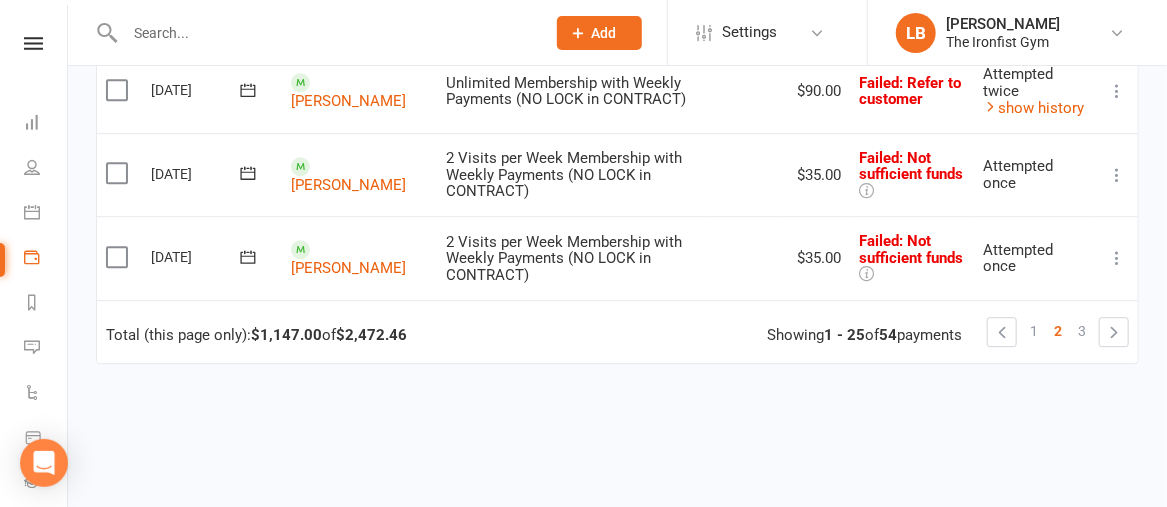 scroll, scrollTop: 2176, scrollLeft: 0, axis: vertical 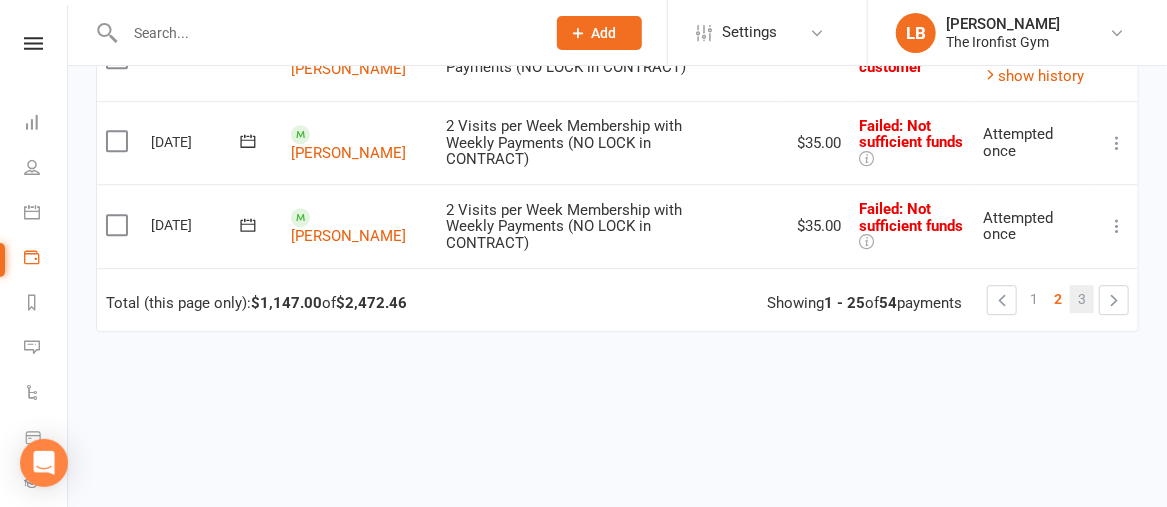click on "3" at bounding box center (1082, 299) 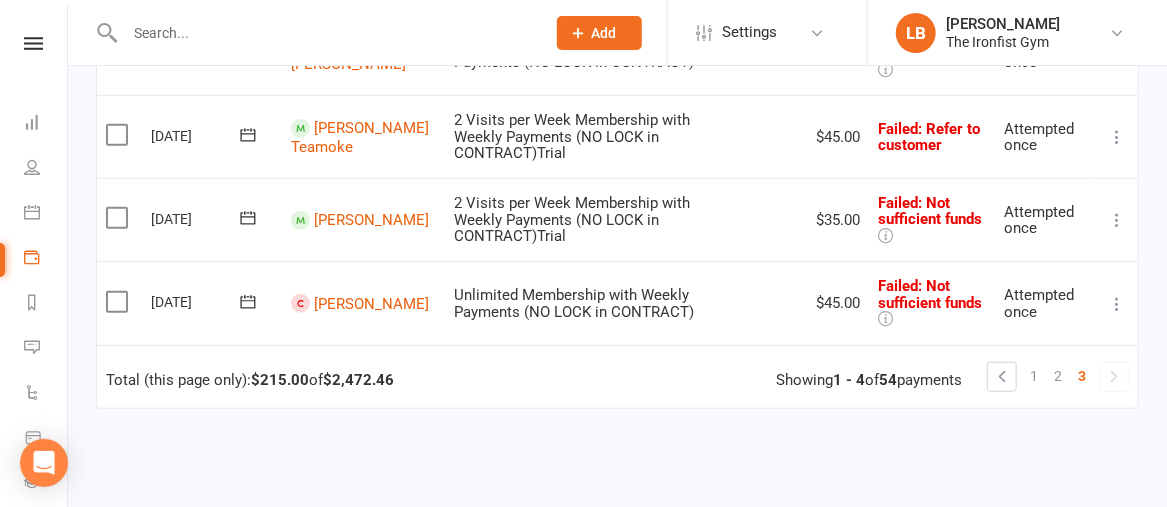 scroll, scrollTop: 400, scrollLeft: 0, axis: vertical 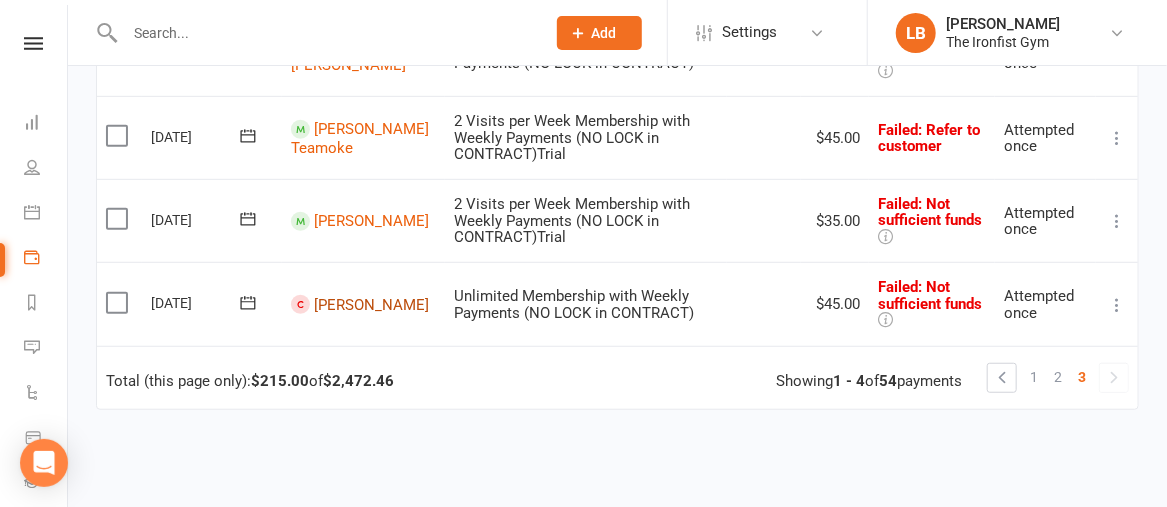 click on "[PERSON_NAME]" at bounding box center (371, 304) 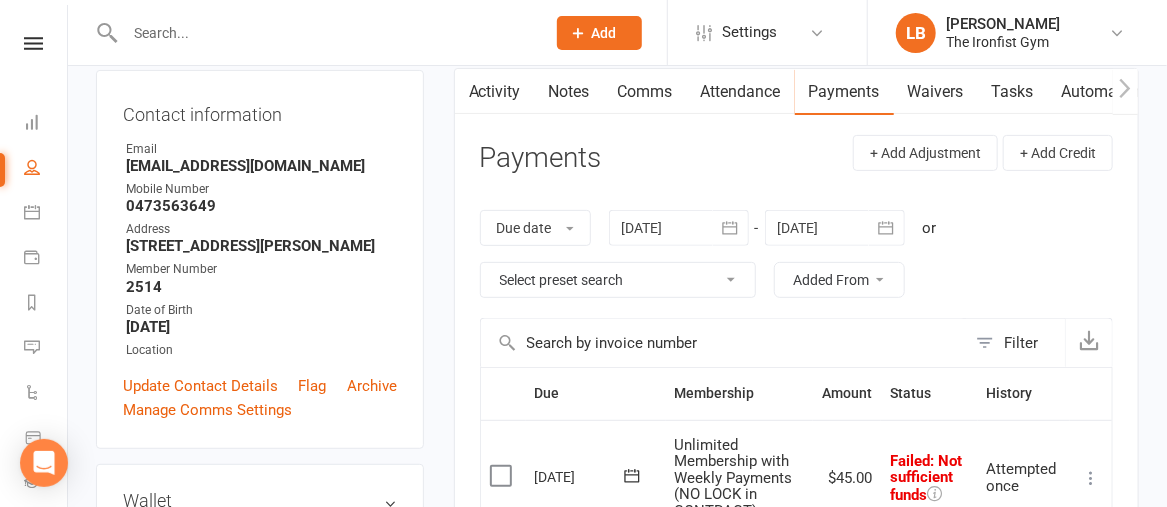 scroll, scrollTop: 200, scrollLeft: 0, axis: vertical 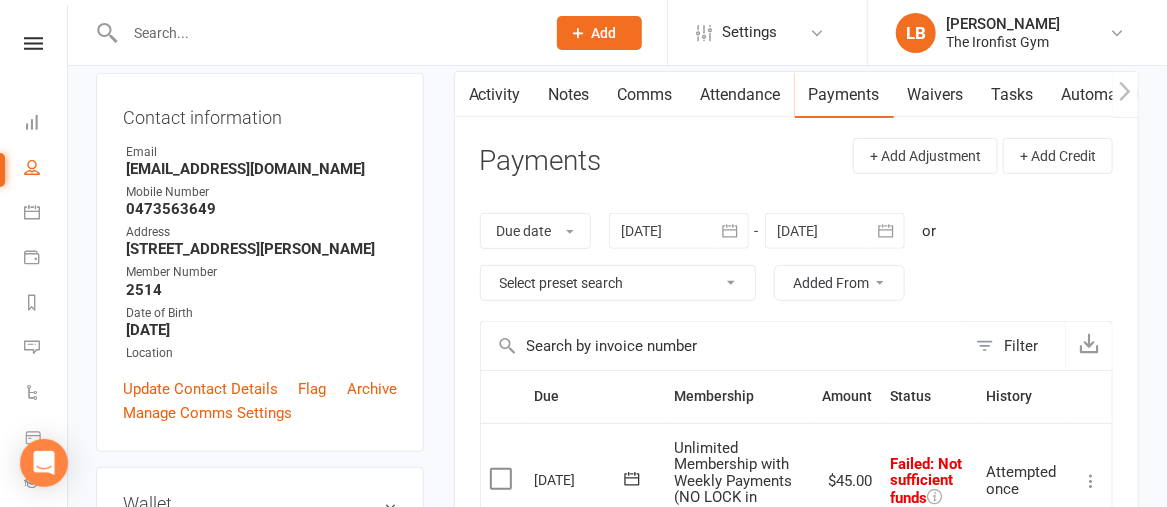 click on "Notes" at bounding box center [569, 95] 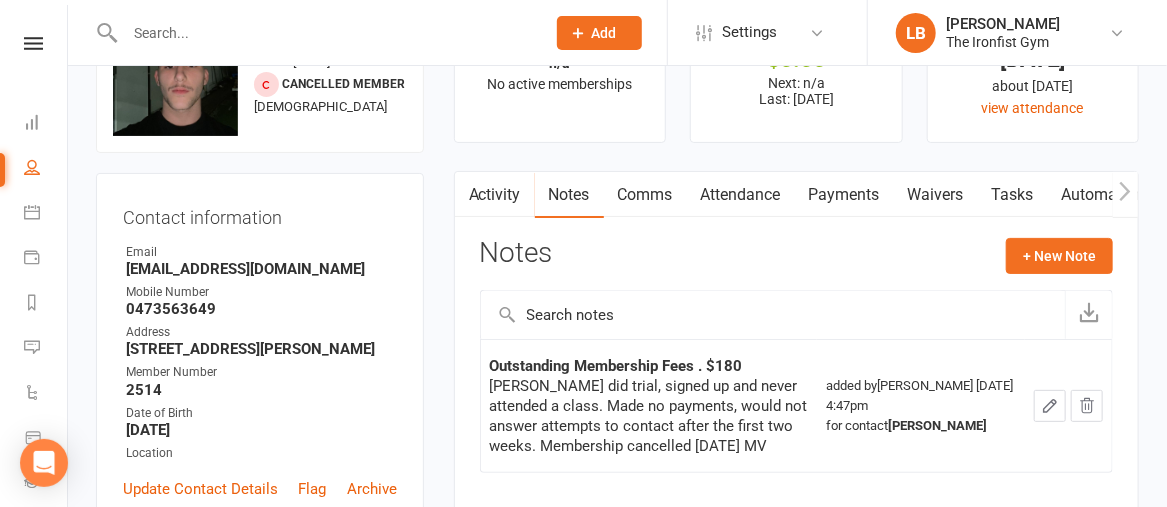scroll, scrollTop: 94, scrollLeft: 0, axis: vertical 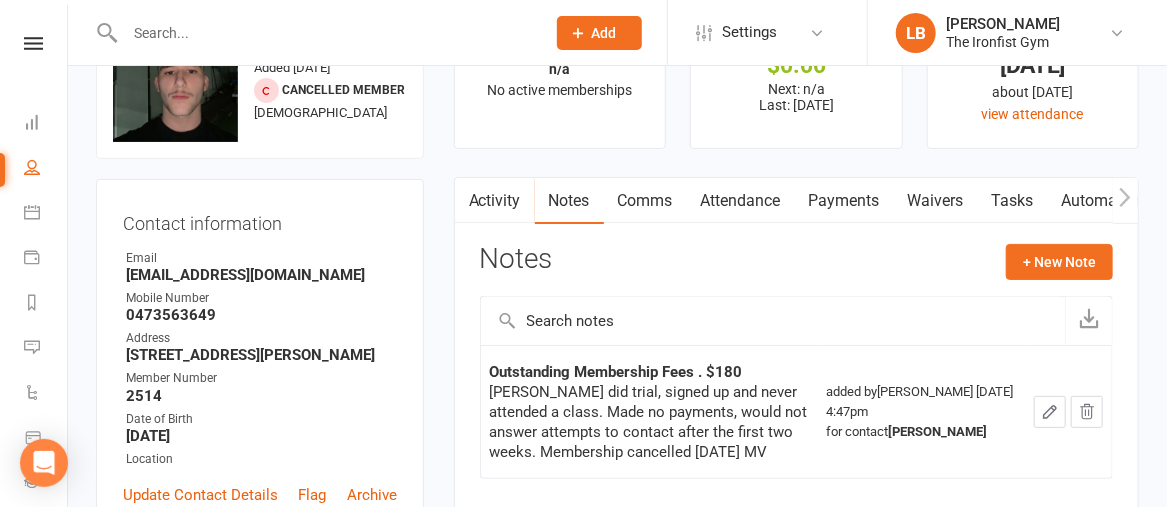 click on "Payments" at bounding box center [844, 201] 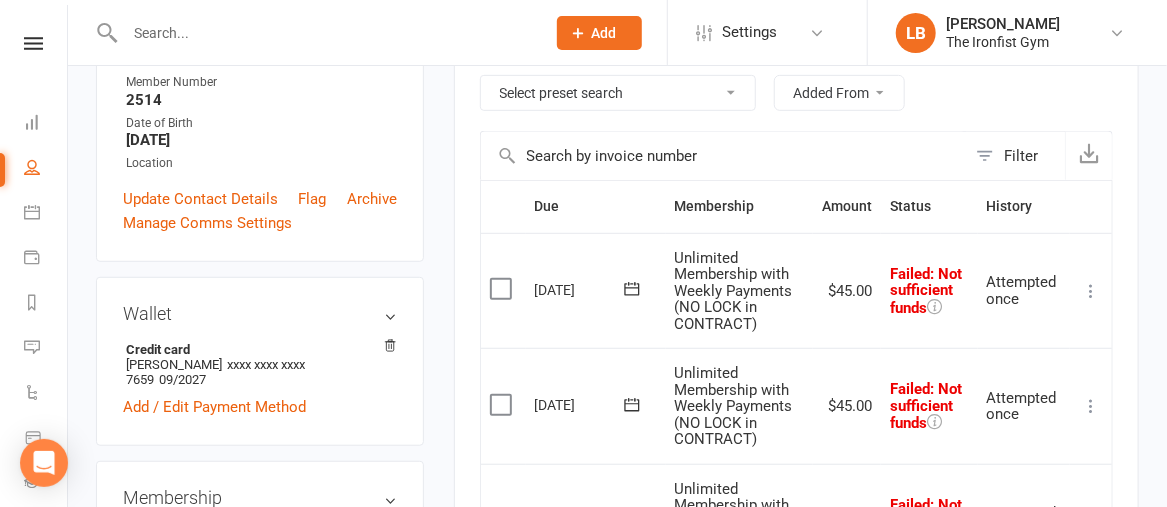 scroll, scrollTop: 395, scrollLeft: 0, axis: vertical 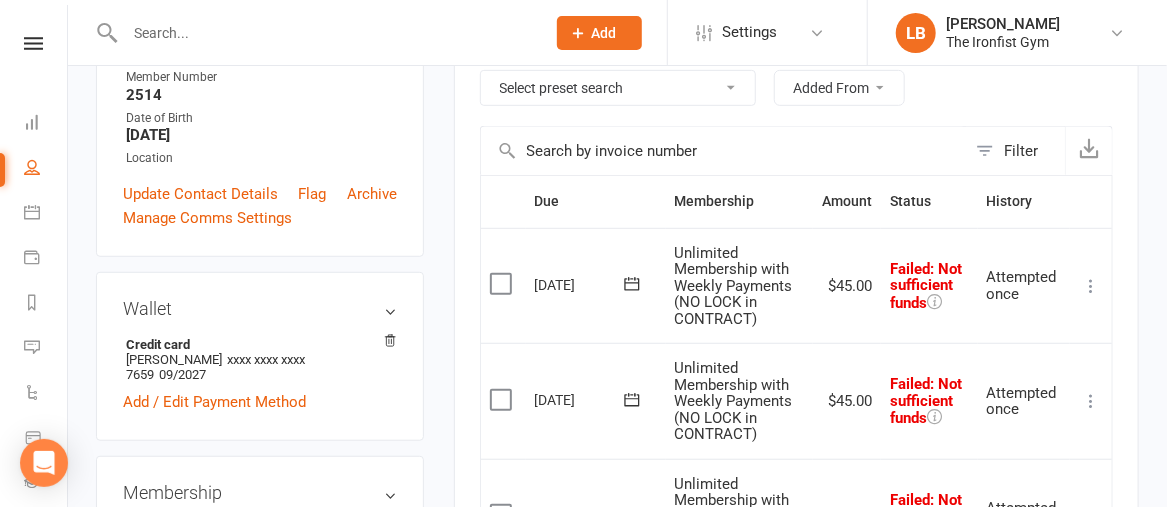 click at bounding box center [503, 284] 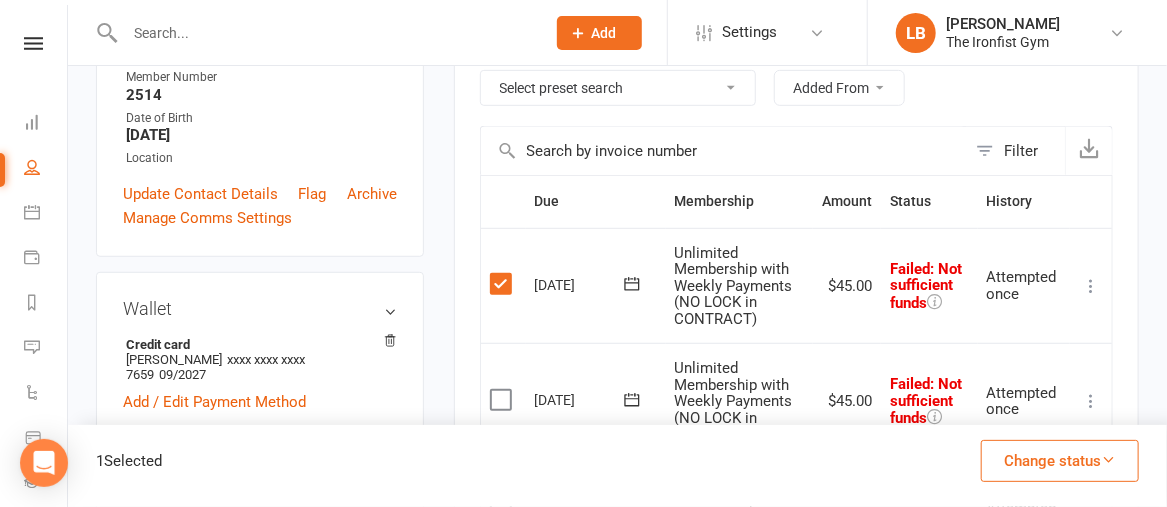 click at bounding box center [503, 400] 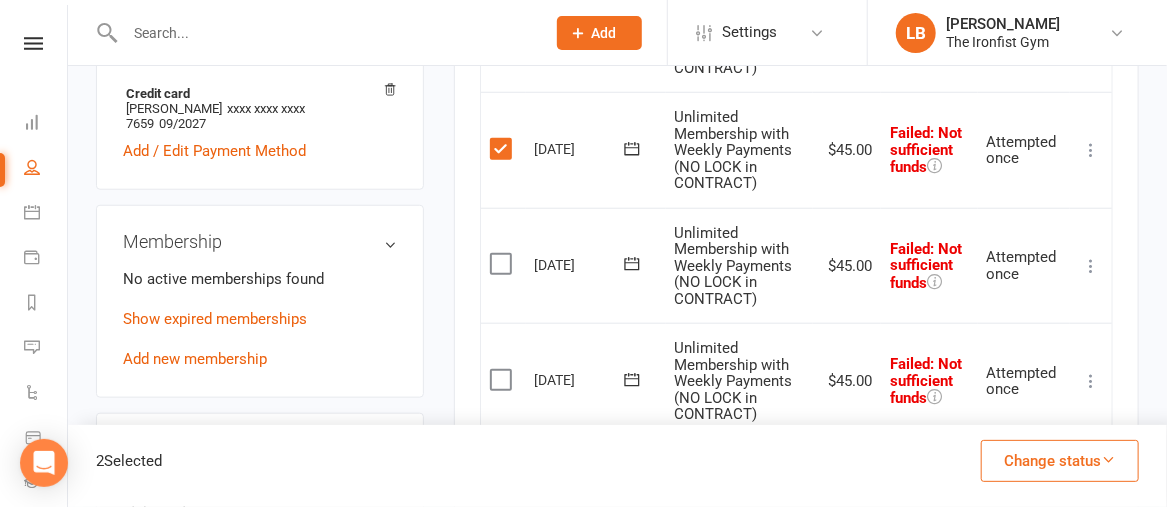 scroll, scrollTop: 660, scrollLeft: 0, axis: vertical 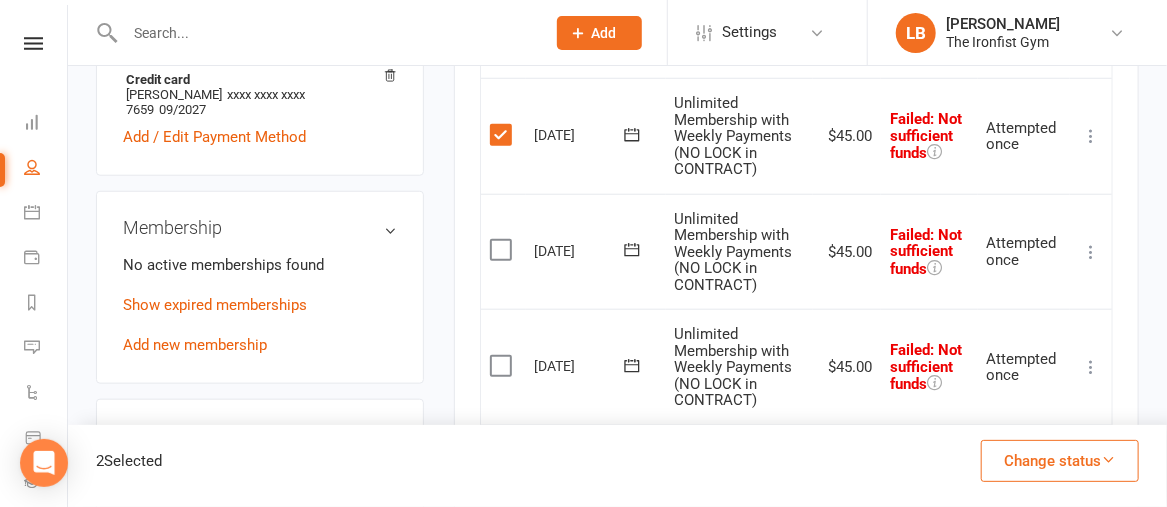 click at bounding box center (503, 250) 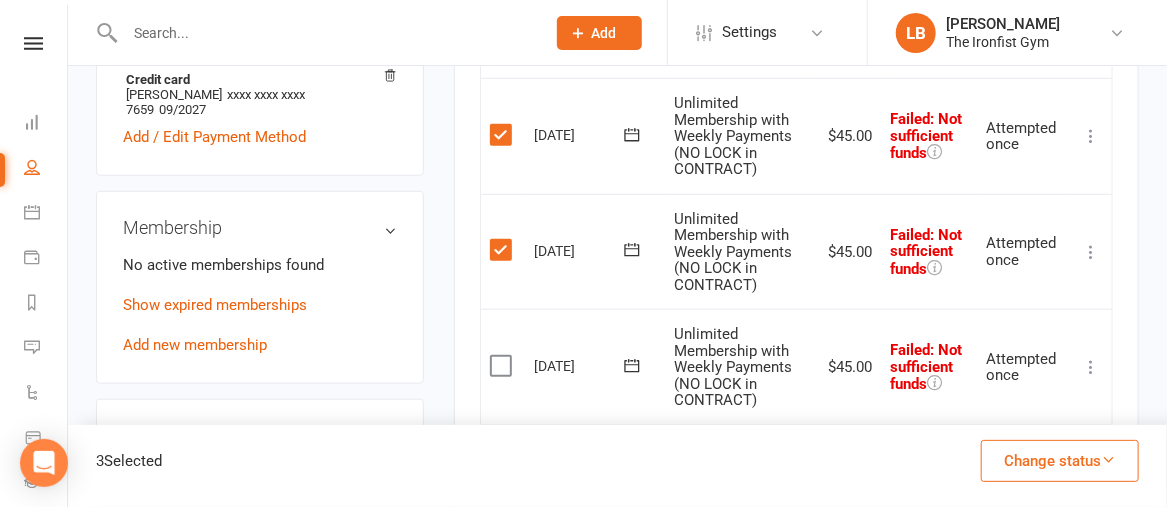 click at bounding box center (503, 366) 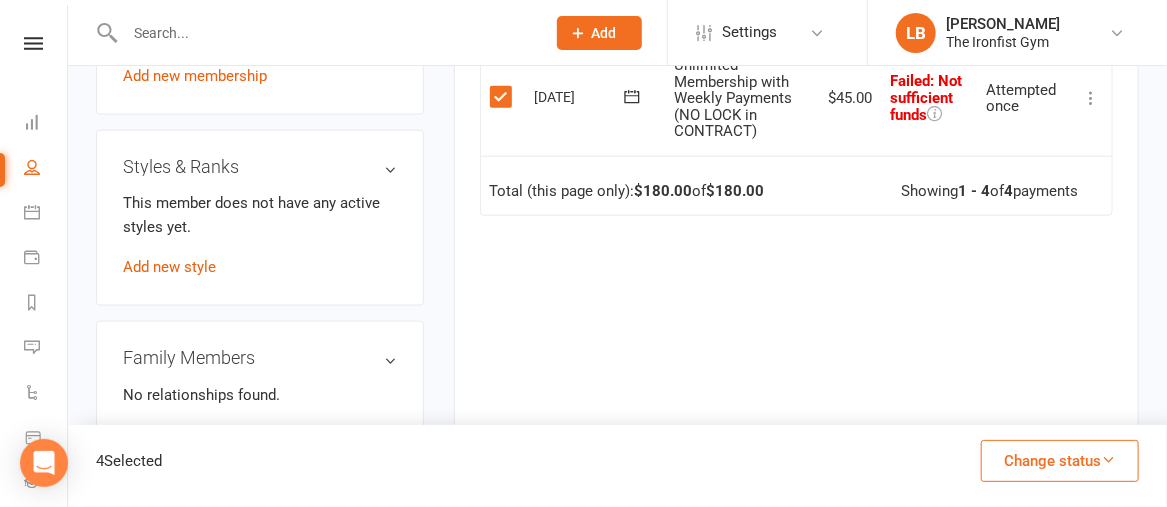 scroll, scrollTop: 932, scrollLeft: 0, axis: vertical 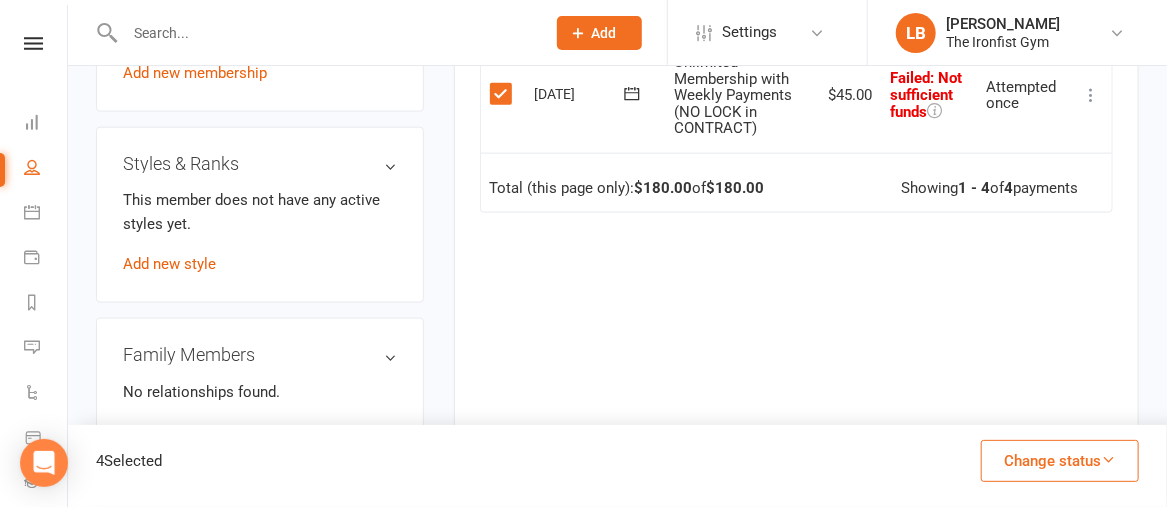 click on "Change status" at bounding box center [1060, 461] 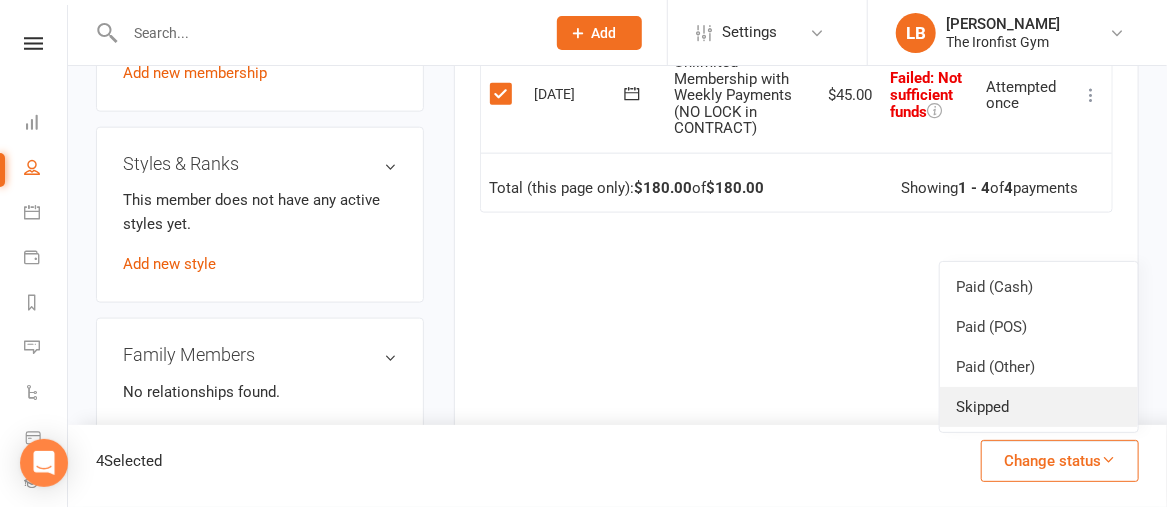 click on "Skipped" at bounding box center (1039, 407) 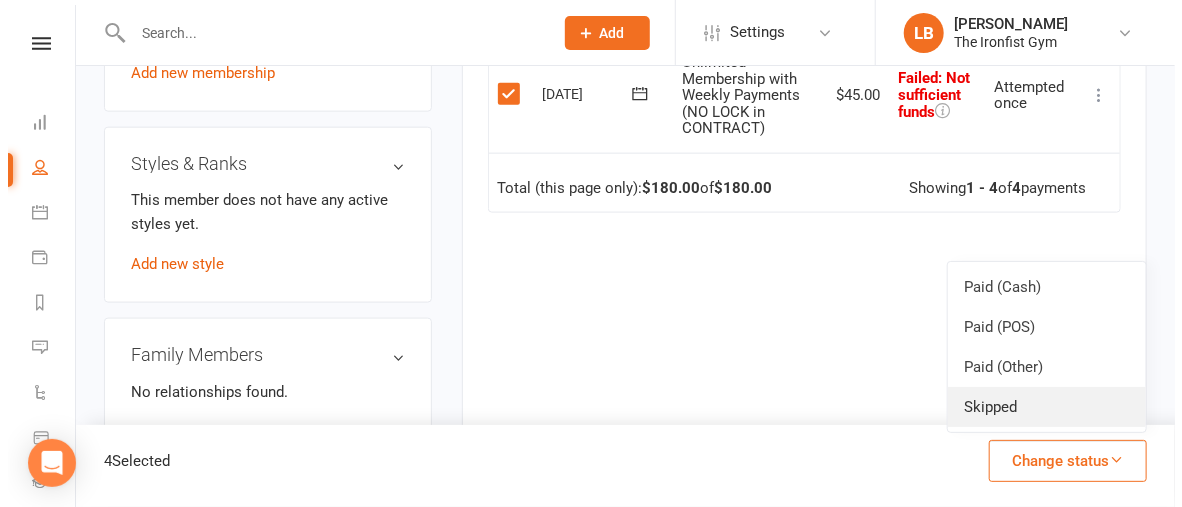 scroll, scrollTop: 930, scrollLeft: 0, axis: vertical 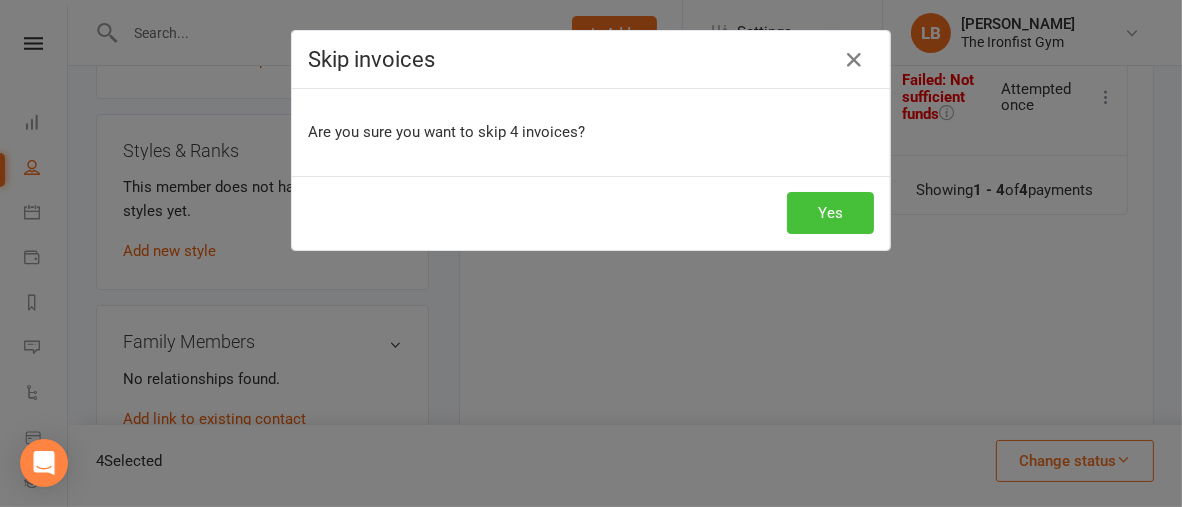 click on "Yes" at bounding box center [830, 213] 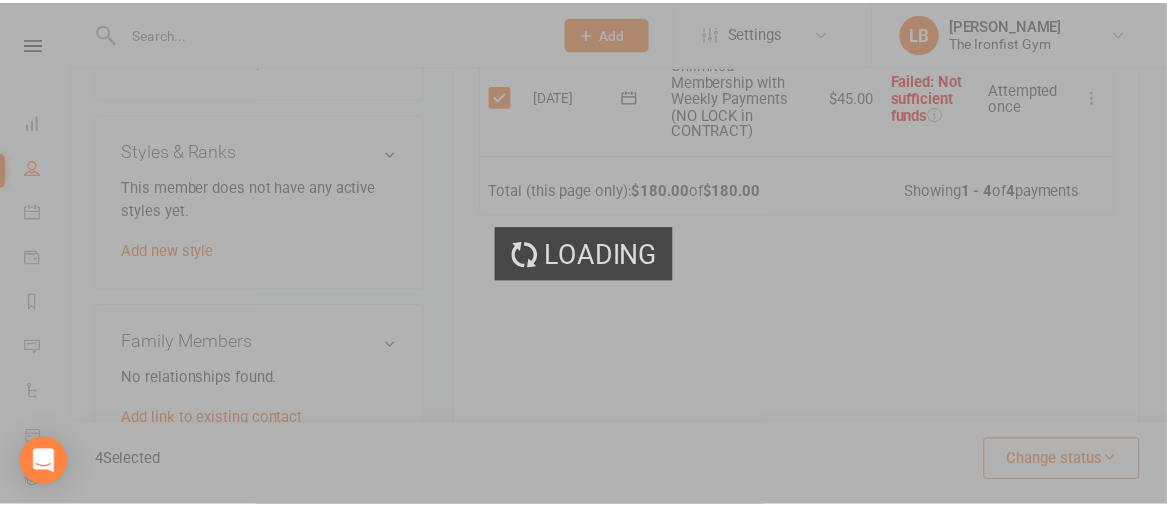 scroll, scrollTop: 932, scrollLeft: 0, axis: vertical 